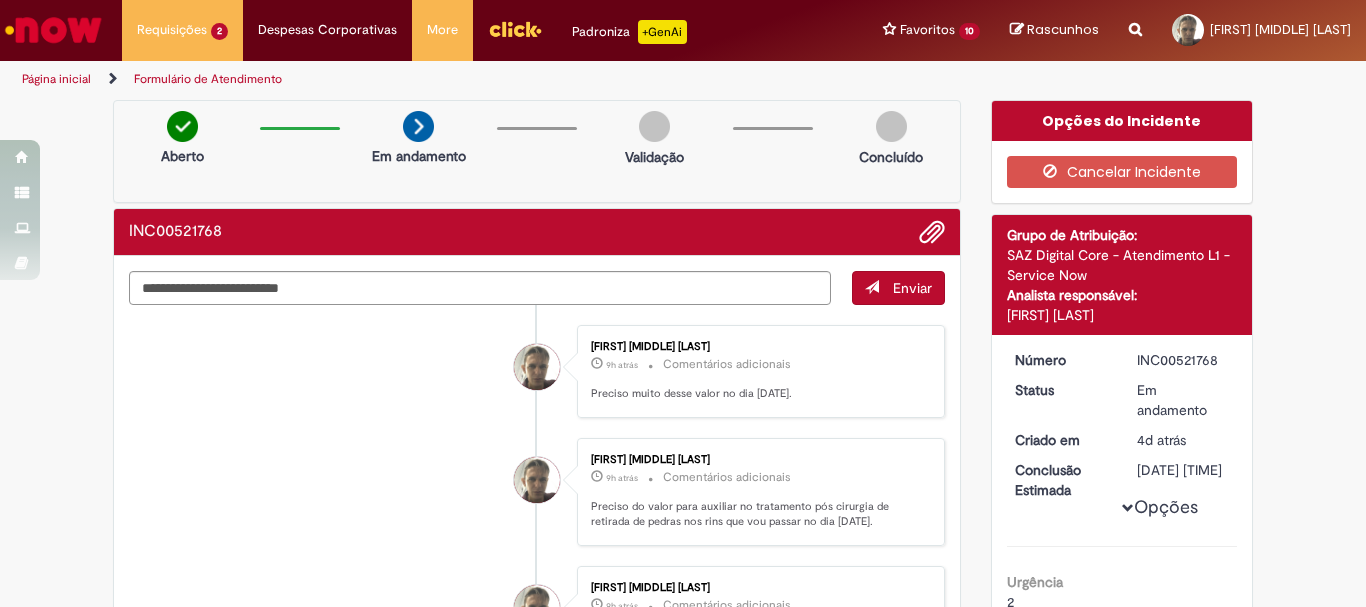 scroll, scrollTop: 0, scrollLeft: 0, axis: both 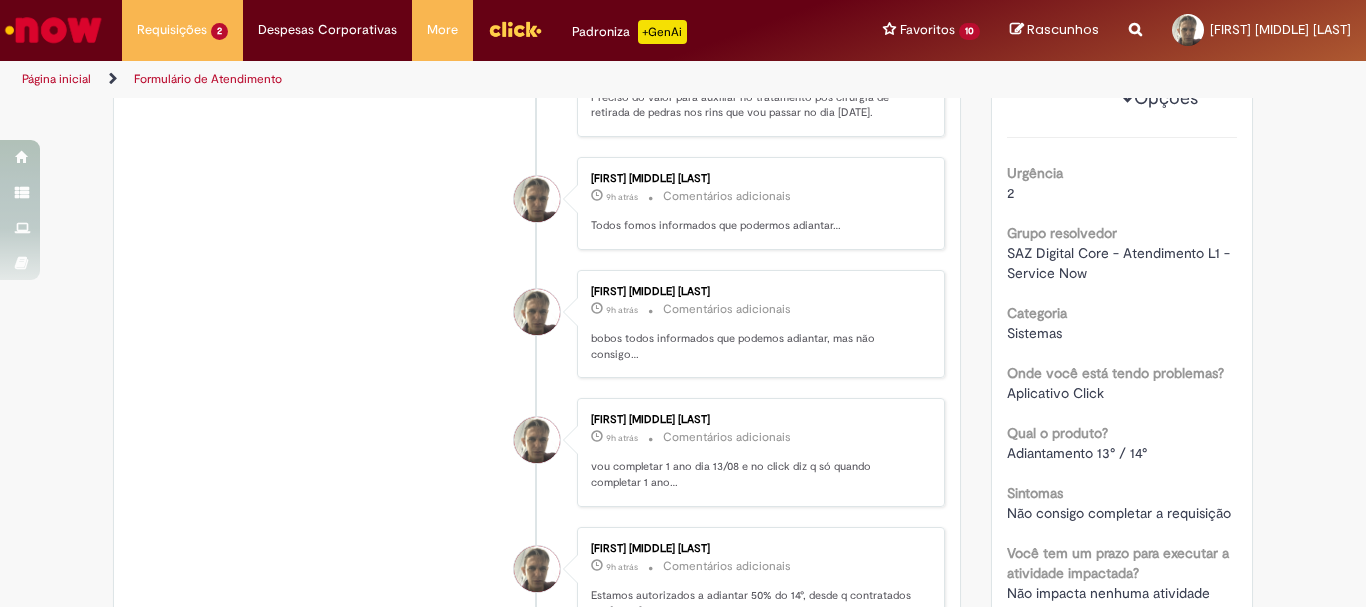 drag, startPoint x: 753, startPoint y: 339, endPoint x: 698, endPoint y: 333, distance: 55.326305 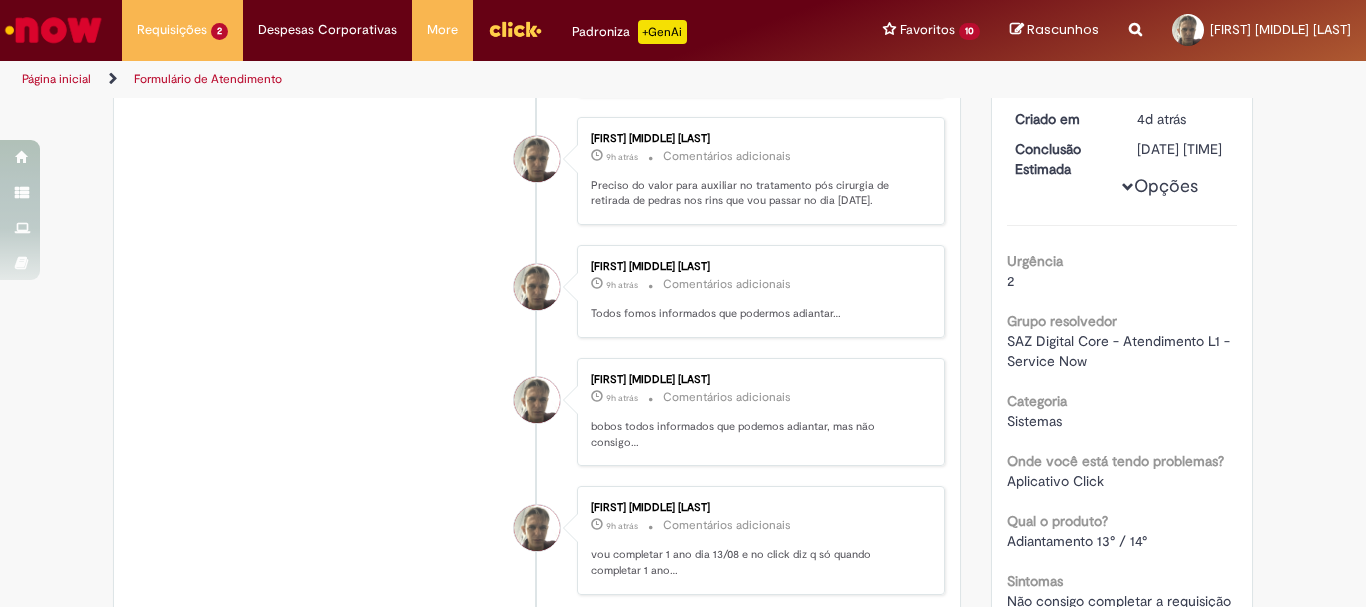 scroll, scrollTop: 298, scrollLeft: 0, axis: vertical 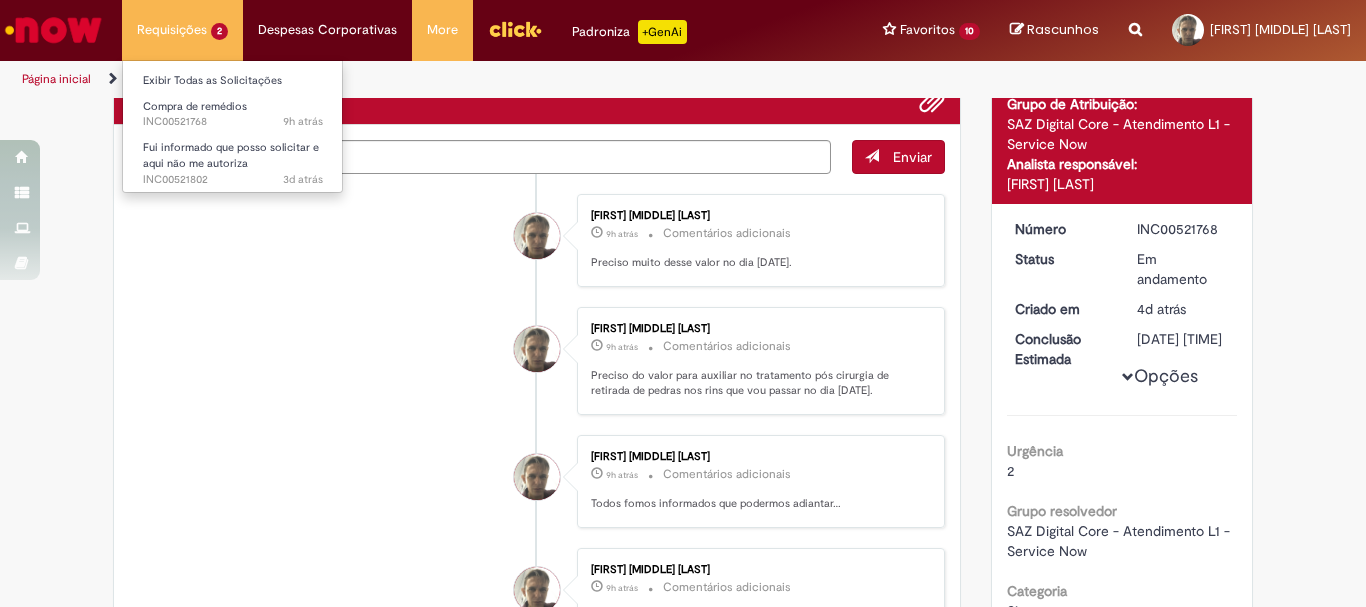 click on "Requisições   2
Exibir Todas as Solicitações
Compra de remédios
9h atrás 9 horas atrás  INC00521768
Fui informado que posso solicitar e aqui não me autoriza
3d atrás 3 dias atrás  INC00521802" at bounding box center [182, 30] 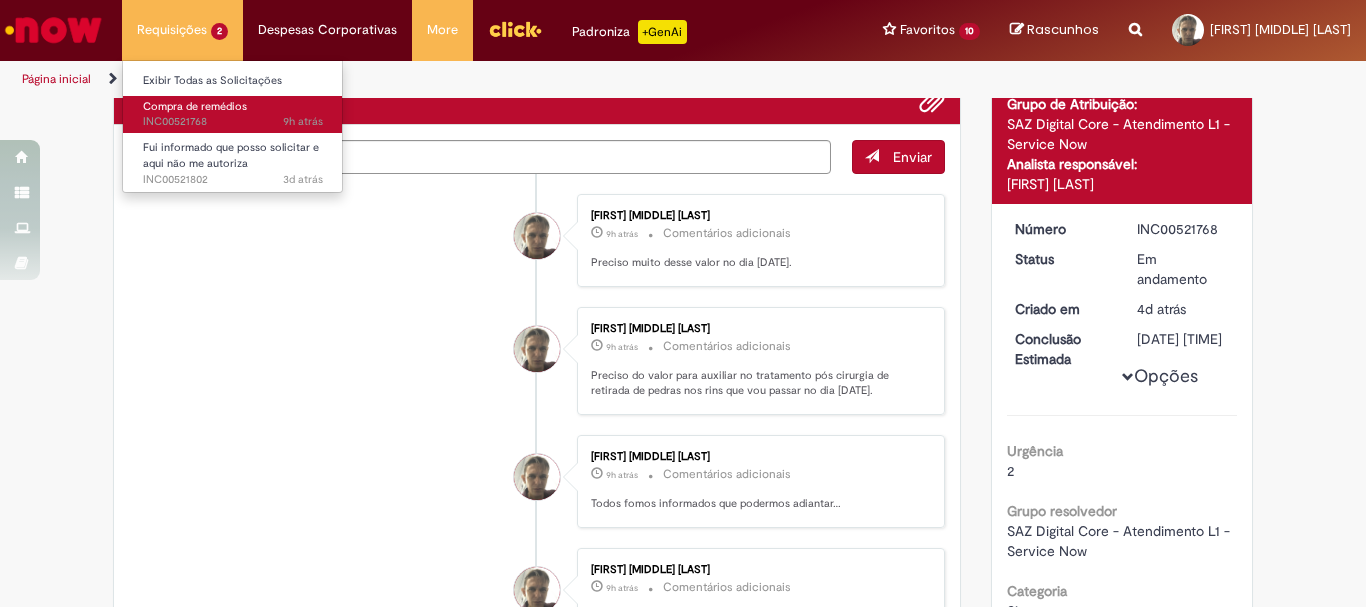 click on "9h atrás 9 horas atrás  INC00521768" at bounding box center [233, 122] 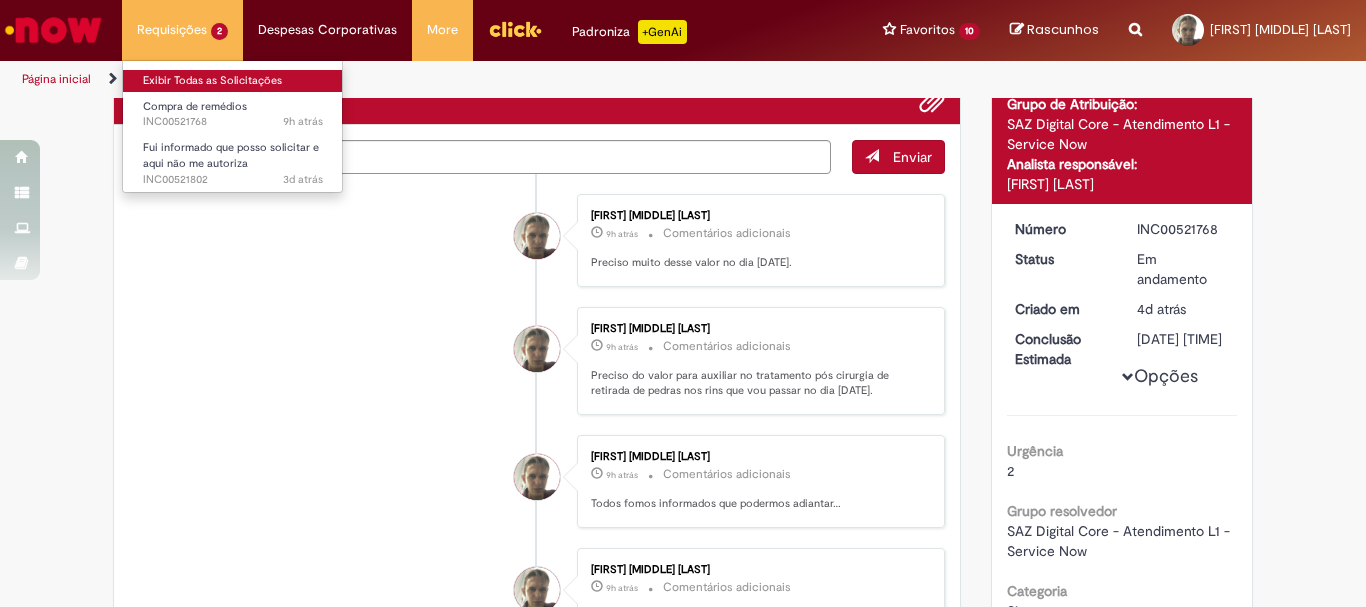 click on "Exibir Todas as Solicitações" at bounding box center (233, 81) 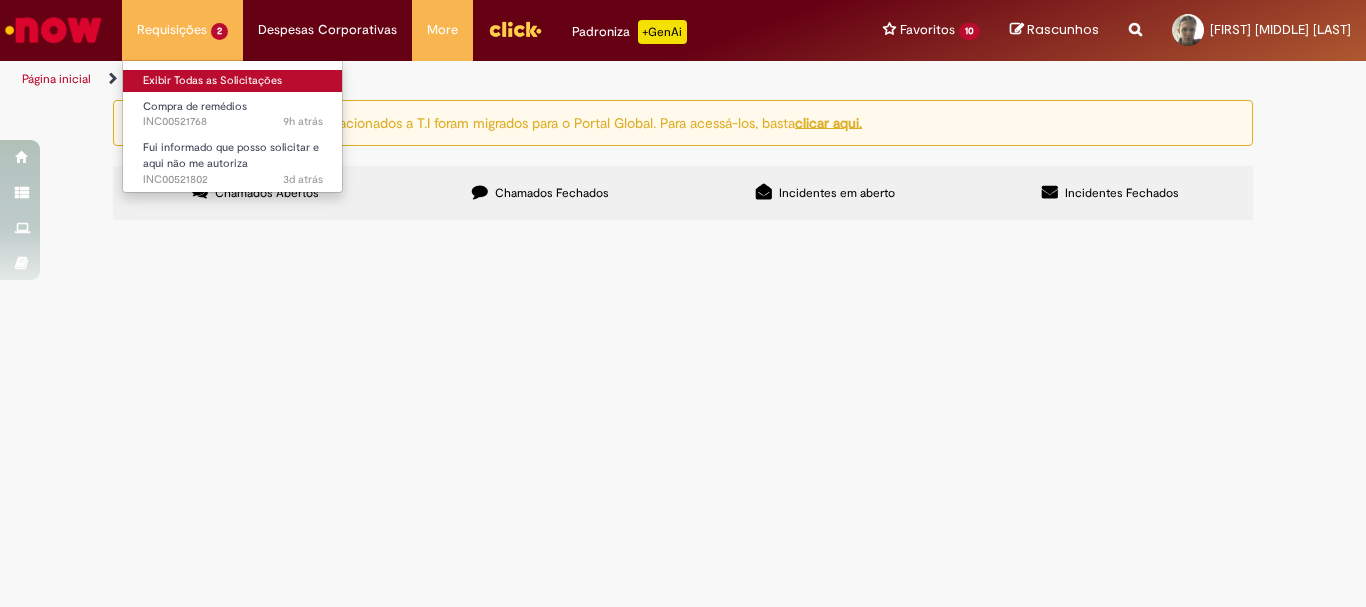 scroll, scrollTop: 0, scrollLeft: 0, axis: both 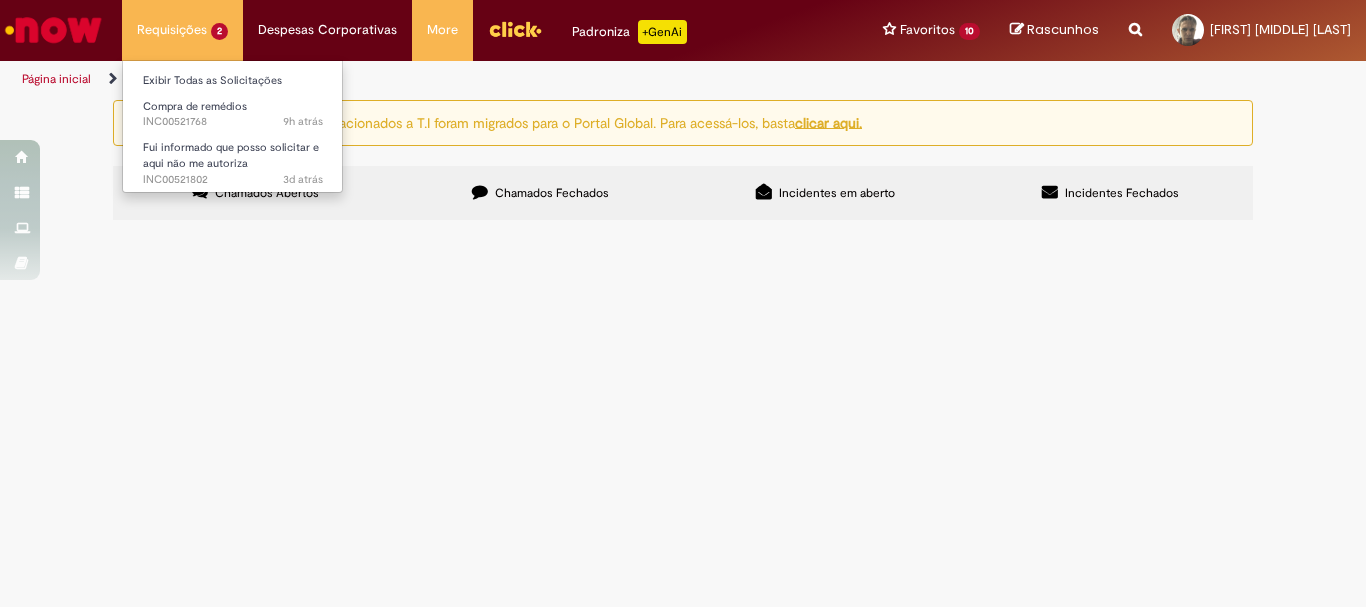 click on "Requisições   2
Exibir Todas as Solicitações
Compra de remédios
9h atrás 9 horas atrás  INC00521768
Fui informado que posso solicitar e aqui não me autoriza
3d atrás 3 dias atrás  INC00521802" at bounding box center [182, 30] 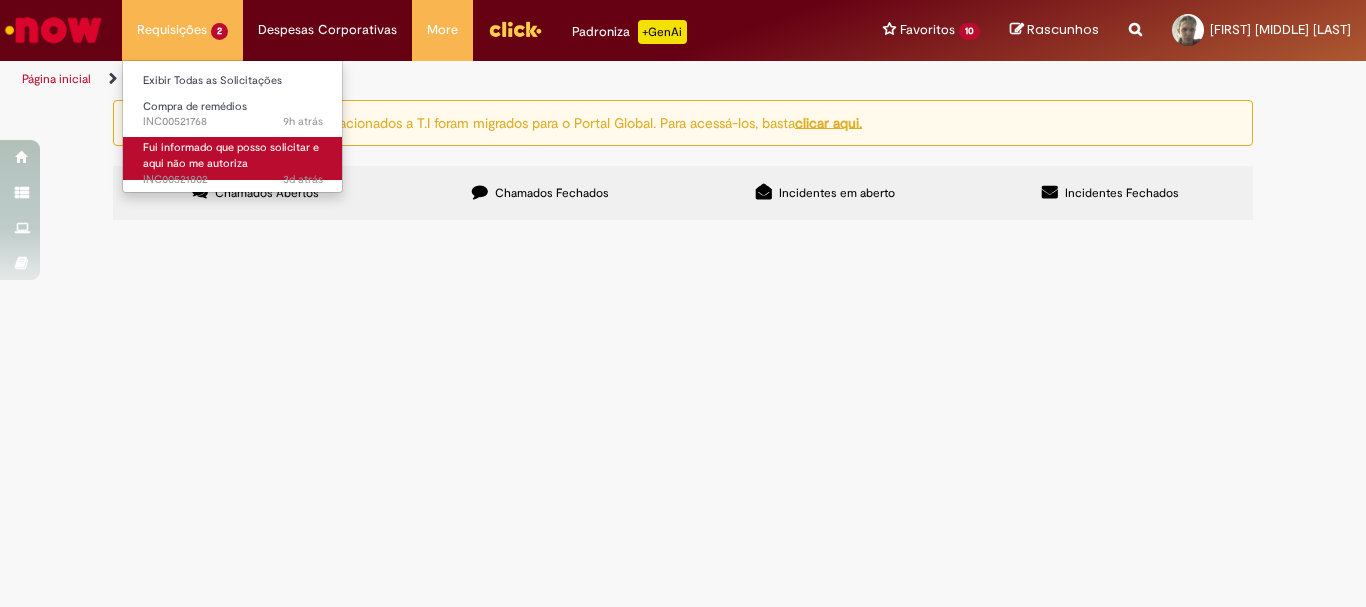 click on "Fui informado que posso solicitar e aqui não me autoriza" at bounding box center [231, 155] 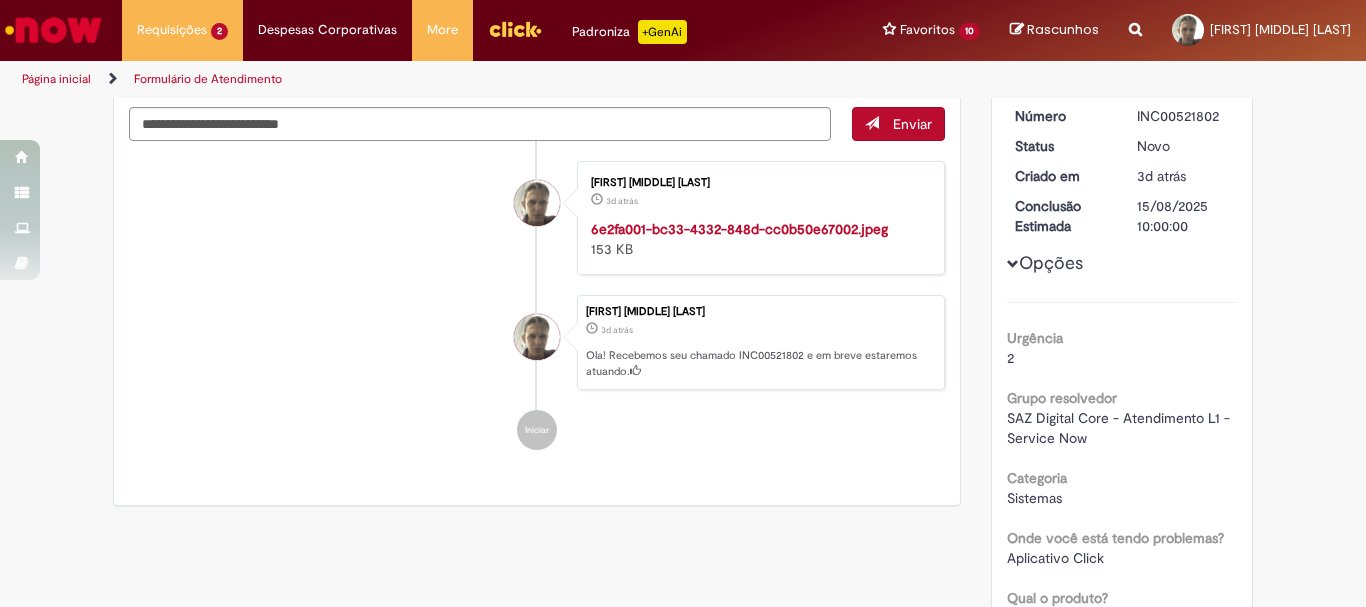 scroll, scrollTop: 125, scrollLeft: 0, axis: vertical 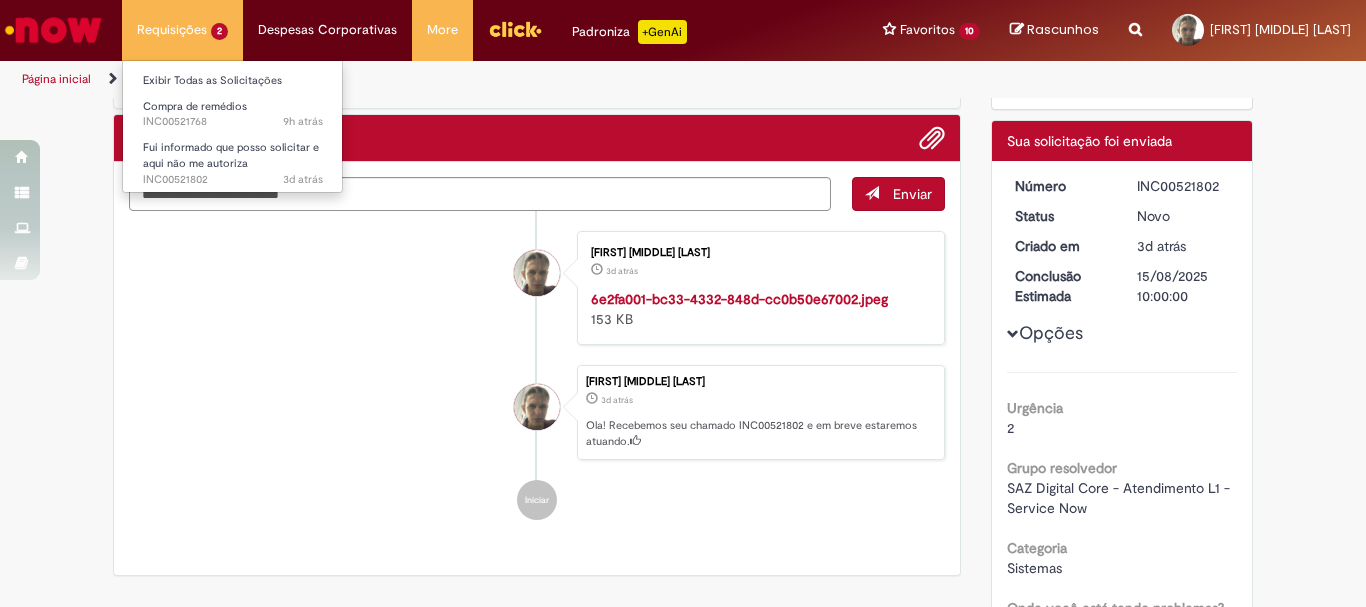click on "Requisições   2
Exibir Todas as Solicitações
Compra de remédios
9h atrás 9 horas atrás  INC00521768
Fui informado que posso solicitar e aqui não me autoriza
3d atrás 3 dias atrás  INC00521802" at bounding box center (182, 30) 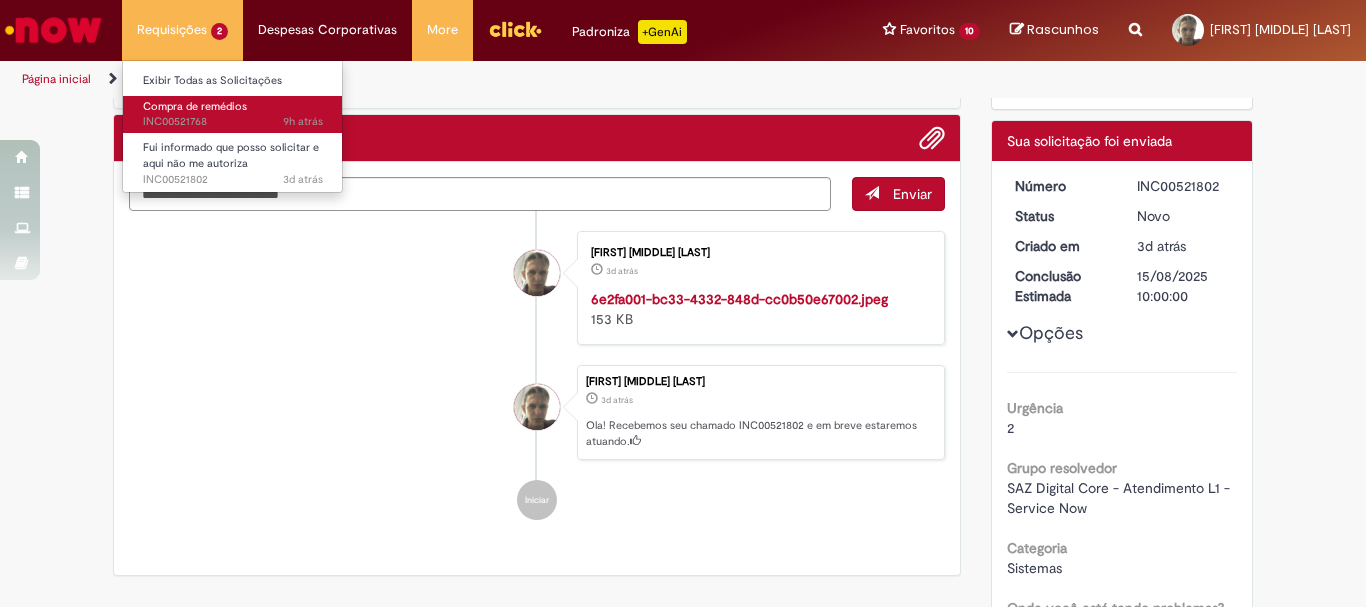 click on "9h atrás 9 horas atrás  INC00521768" at bounding box center (233, 122) 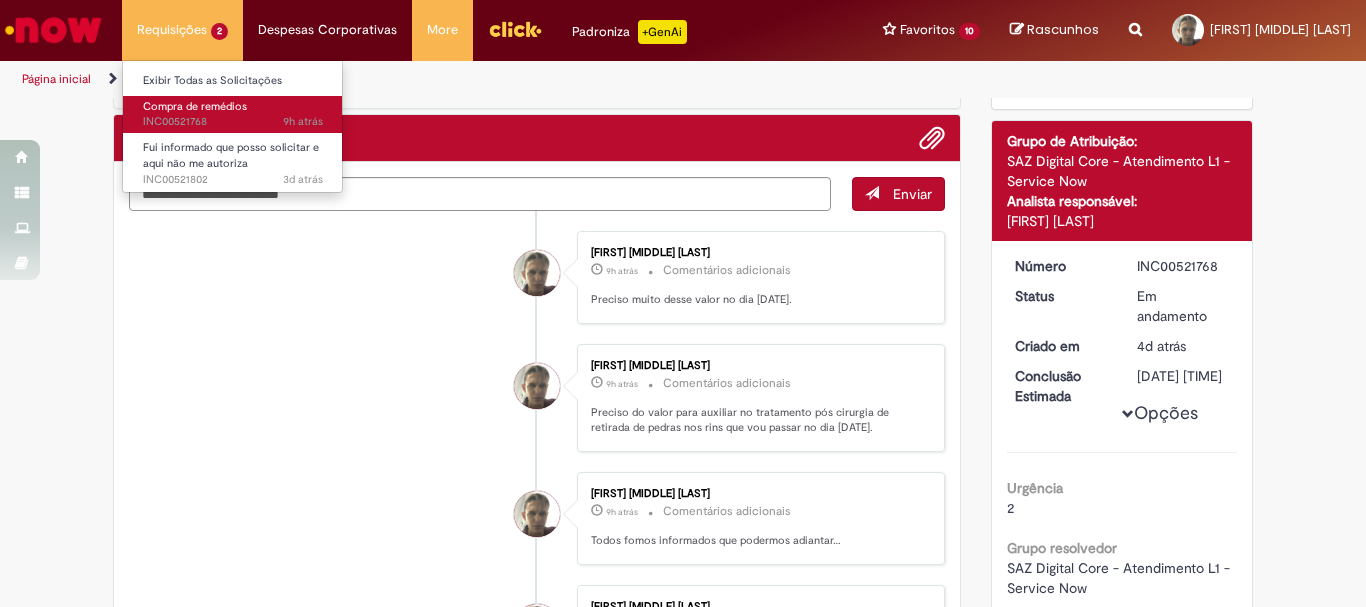 scroll, scrollTop: 0, scrollLeft: 0, axis: both 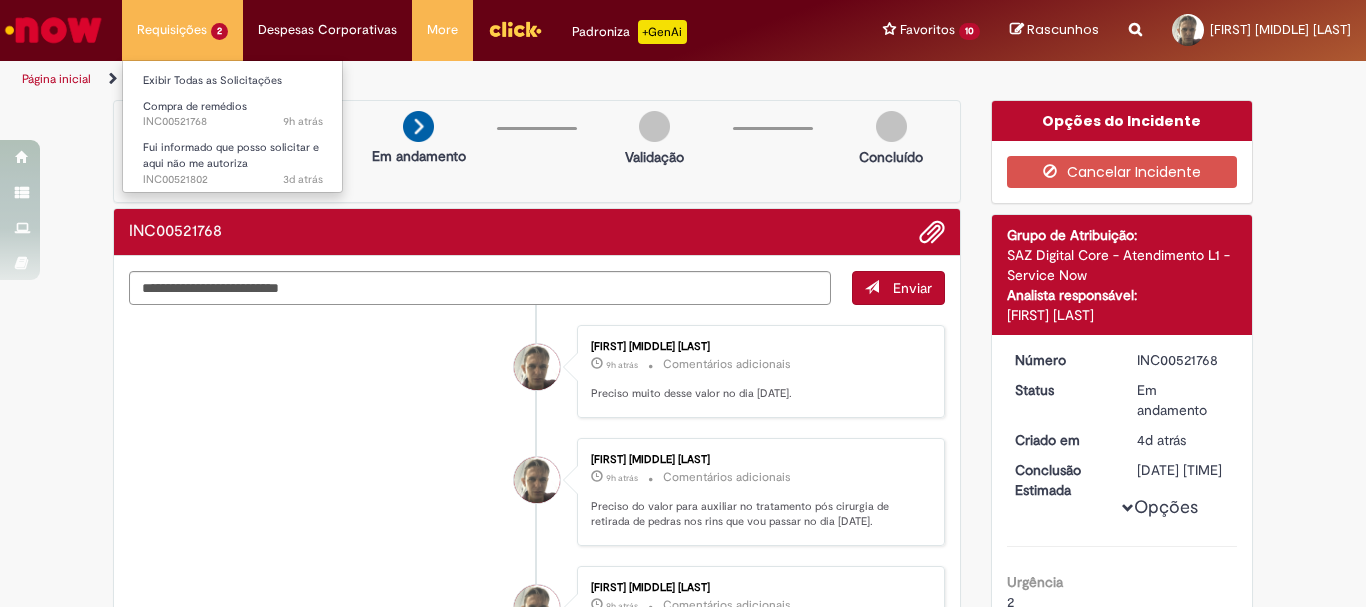 click on "Requisições   2
Exibir Todas as Solicitações
Compra de remédios
9h atrás 9 horas atrás  INC00521768
Fui informado que posso solicitar e aqui não me autoriza
3d atrás 3 dias atrás  INC00521802" at bounding box center (182, 30) 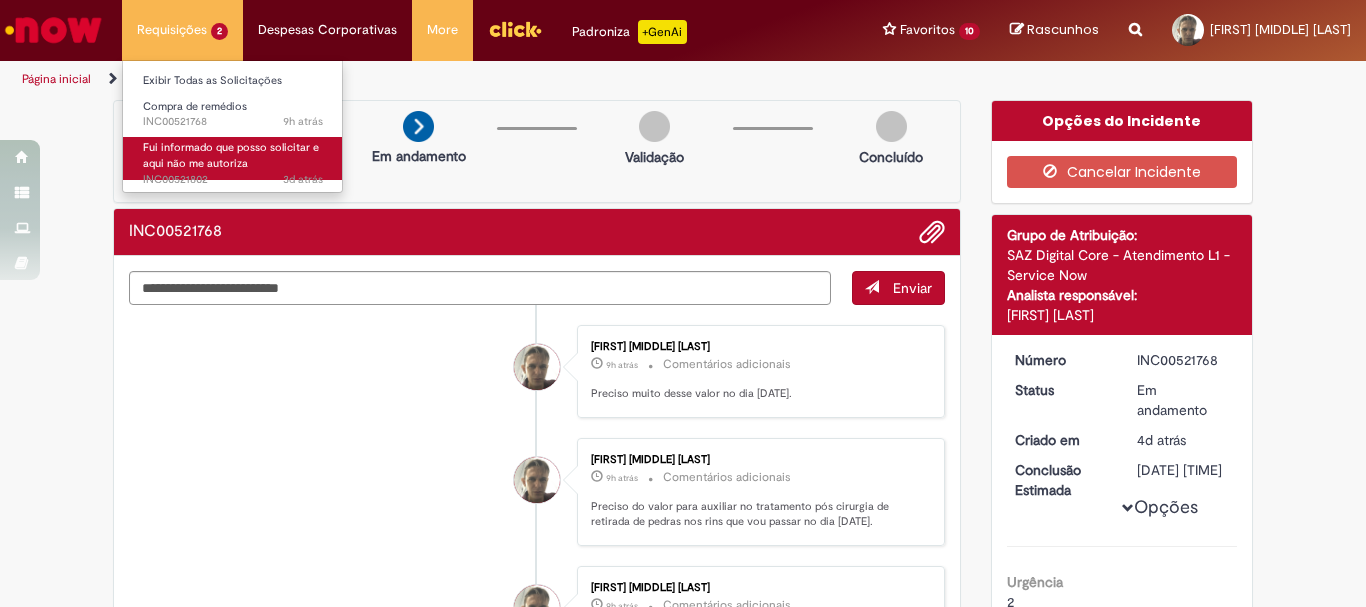 click on "Fui informado que posso solicitar e aqui não me autoriza" at bounding box center [231, 155] 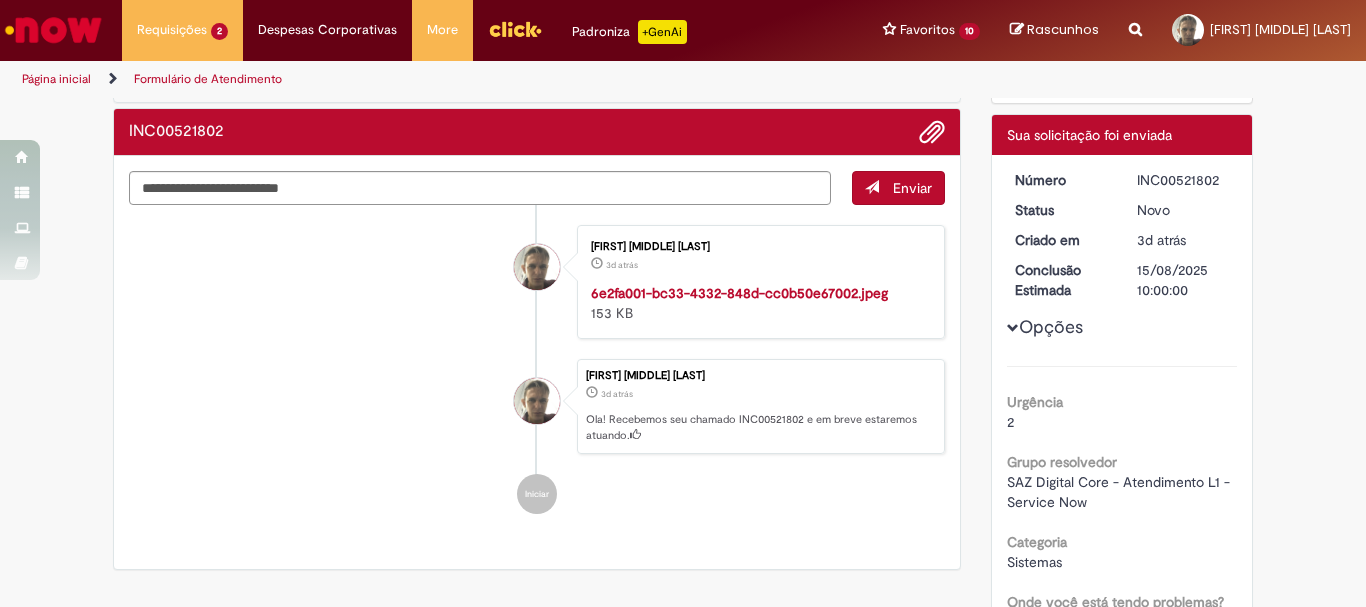scroll, scrollTop: 0, scrollLeft: 0, axis: both 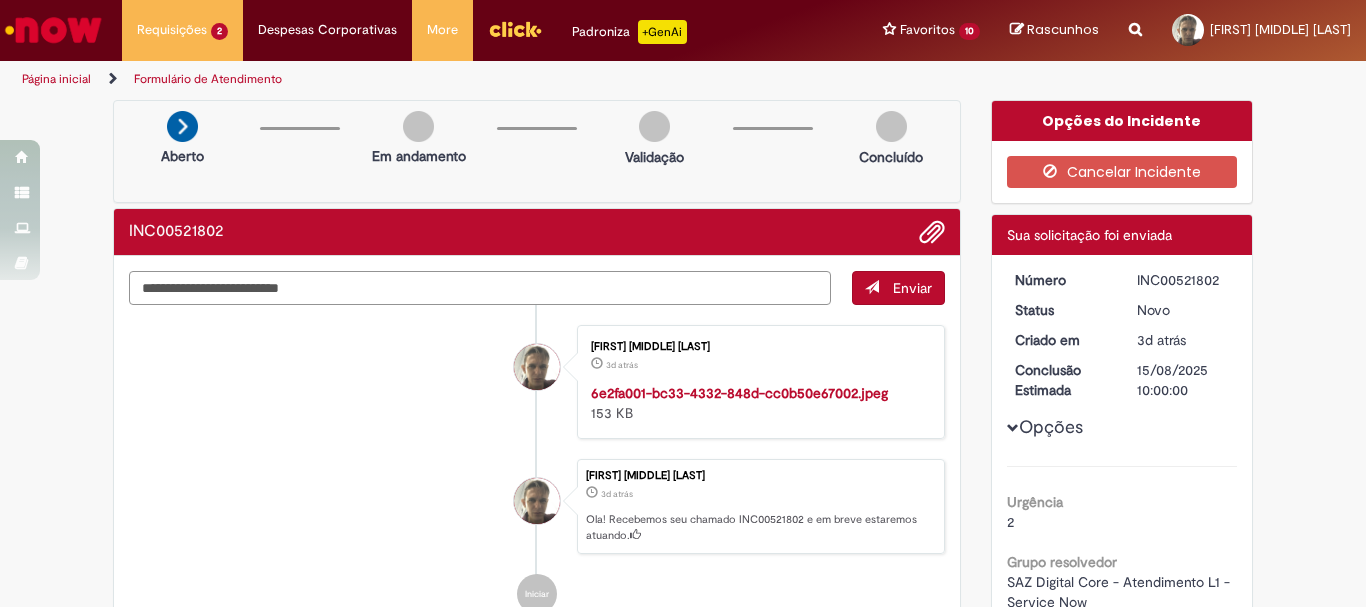 click at bounding box center [480, 288] 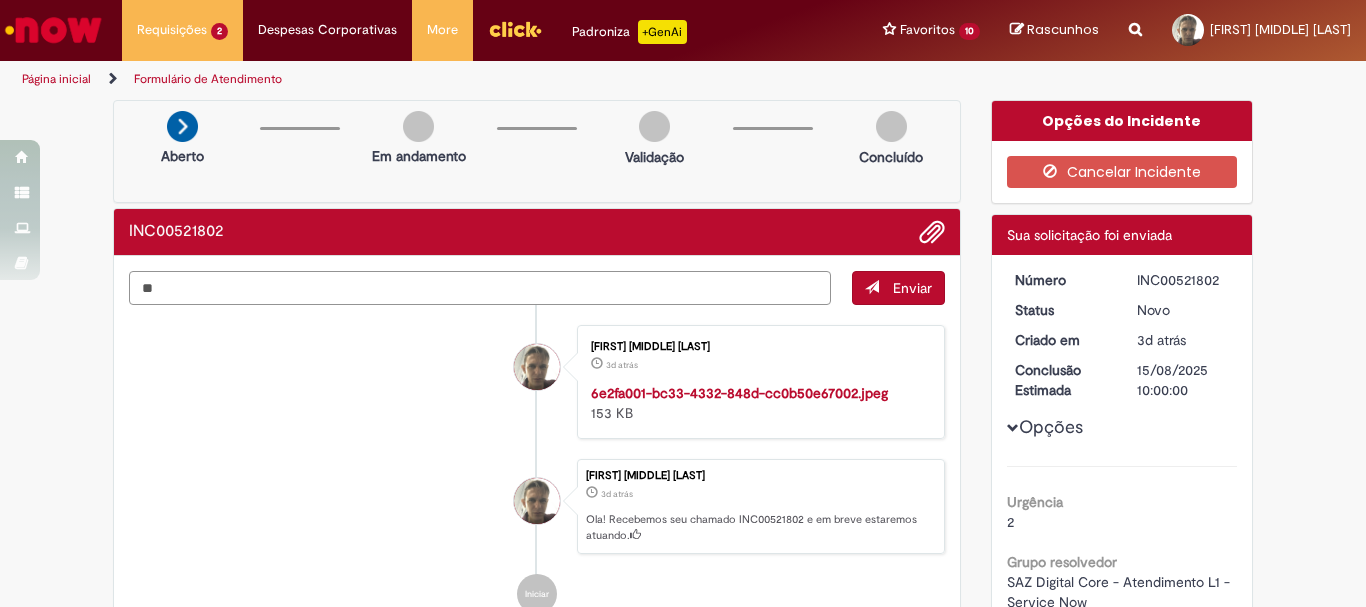 type on "*" 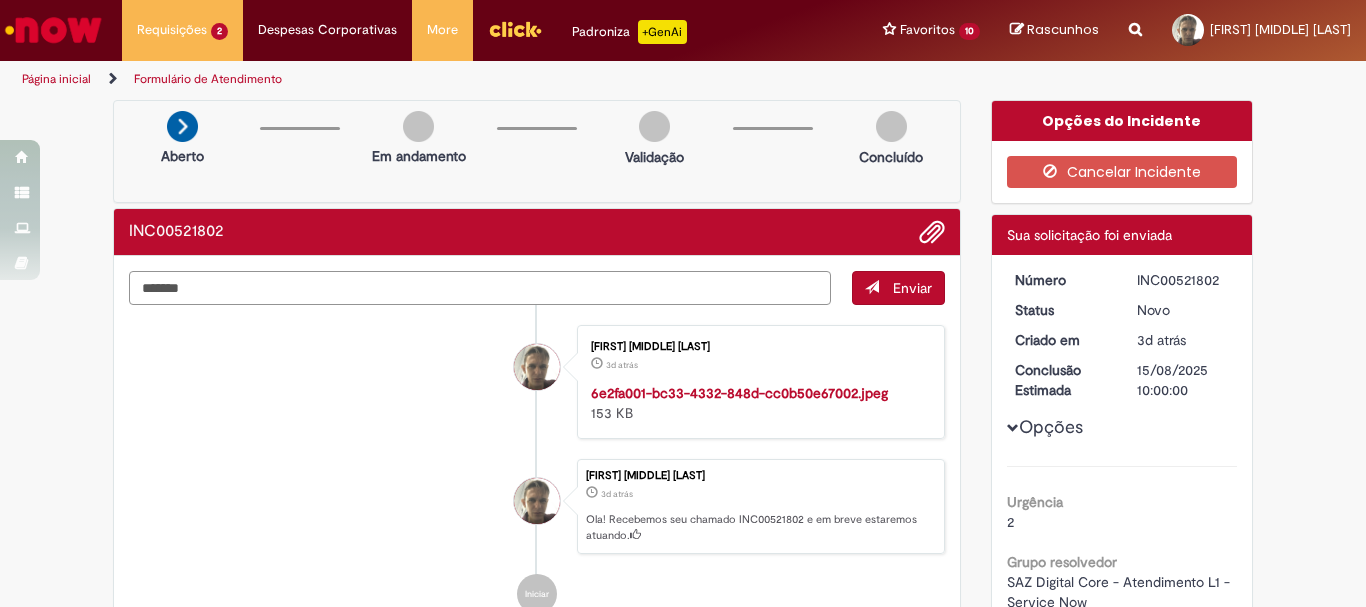 type on "********" 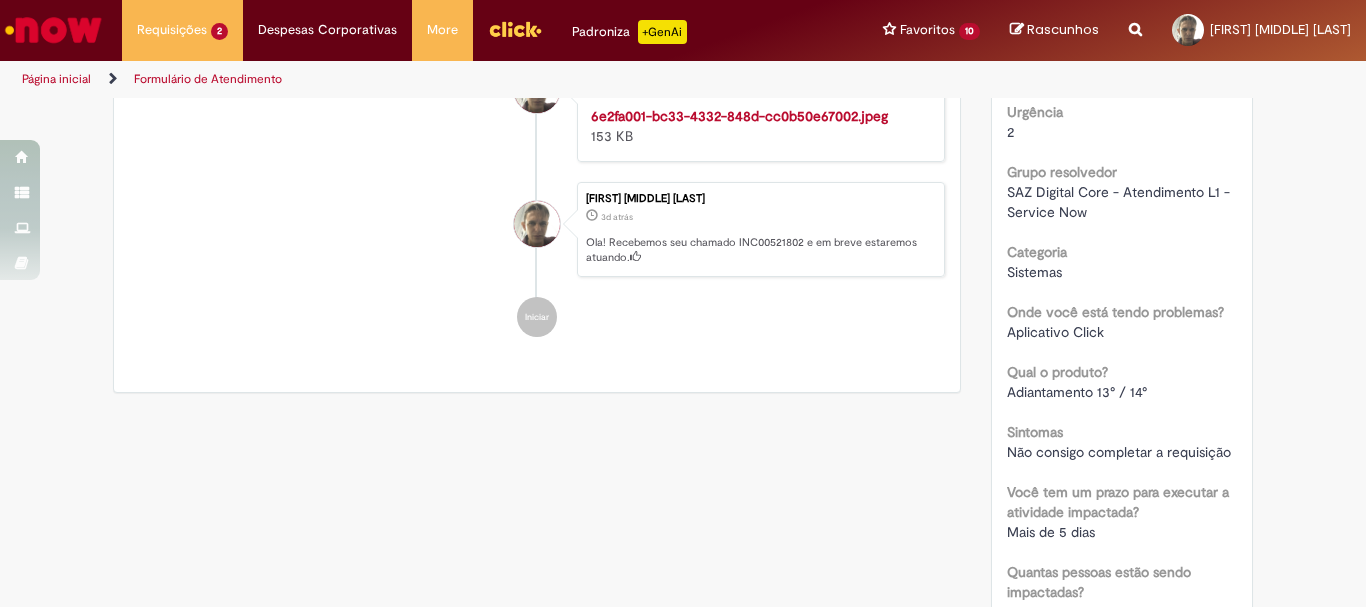 scroll, scrollTop: 379, scrollLeft: 0, axis: vertical 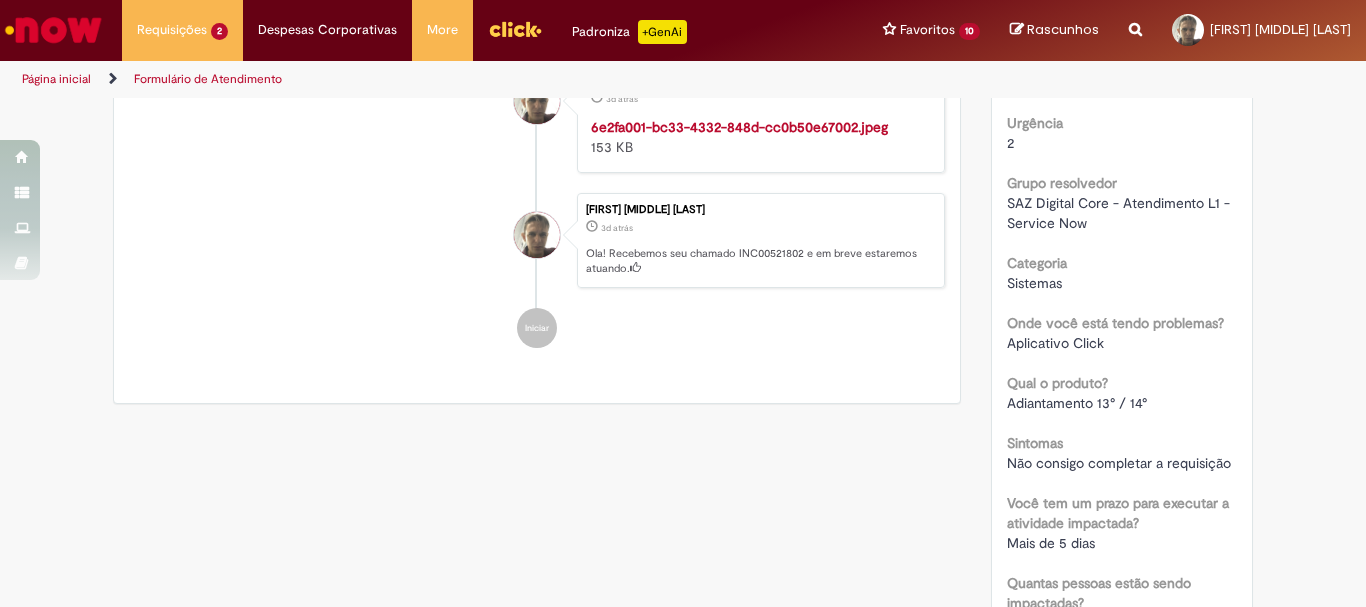 click at bounding box center (537, 413) 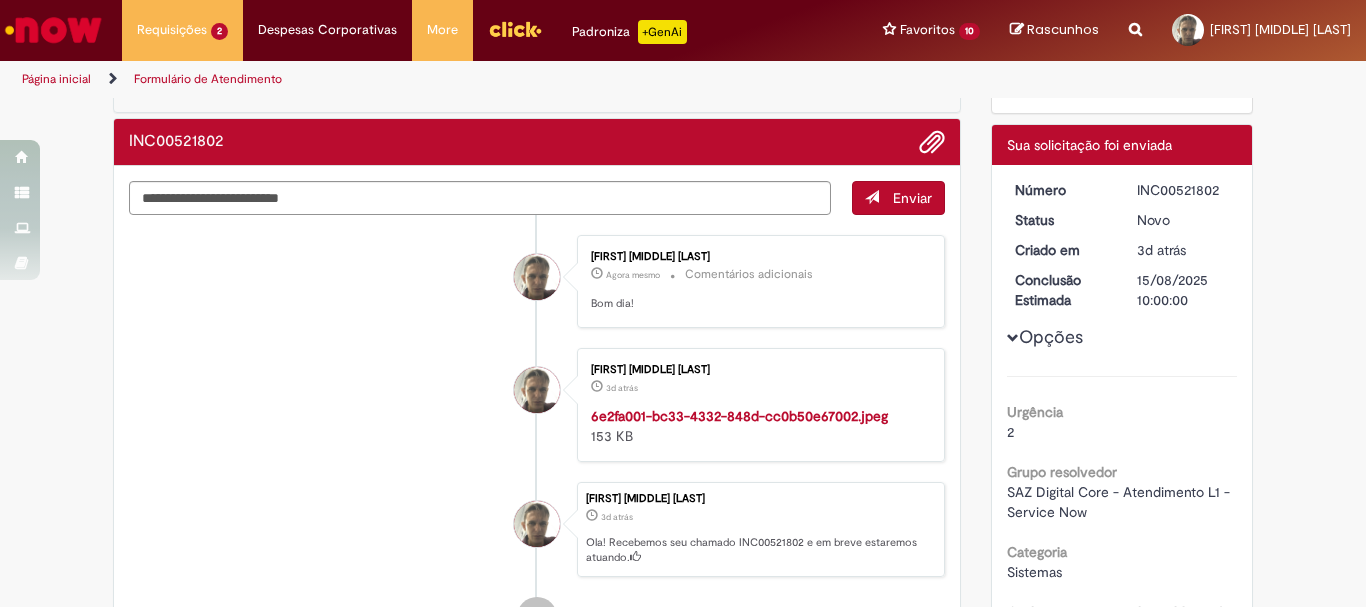scroll, scrollTop: 0, scrollLeft: 0, axis: both 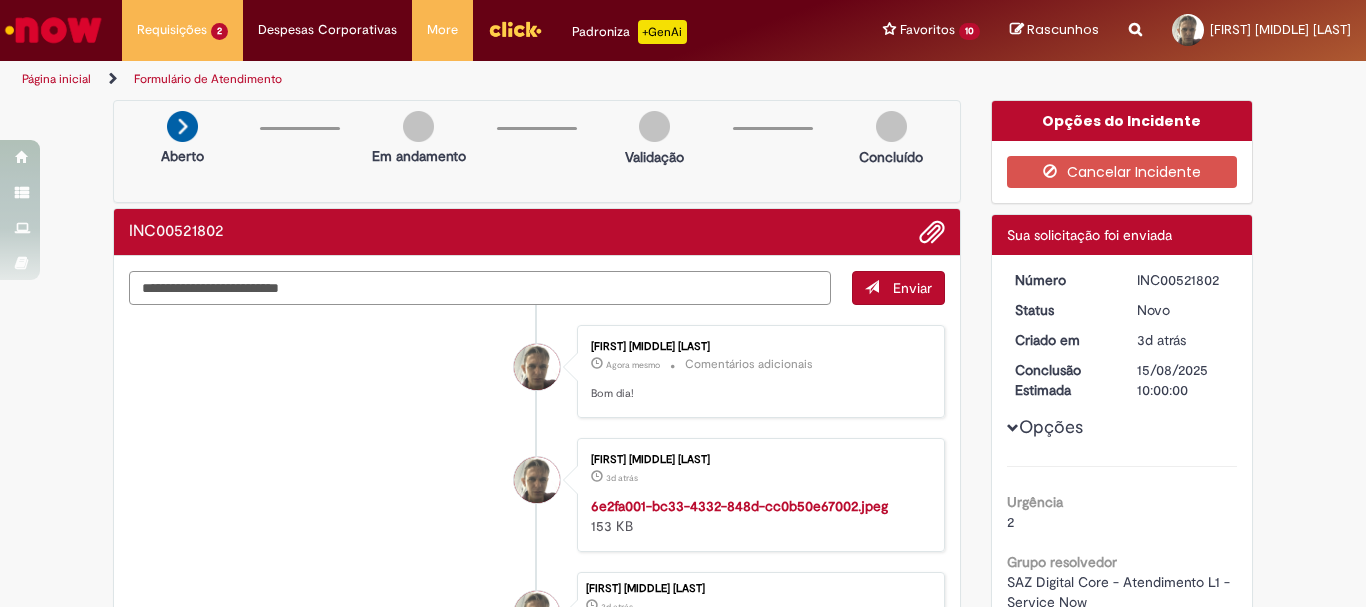 click at bounding box center (480, 288) 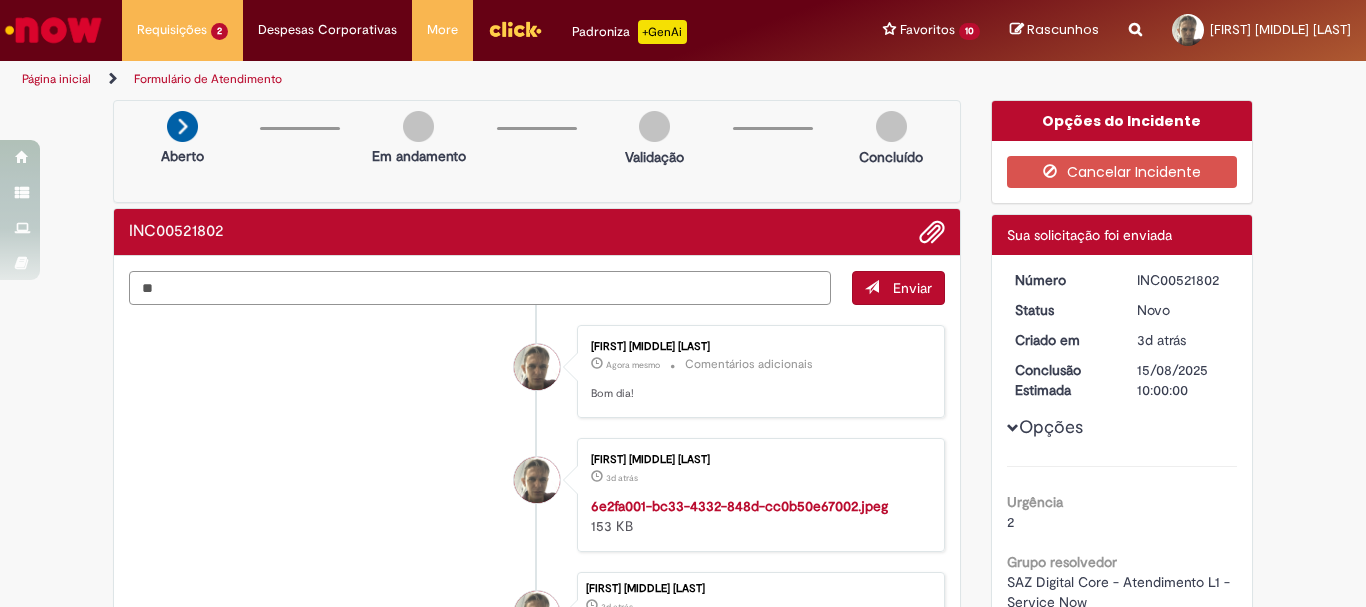 type on "*" 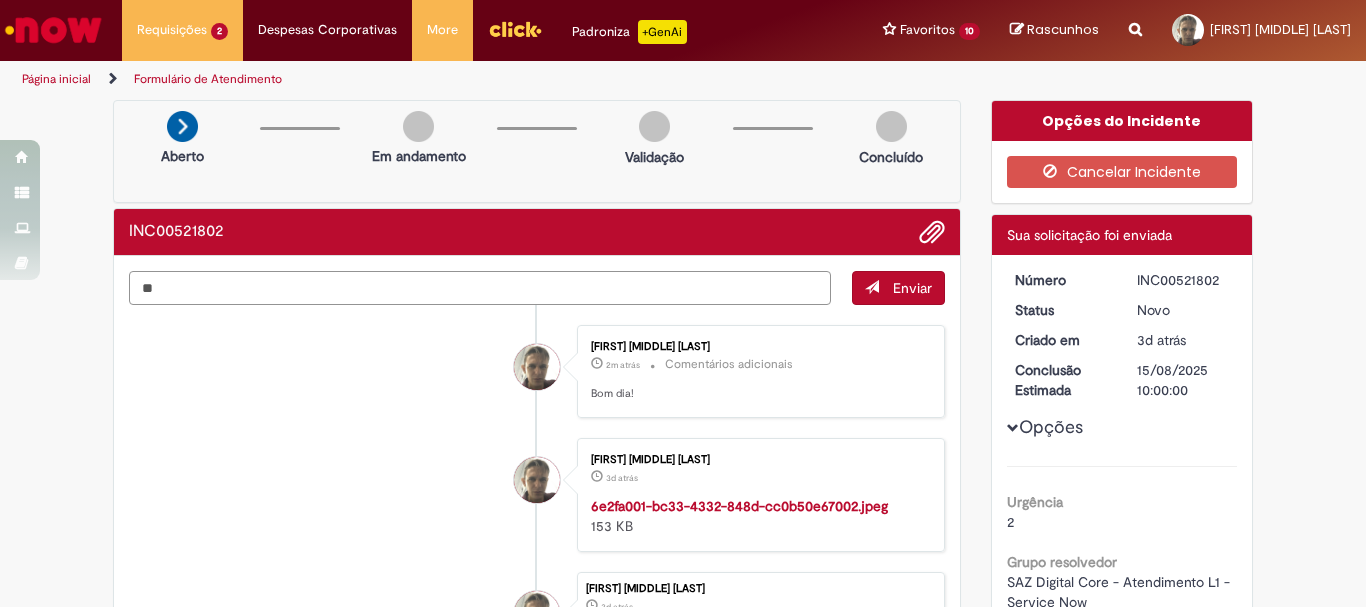 type on "*" 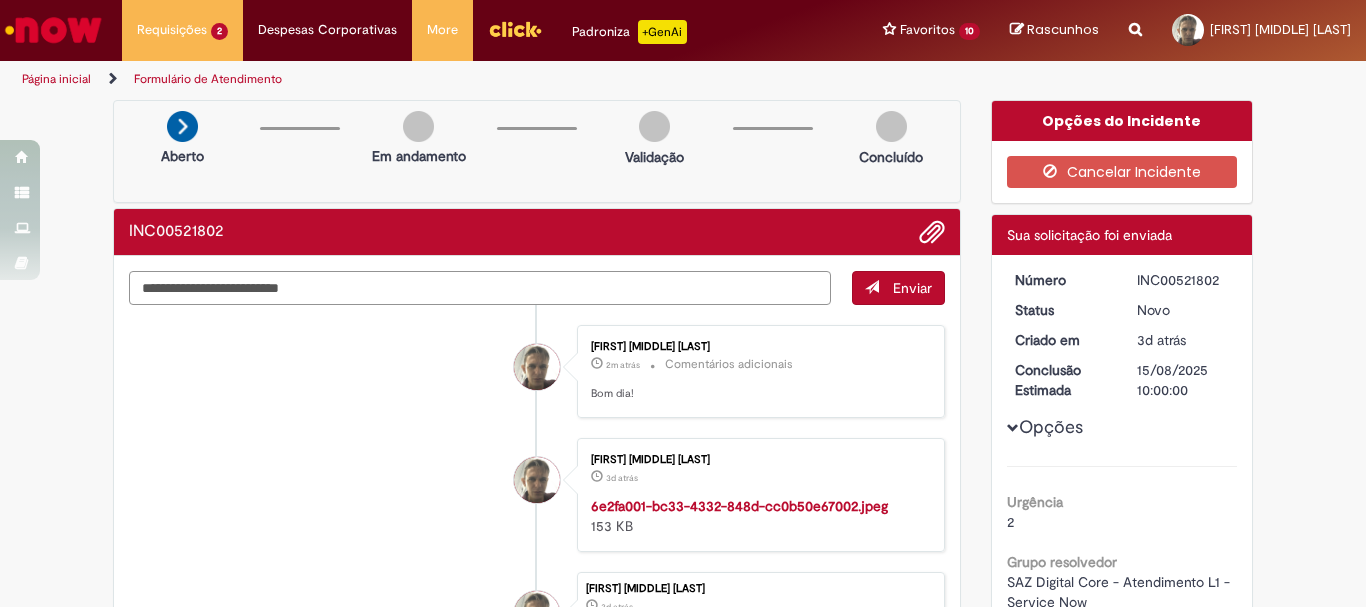 type on "*" 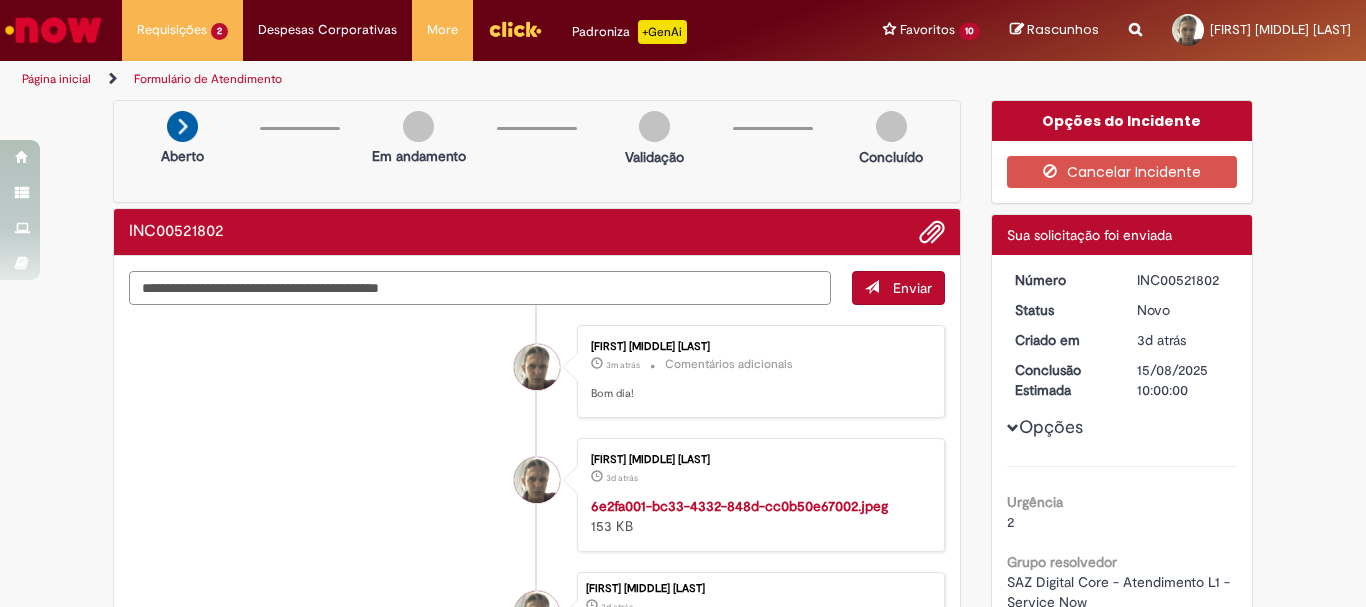 click on "**********" at bounding box center (480, 288) 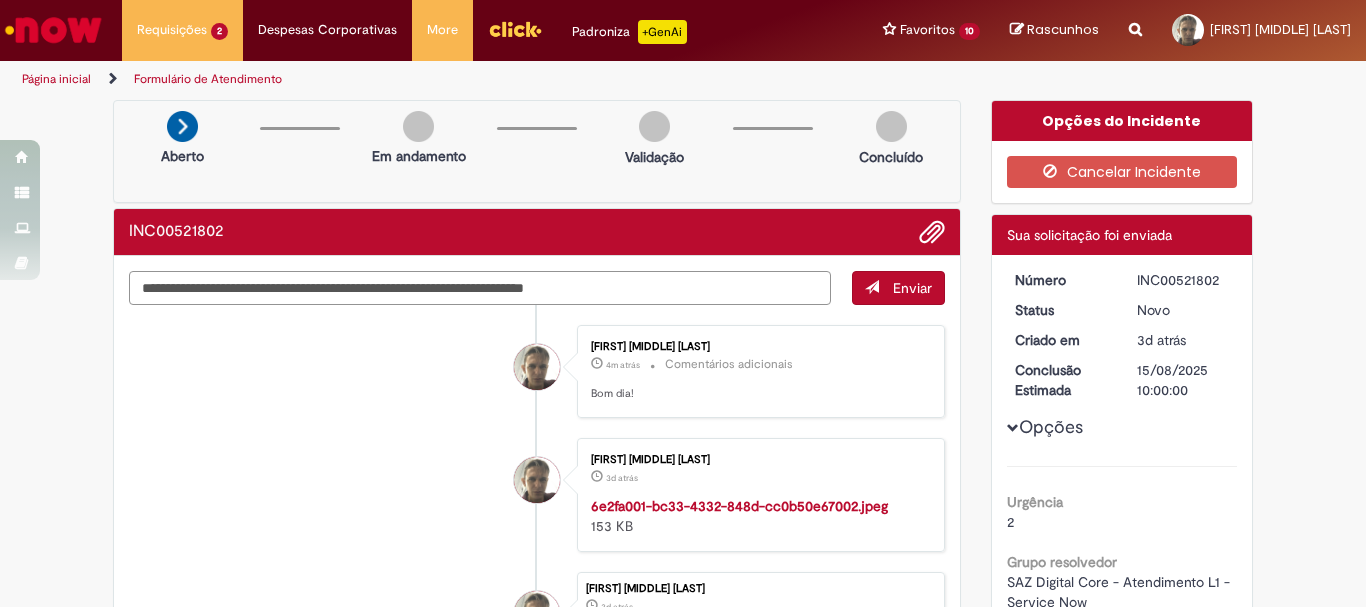 type on "**********" 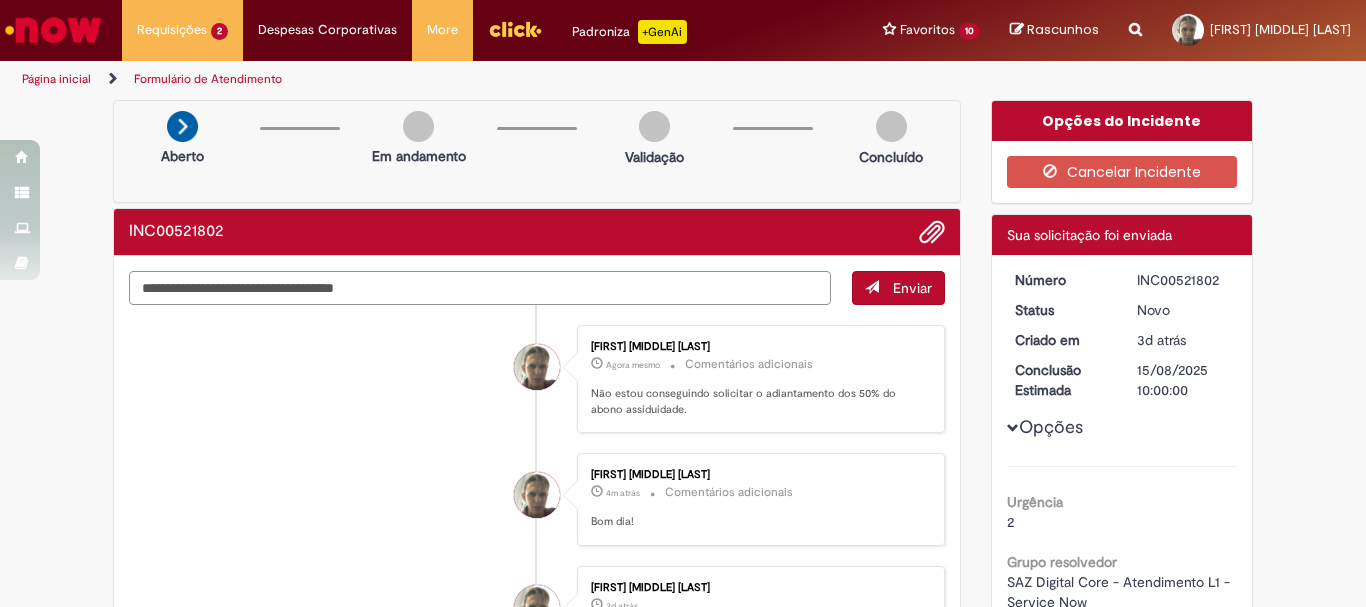 click on "**********" at bounding box center [480, 288] 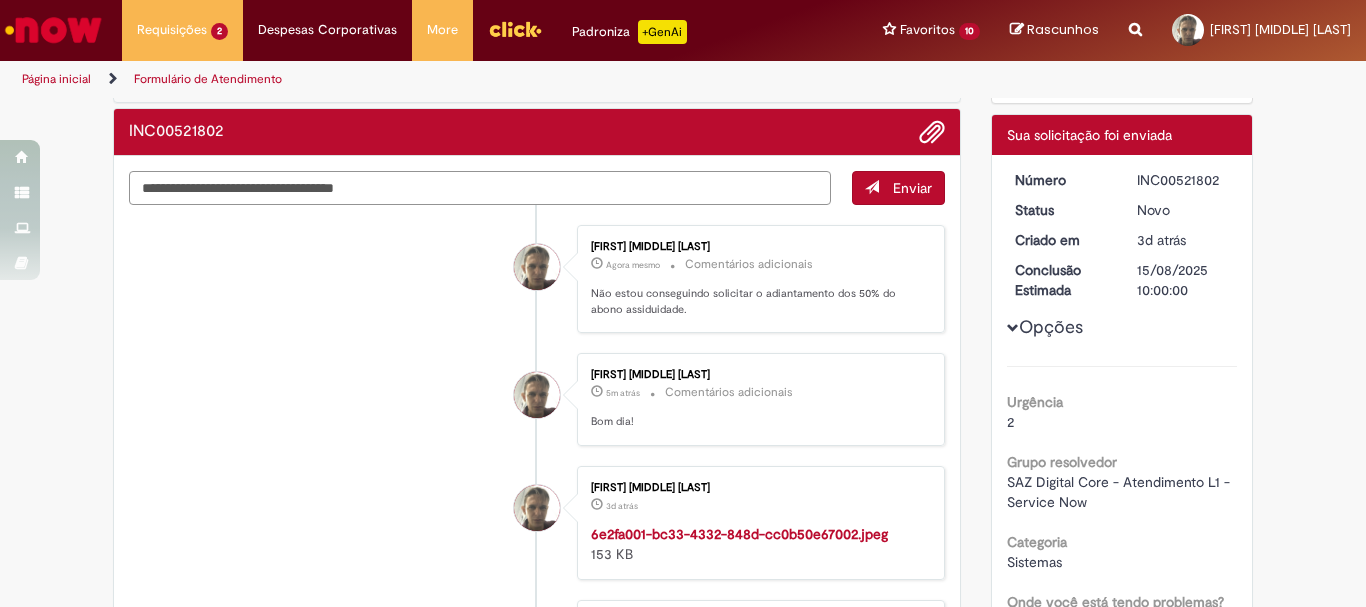 scroll, scrollTop: 400, scrollLeft: 0, axis: vertical 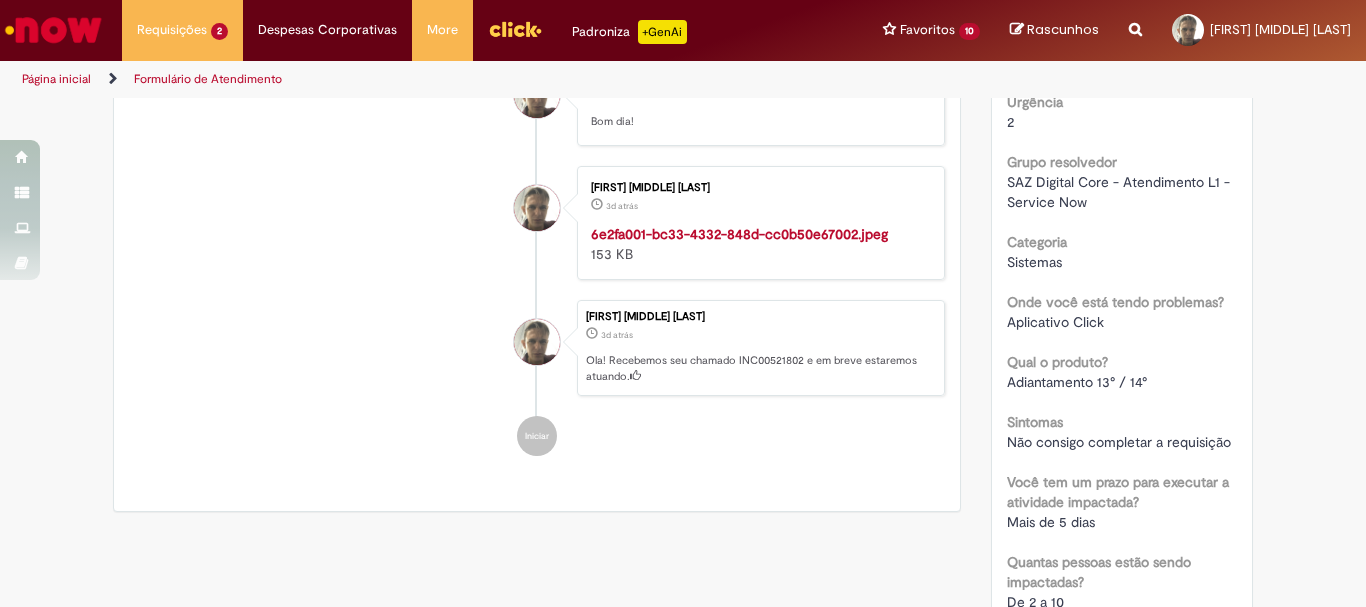 click at bounding box center [757, 224] 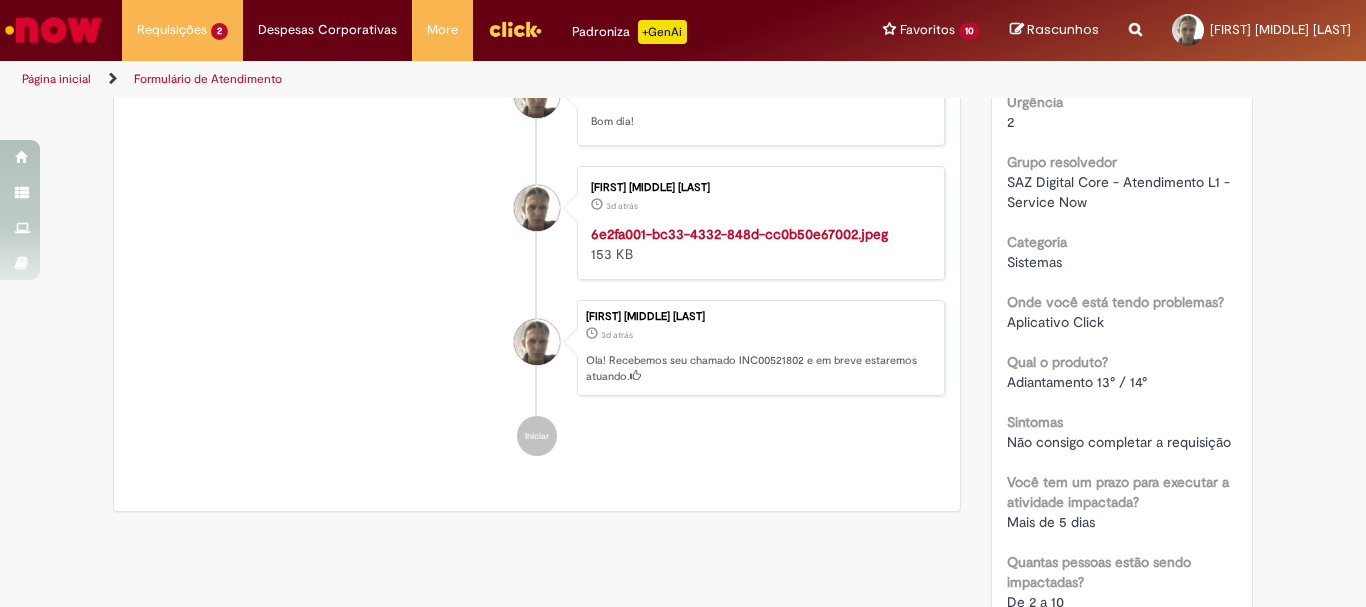 scroll, scrollTop: 100, scrollLeft: 0, axis: vertical 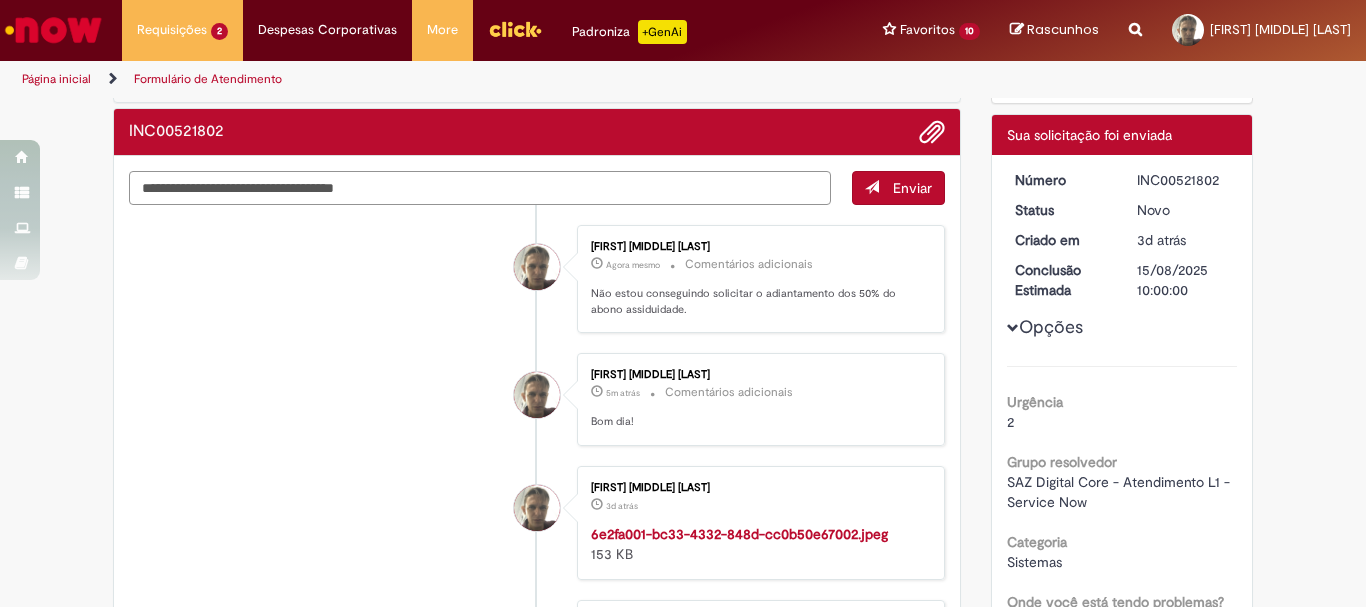 click on "**********" at bounding box center (480, 188) 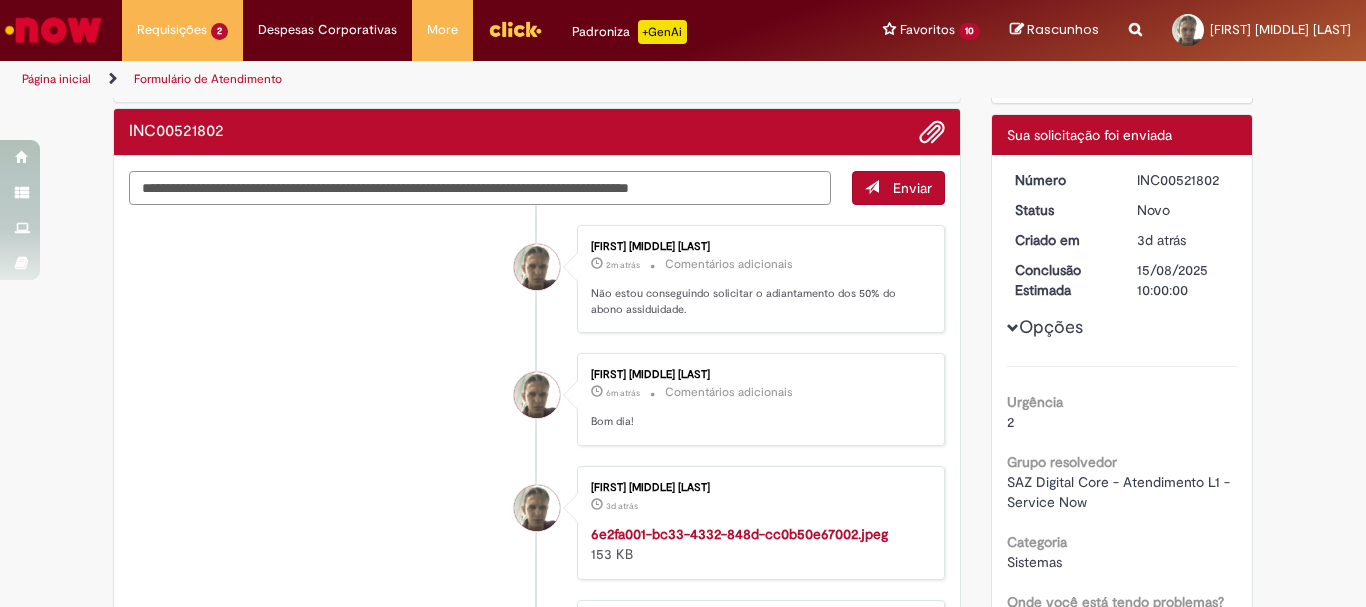 type on "**********" 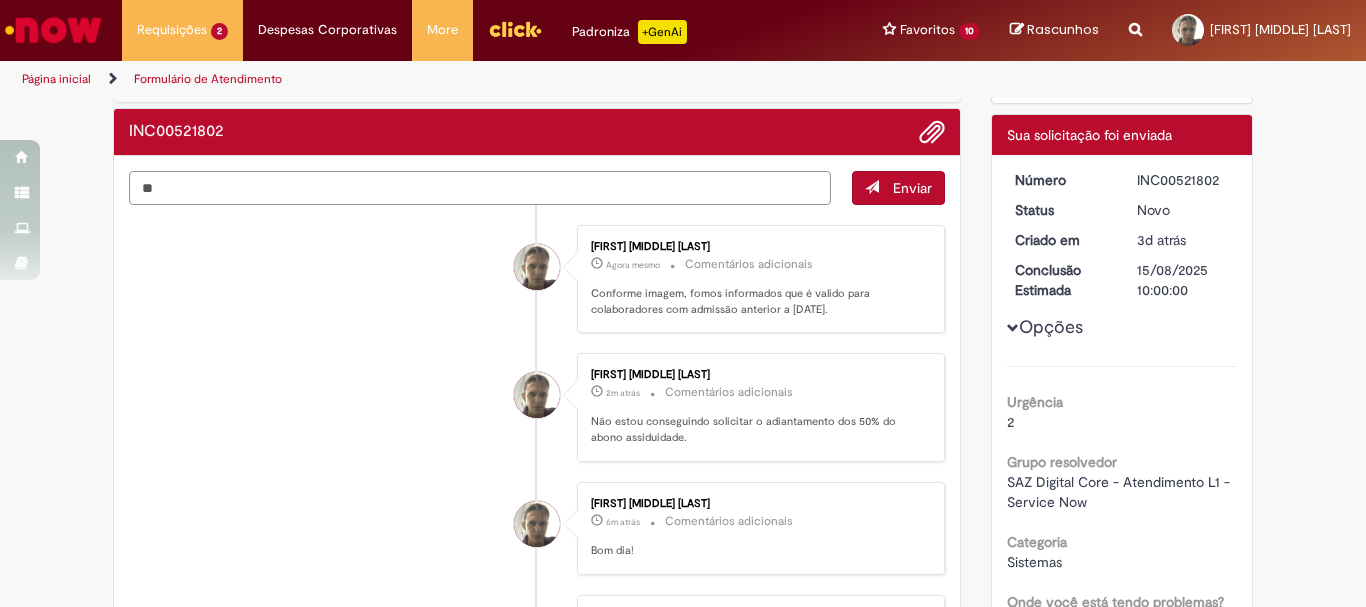 type on "*" 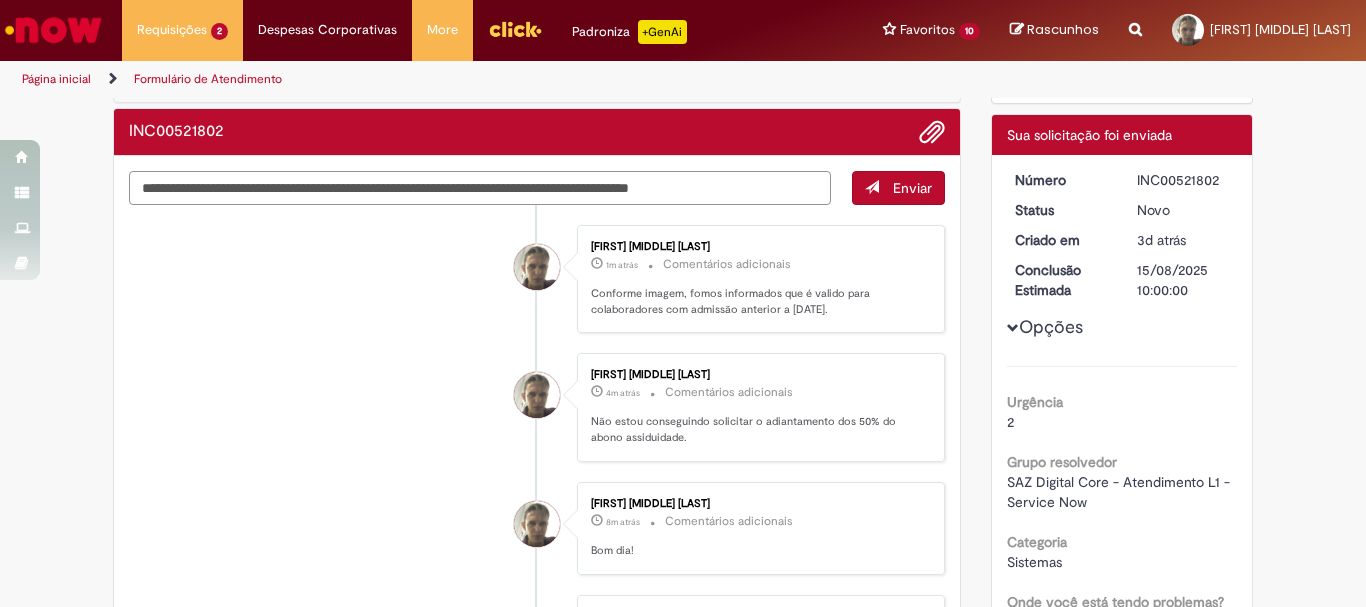 drag, startPoint x: 404, startPoint y: 188, endPoint x: 884, endPoint y: 218, distance: 480.93658 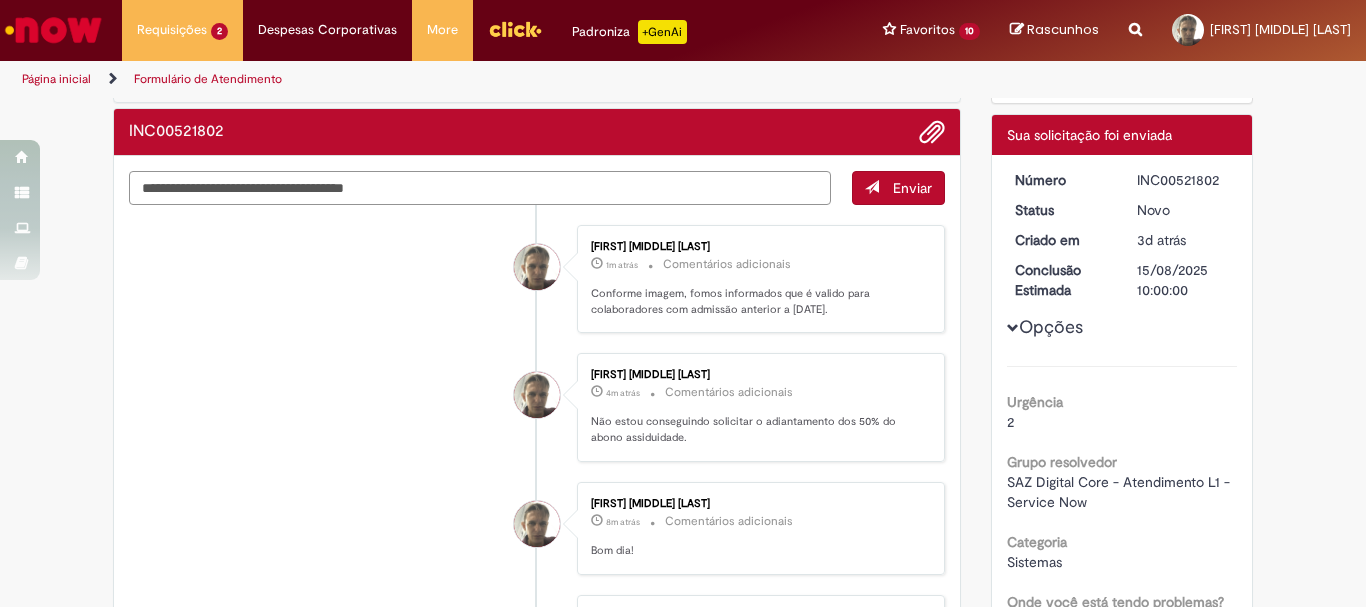 type on "**********" 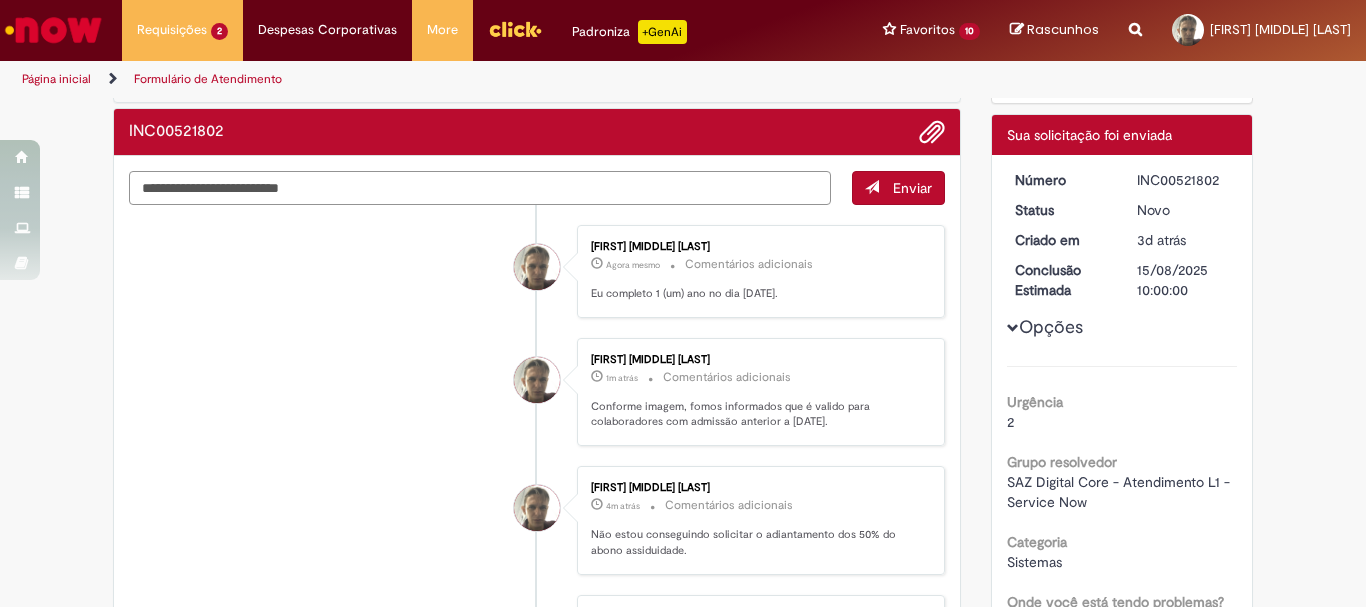 click at bounding box center [480, 188] 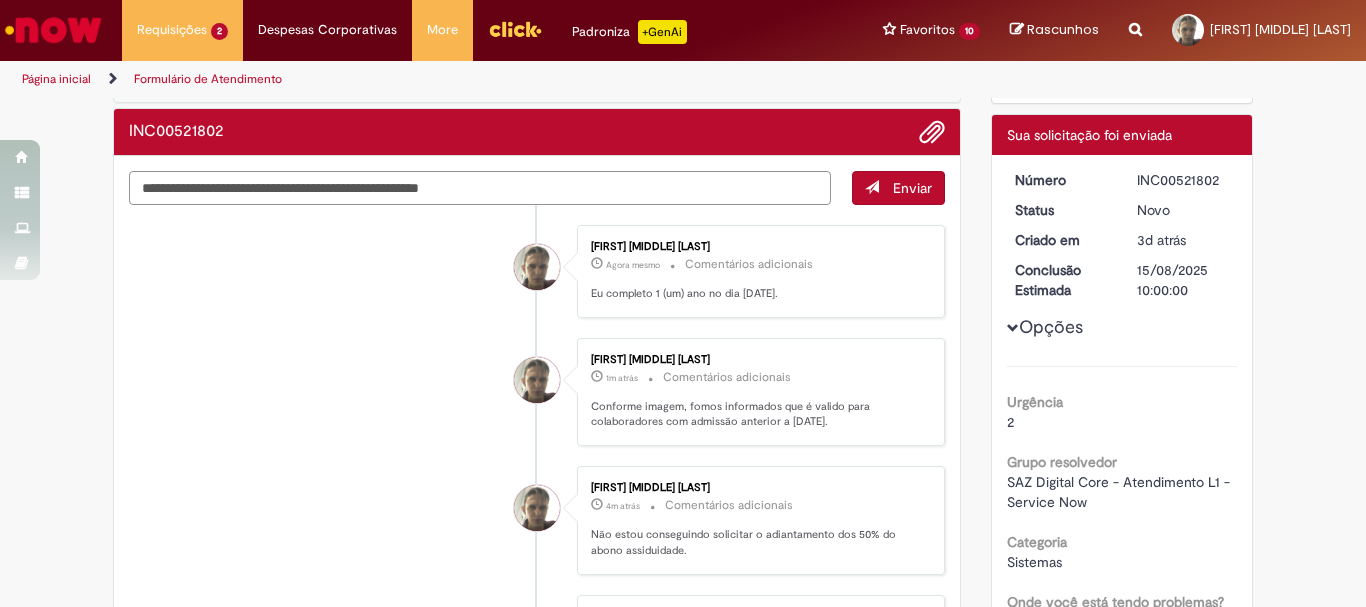 click on "**********" at bounding box center [480, 188] 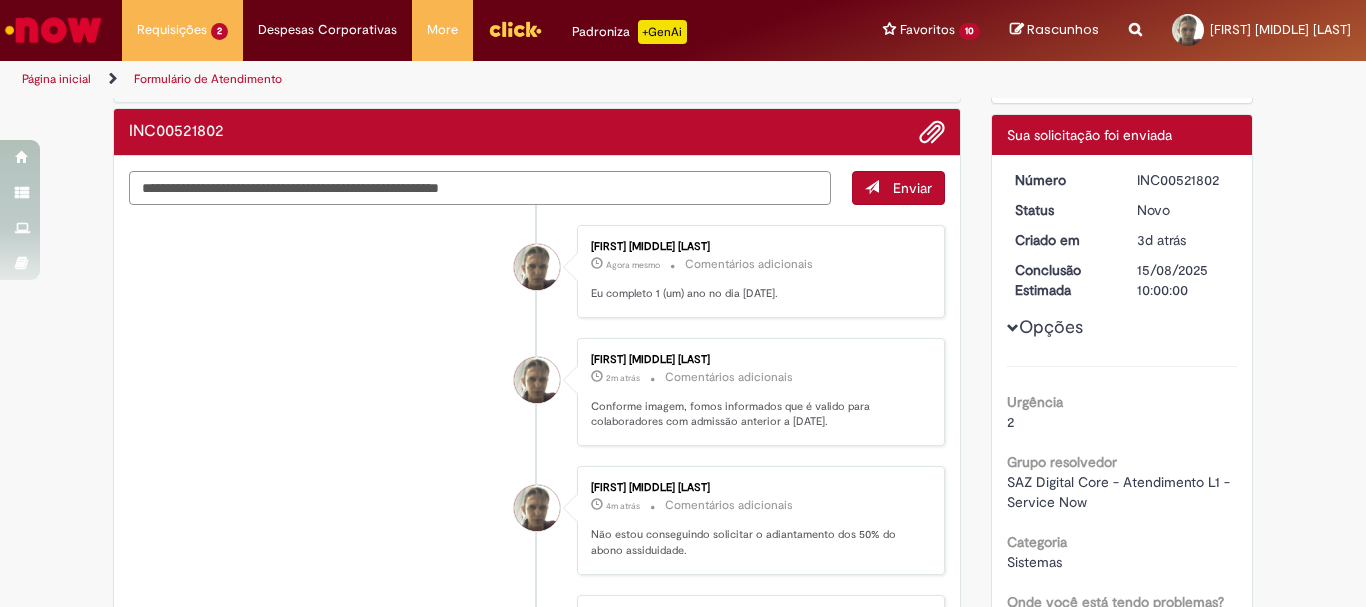 type on "**********" 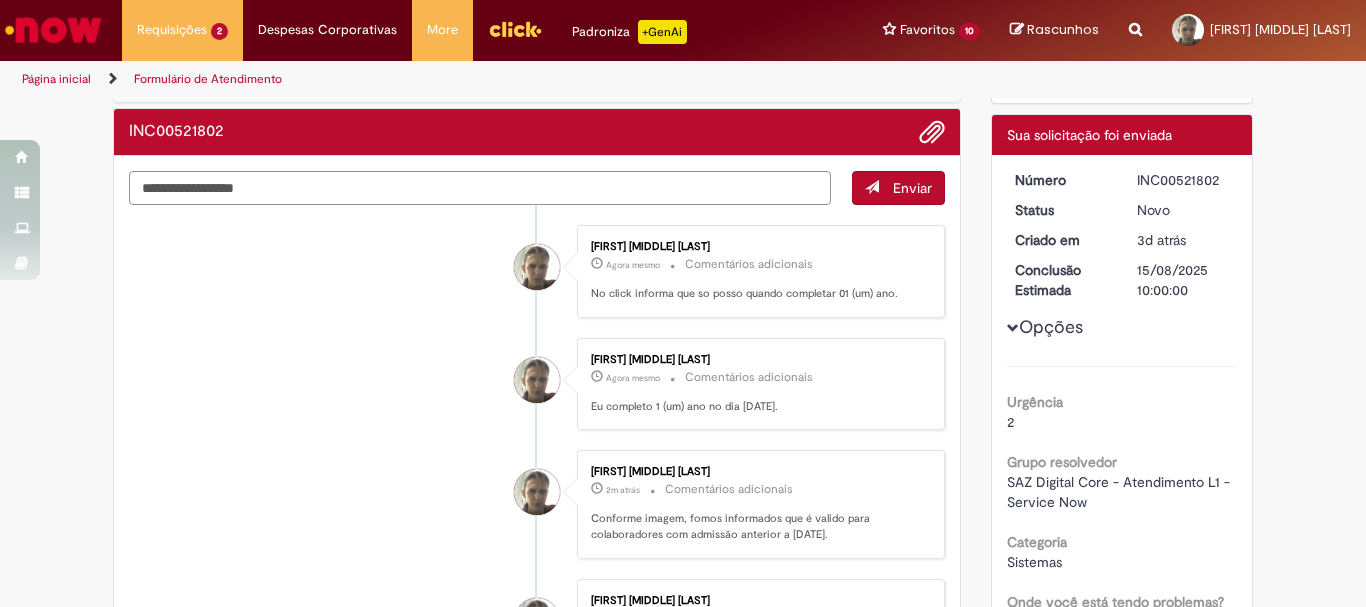 drag, startPoint x: 175, startPoint y: 190, endPoint x: 98, endPoint y: 190, distance: 77 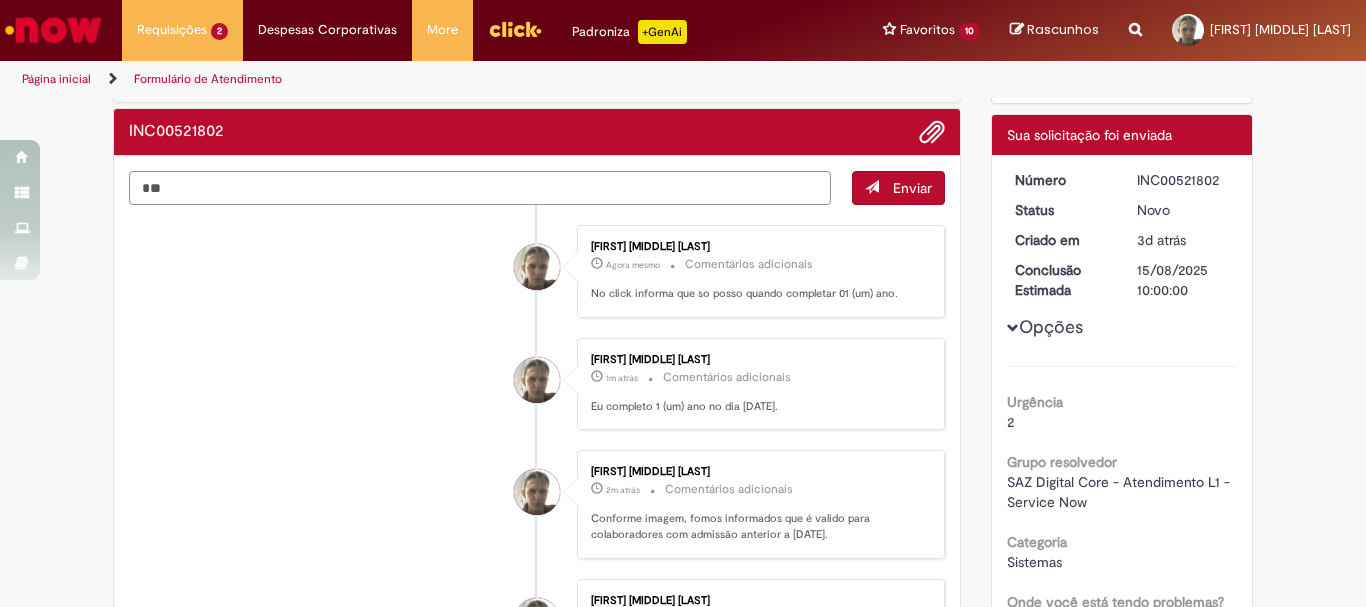 type on "*" 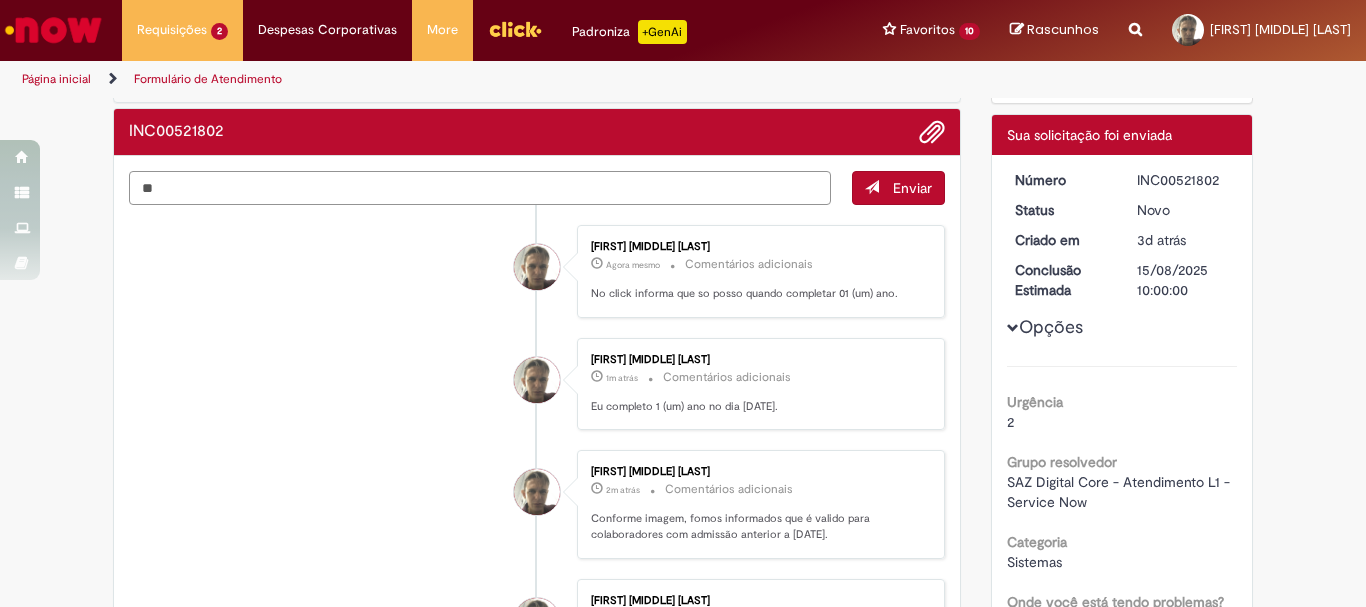 type on "*" 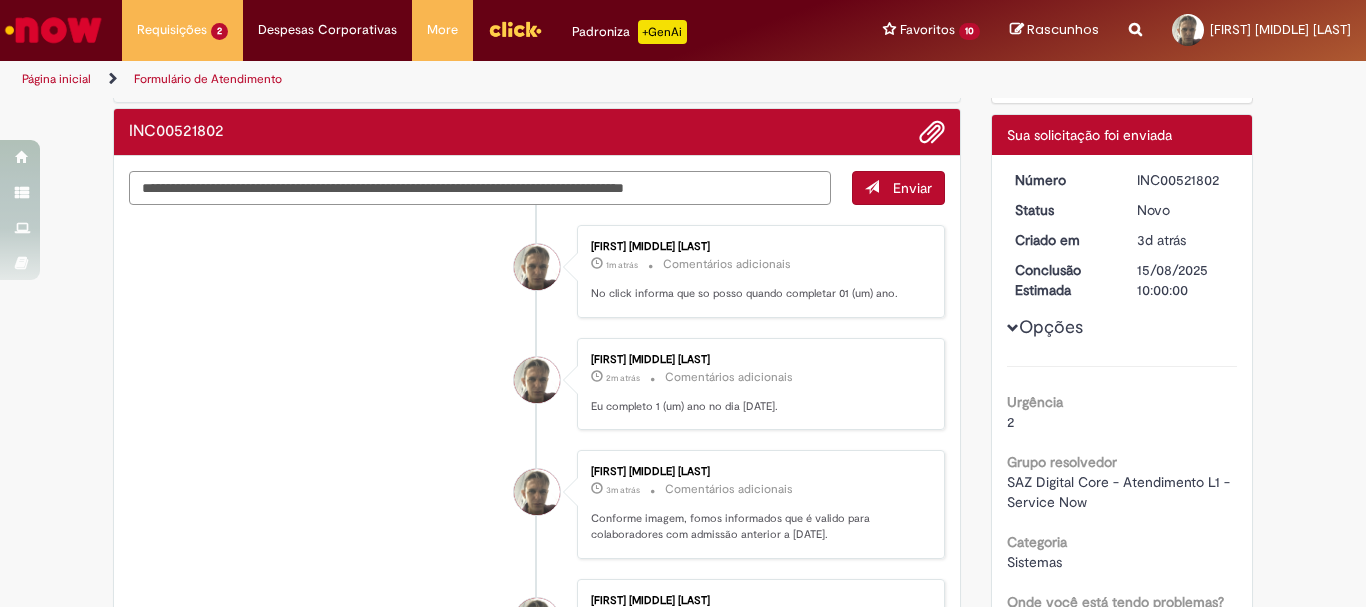 type on "**********" 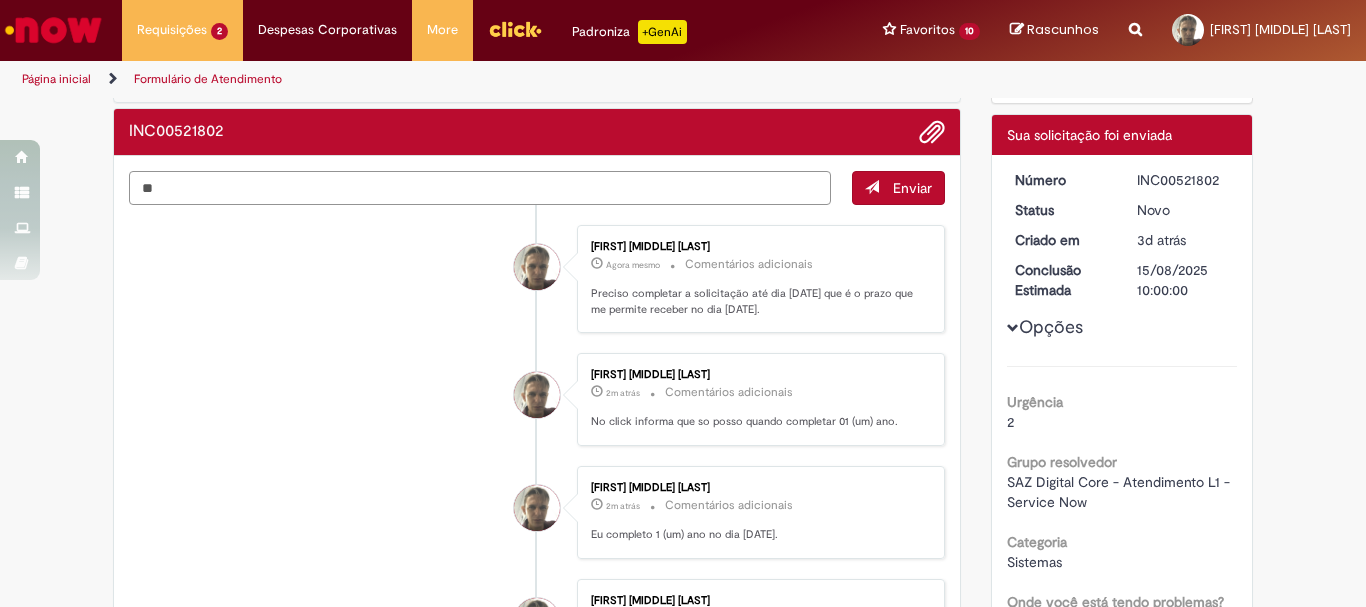 type on "*" 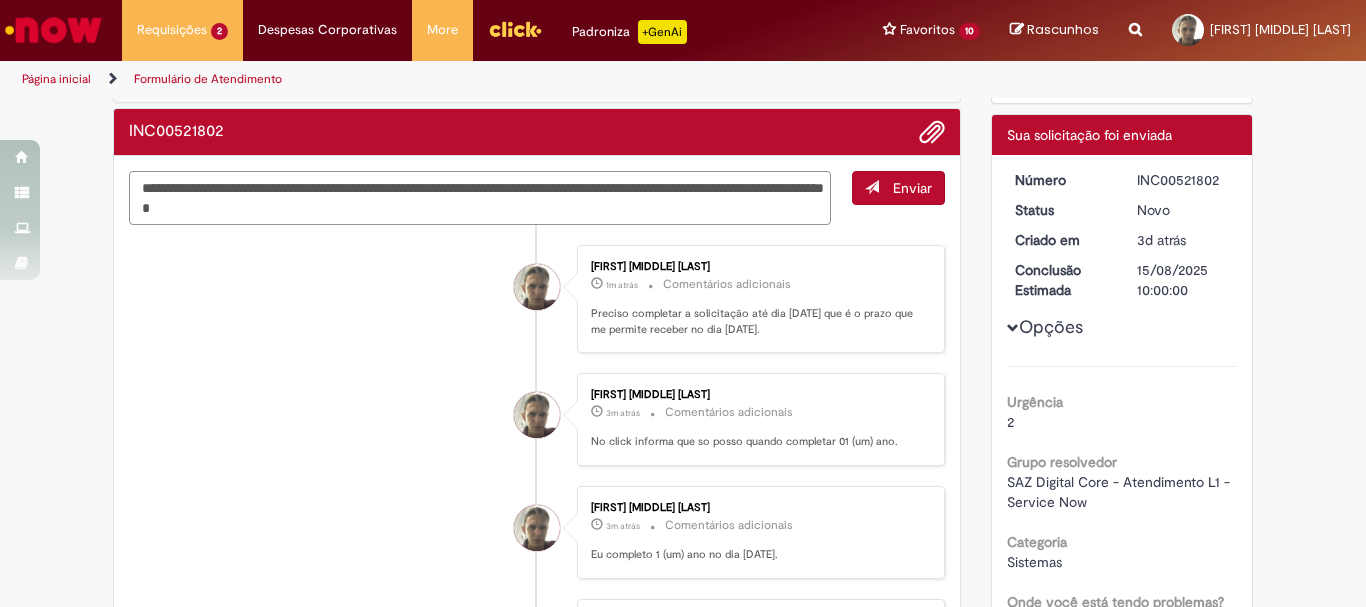 type on "**********" 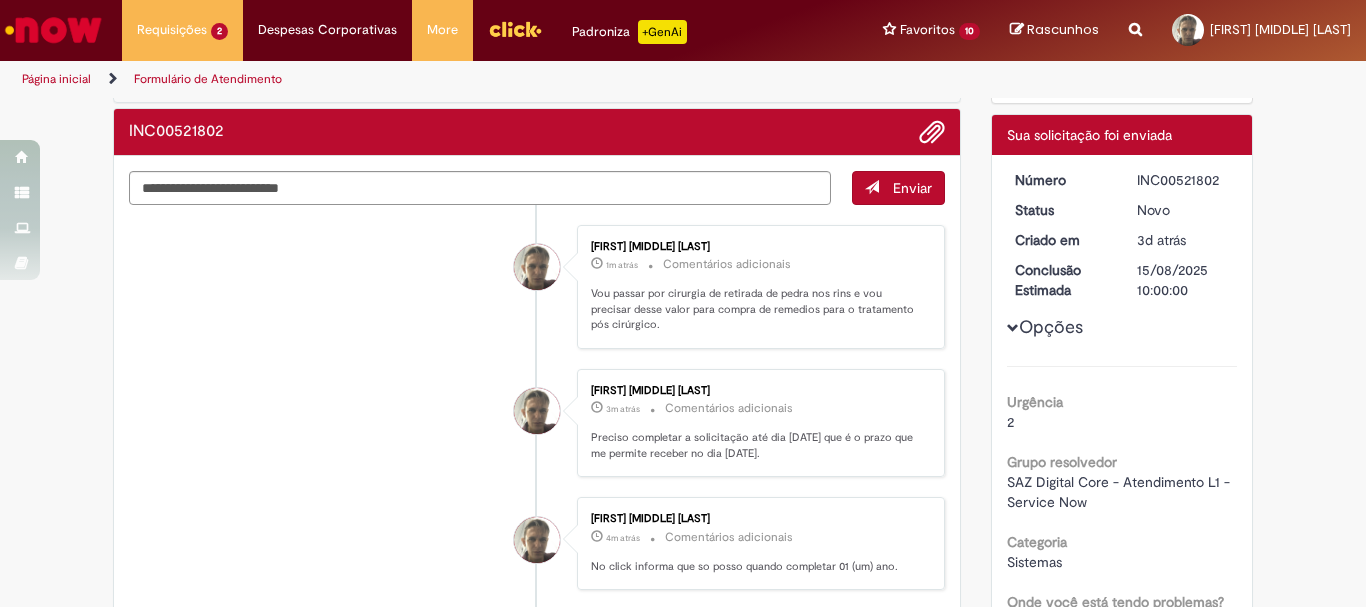 click on "[FIRST] [LAST]
3m atrás 3 minutos atrás     Comentários adicionais
Preciso completar a solicitação até dia [DATE] que é o prazo que me permite receber no dia [DATE]." at bounding box center (537, 423) 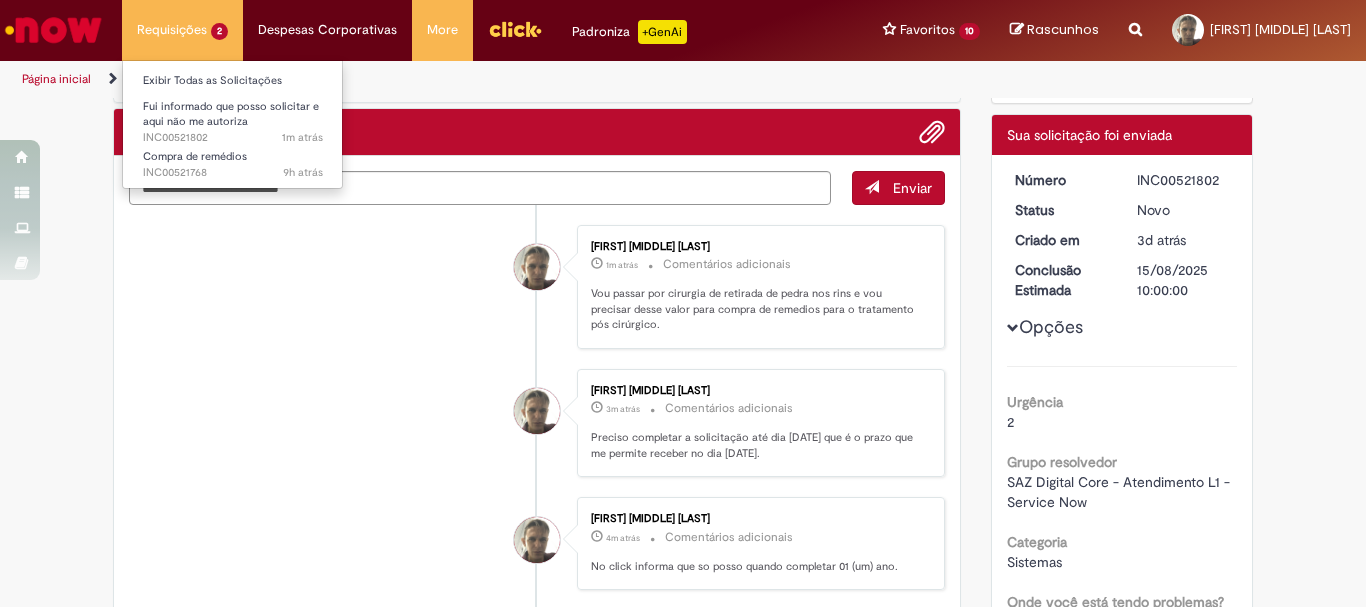 click on "Requisições   2
Exibir Todas as Solicitações
Fui informado que posso solicitar e aqui não me autoriza
1m atrás 1m atrás  INC00521802
Compra de remédios
9h atrás 9 horas atrás  INC00521768" at bounding box center [182, 30] 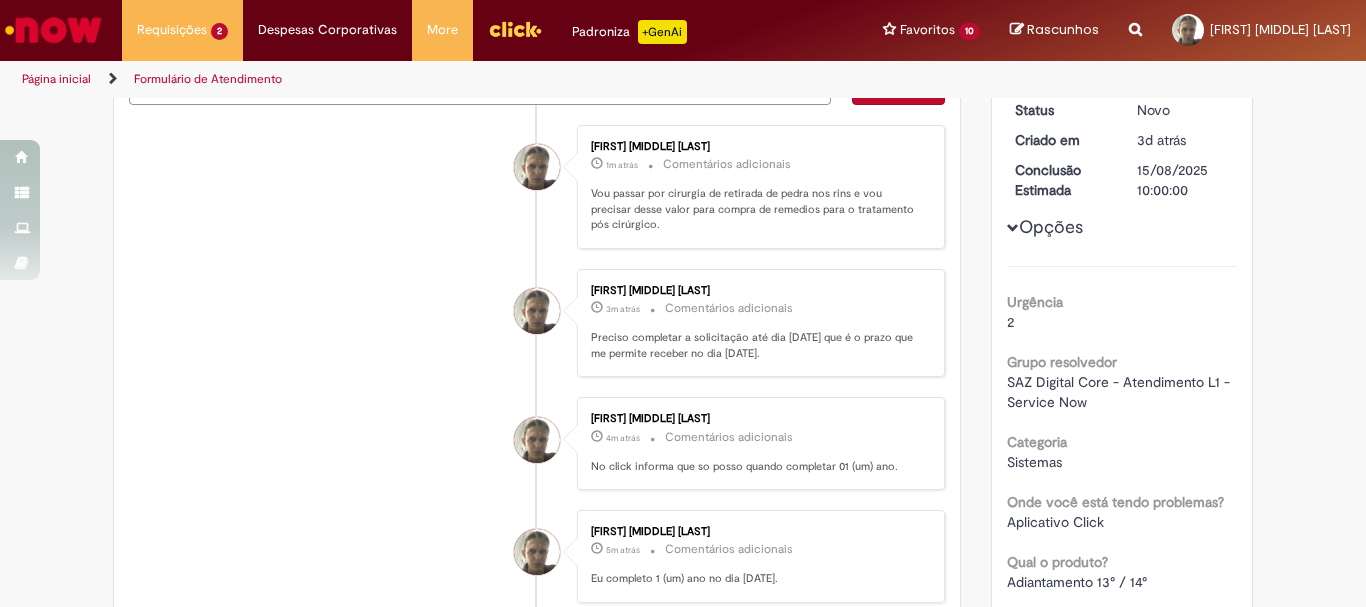 scroll, scrollTop: 300, scrollLeft: 0, axis: vertical 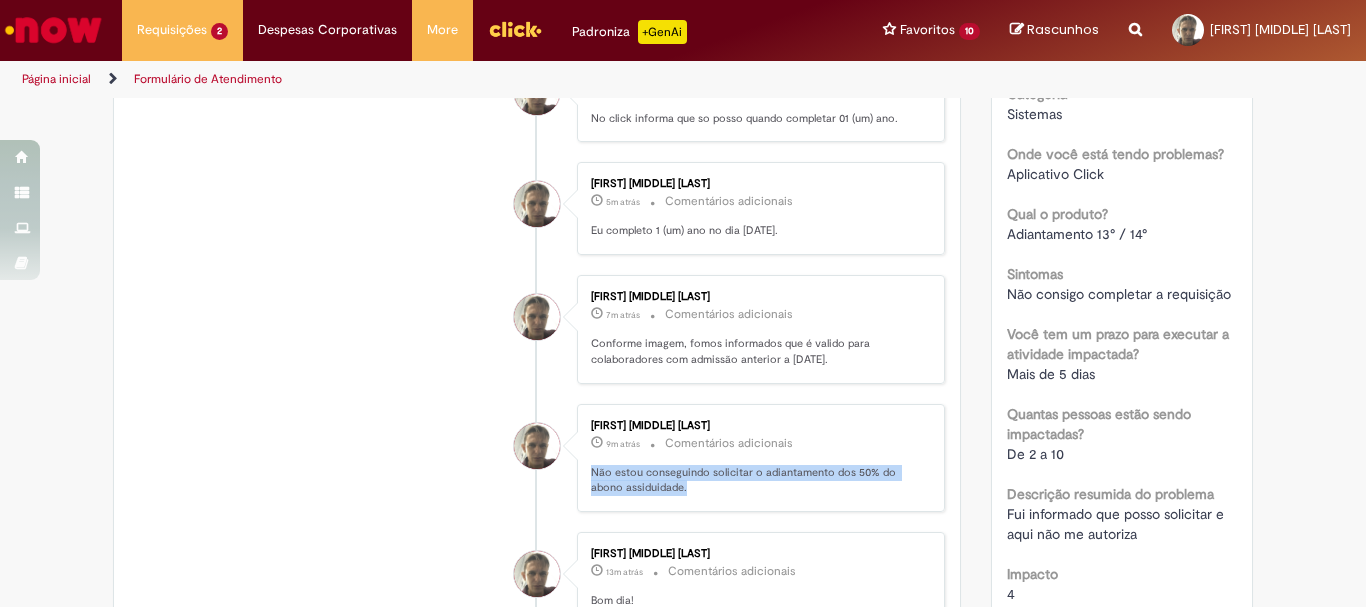 drag, startPoint x: 584, startPoint y: 468, endPoint x: 645, endPoint y: 489, distance: 64.513565 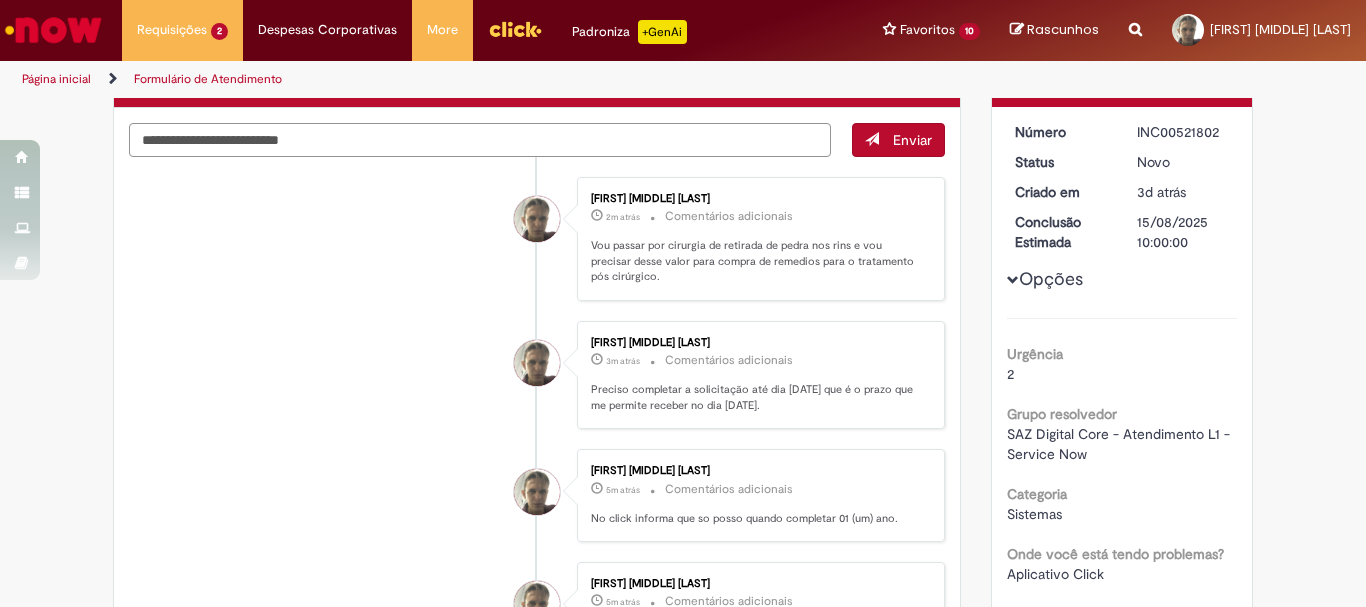 click at bounding box center (480, 140) 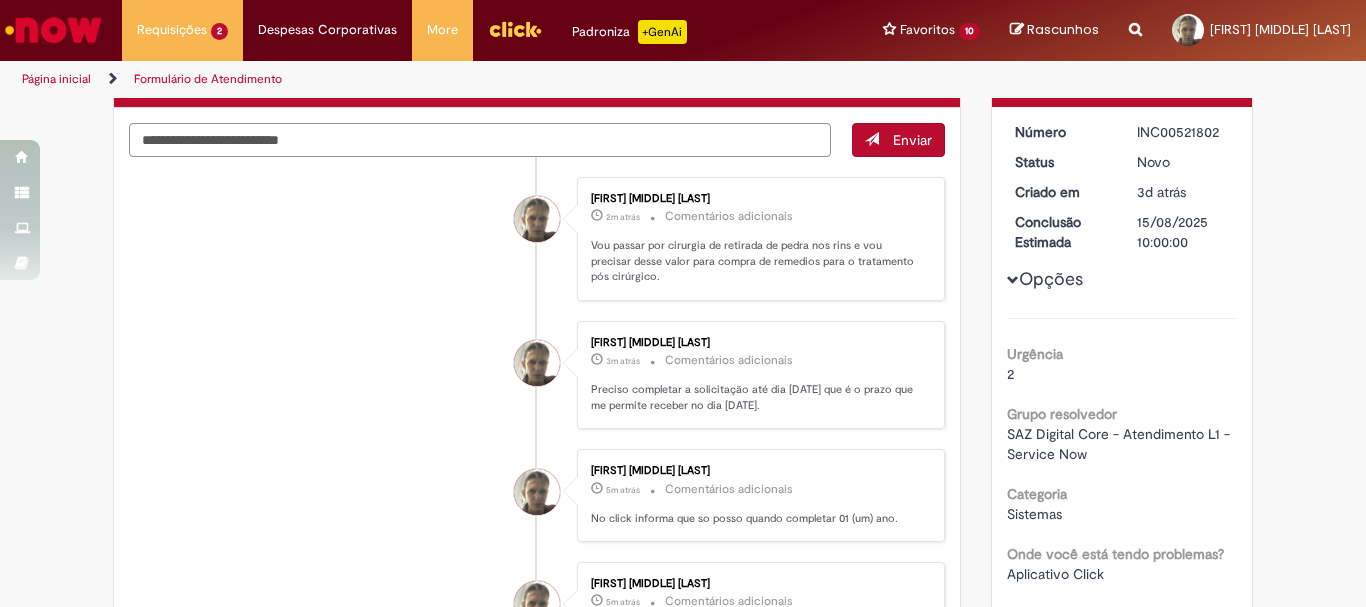 paste on "**********" 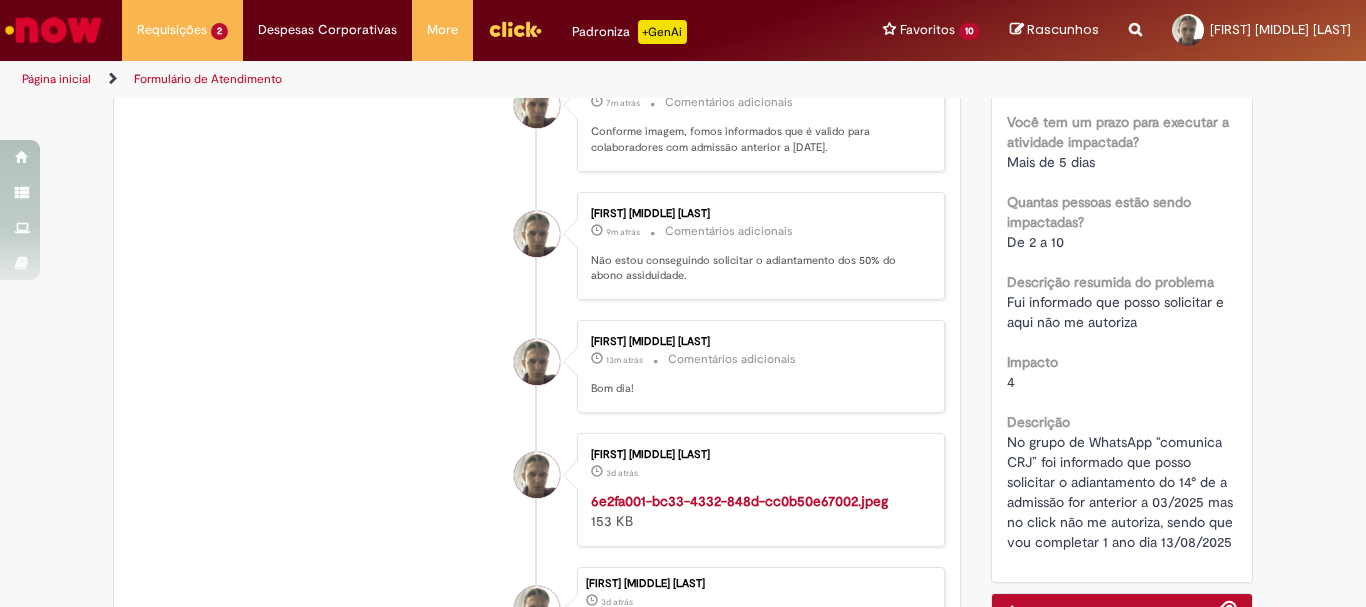 scroll, scrollTop: 696, scrollLeft: 0, axis: vertical 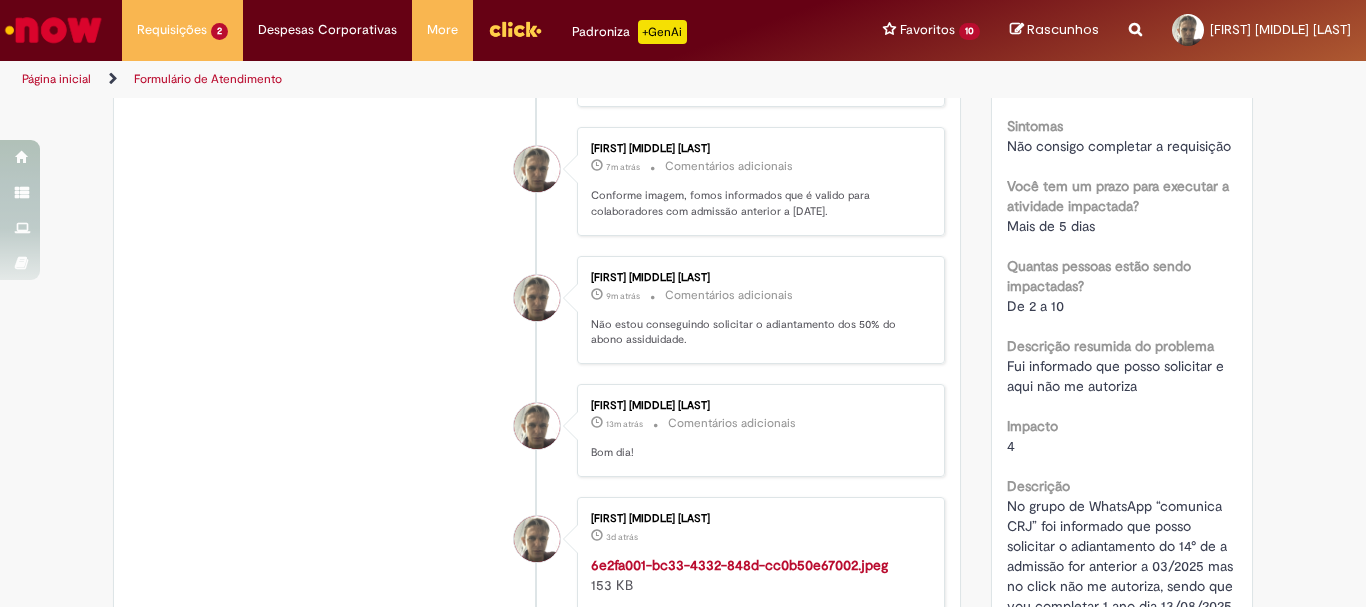drag, startPoint x: 583, startPoint y: 193, endPoint x: 829, endPoint y: 218, distance: 247.26706 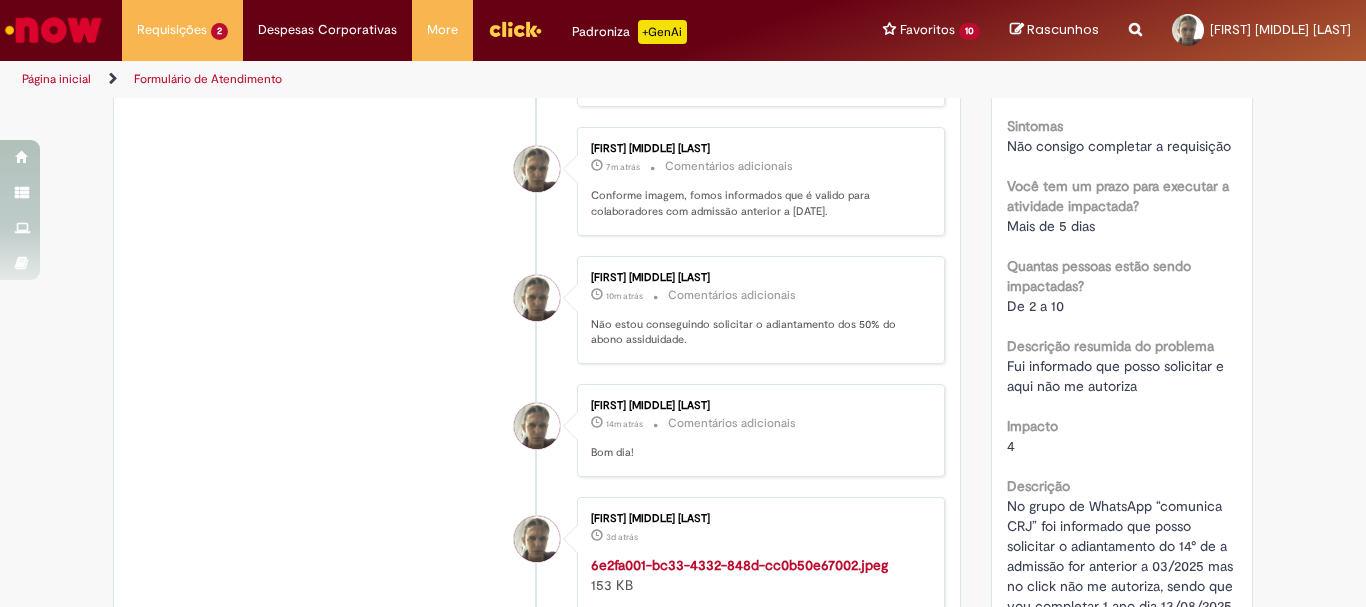 copy on "Conforme imagem, fomos informados que é valido para colaboradores com admissão anterior a [DATE]." 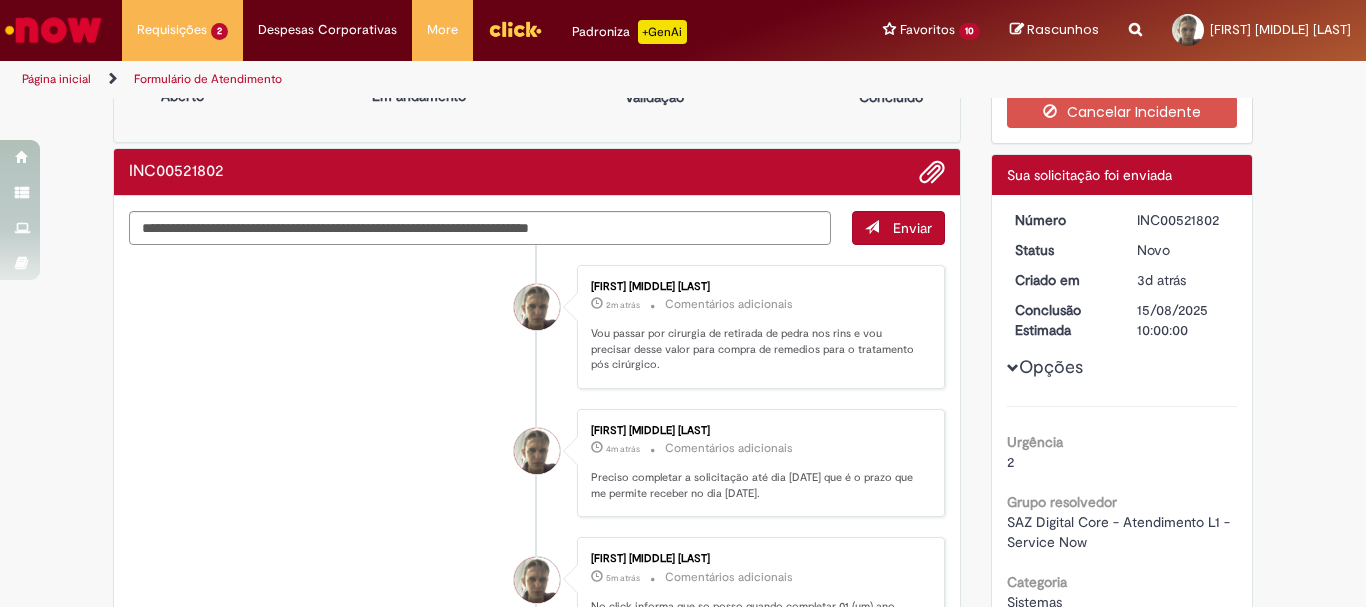 scroll, scrollTop: 52, scrollLeft: 0, axis: vertical 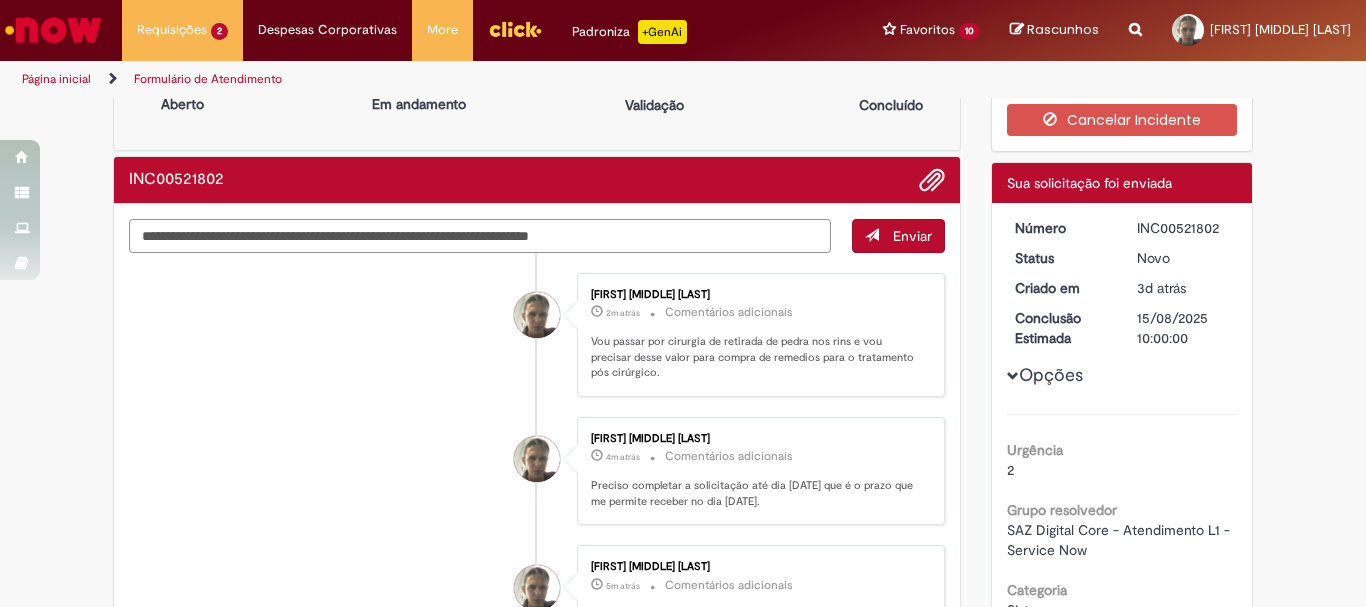 click on "**********" at bounding box center [480, 236] 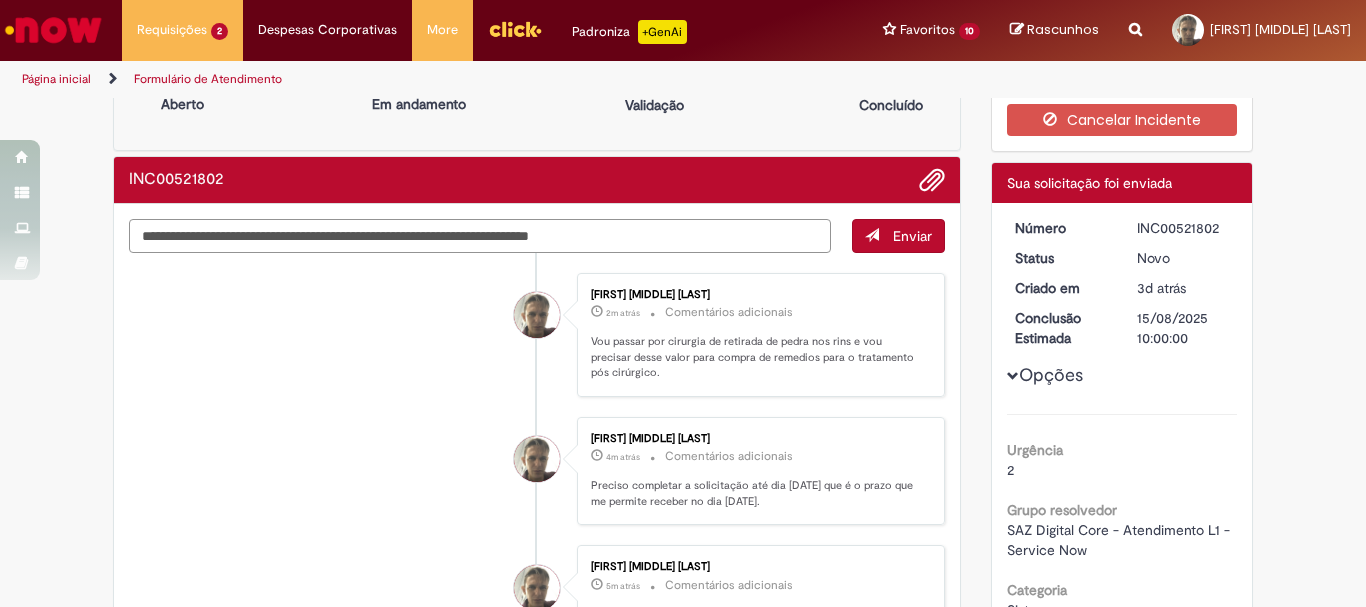 paste on "**********" 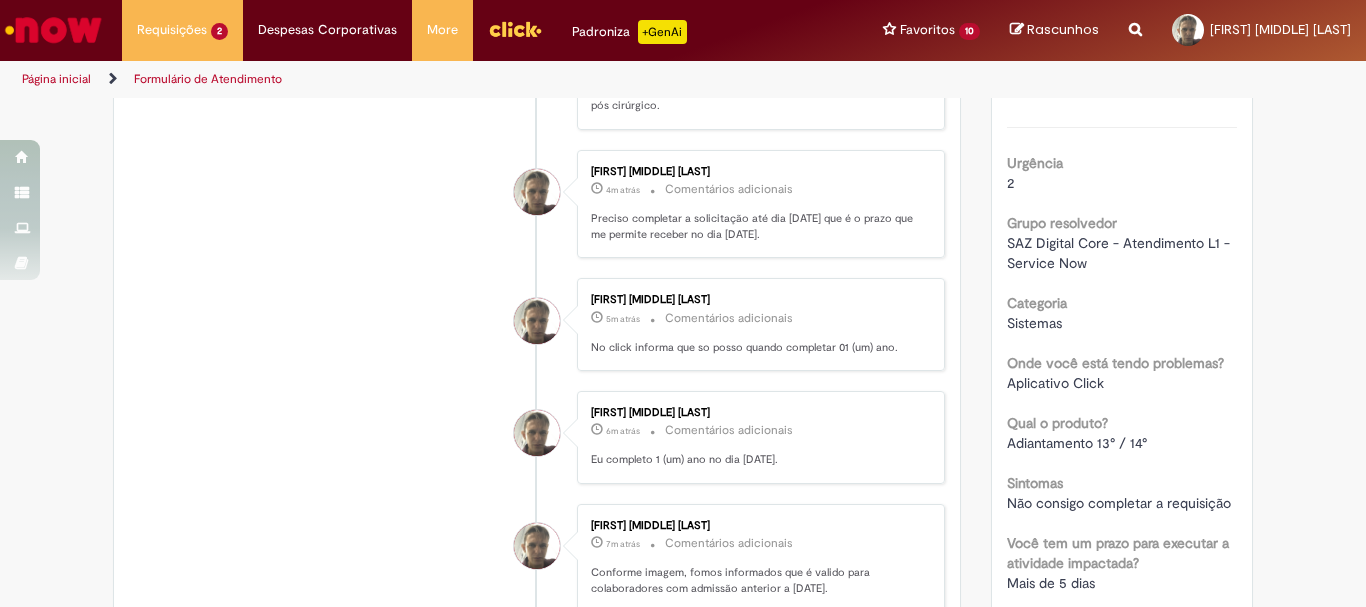 scroll, scrollTop: 372, scrollLeft: 0, axis: vertical 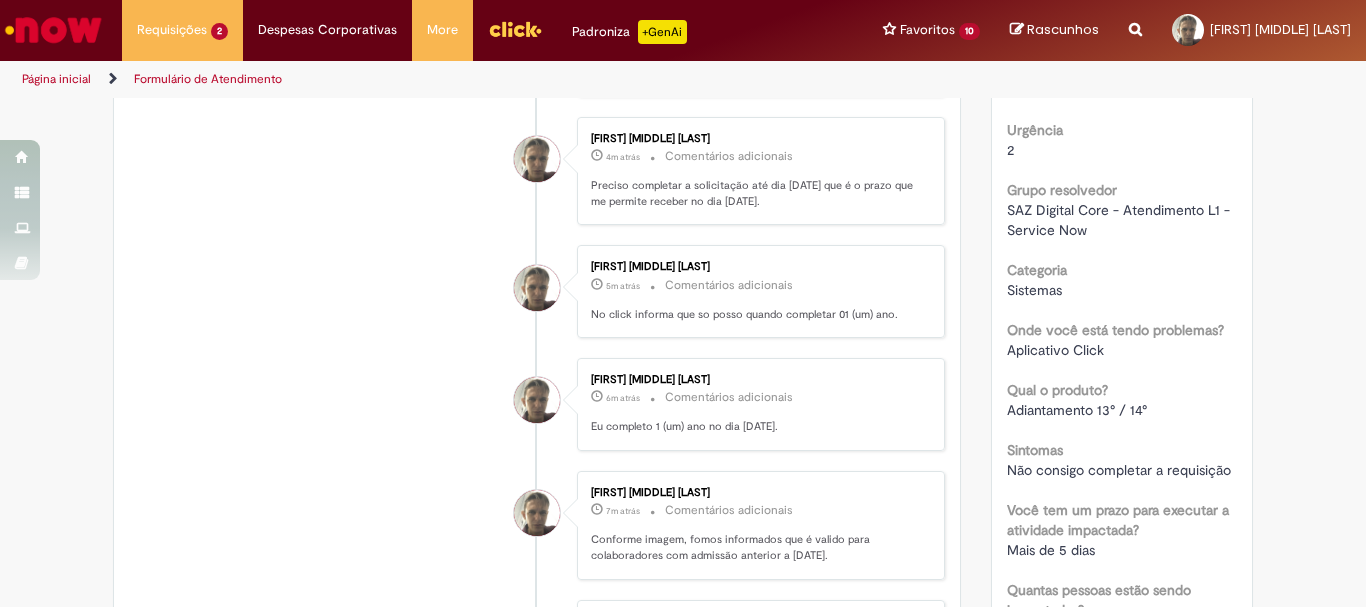 drag, startPoint x: 584, startPoint y: 423, endPoint x: 801, endPoint y: 447, distance: 218.32315 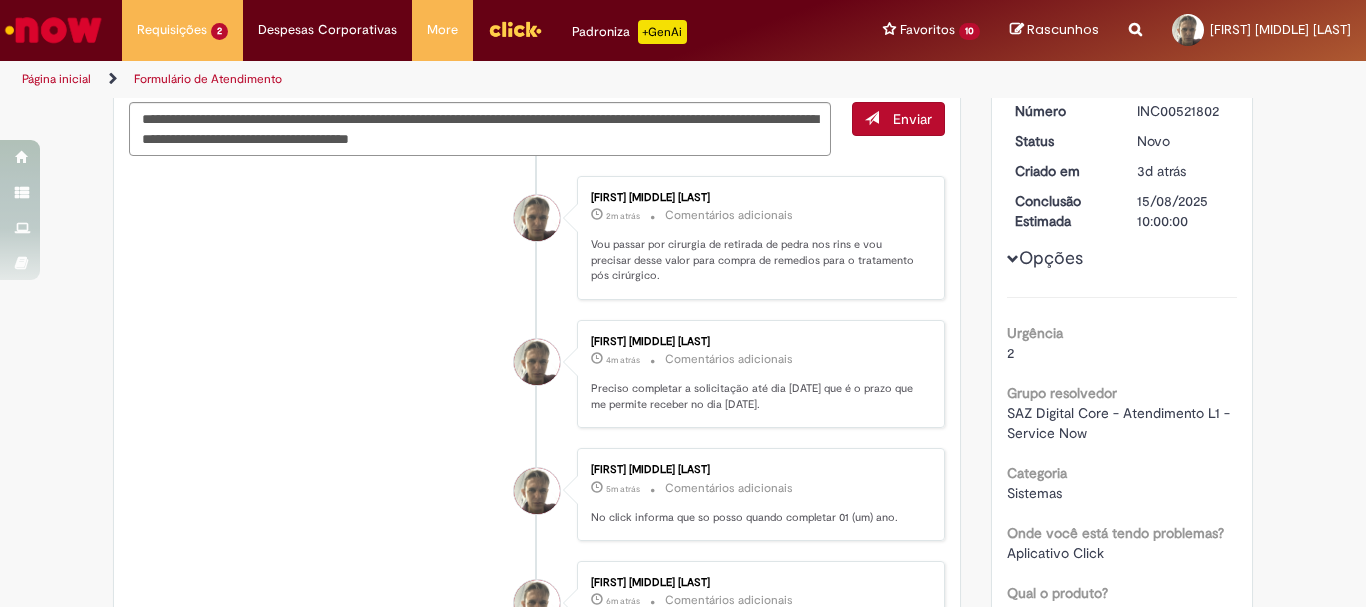 scroll, scrollTop: 165, scrollLeft: 0, axis: vertical 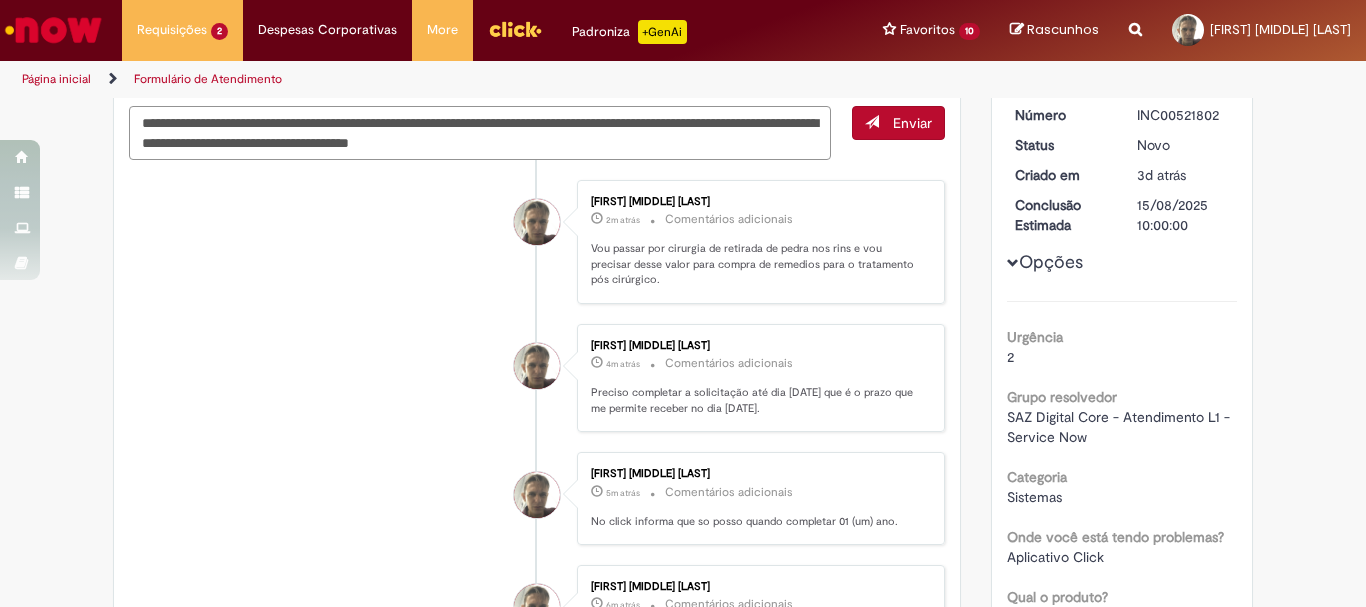 click on "**********" at bounding box center [480, 133] 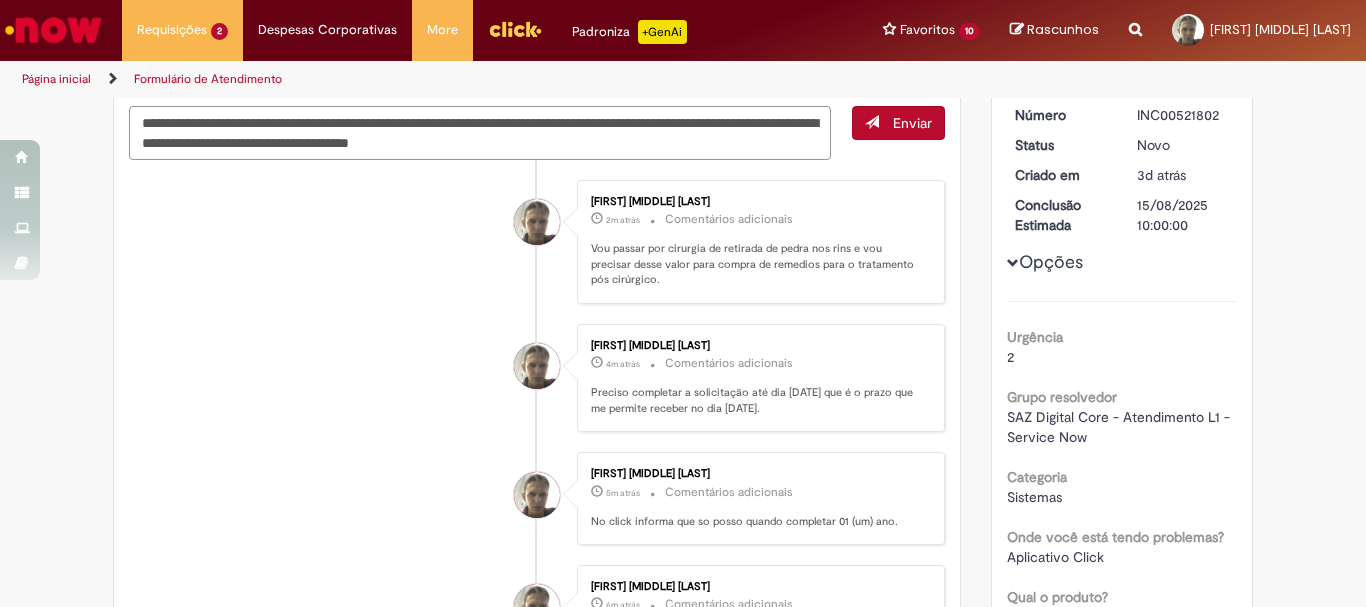paste on "**********" 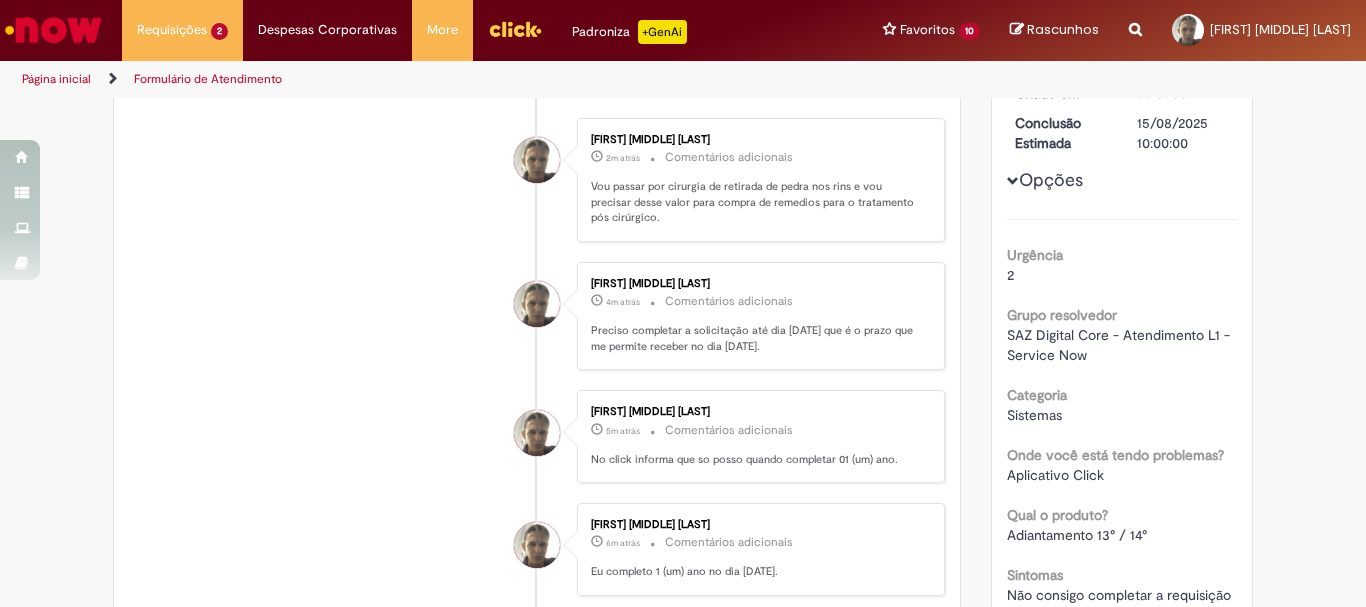 scroll, scrollTop: 255, scrollLeft: 0, axis: vertical 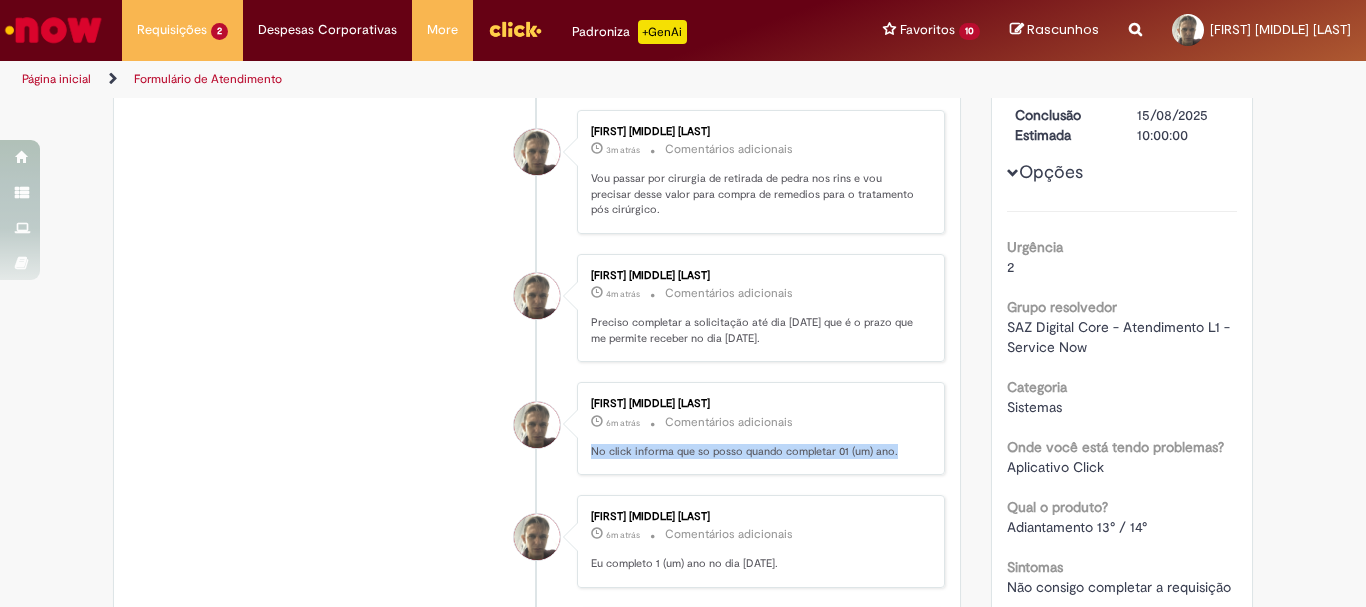 drag, startPoint x: 584, startPoint y: 458, endPoint x: 886, endPoint y: 457, distance: 302.00165 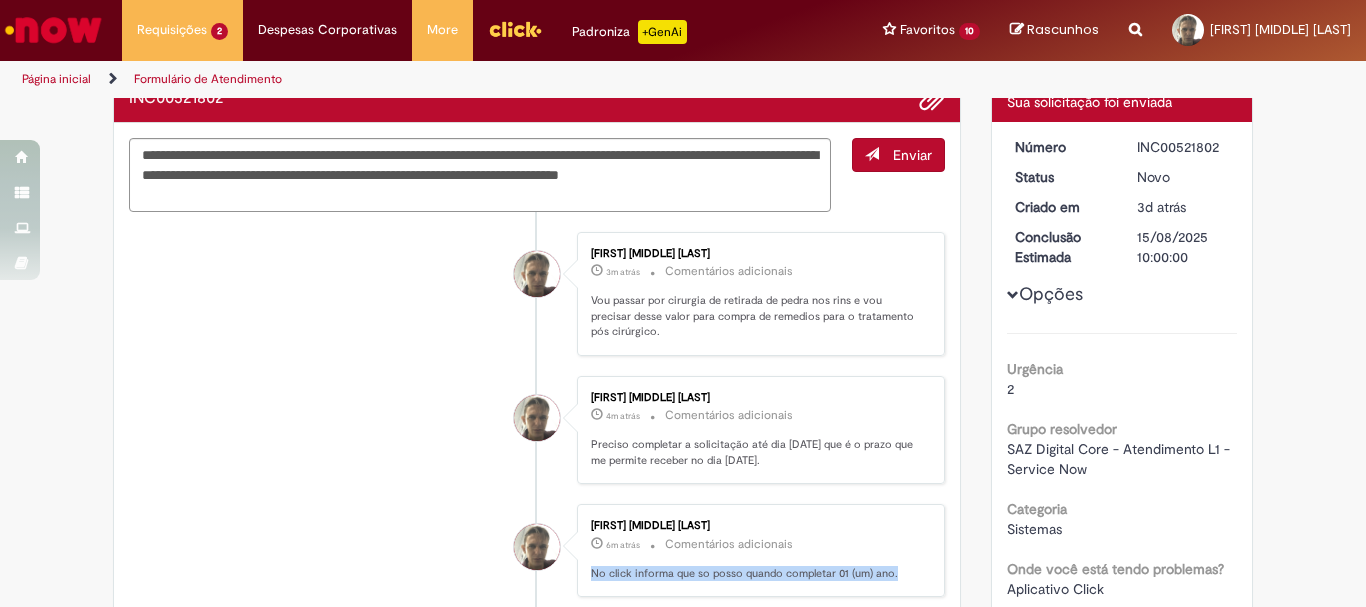 scroll, scrollTop: 96, scrollLeft: 0, axis: vertical 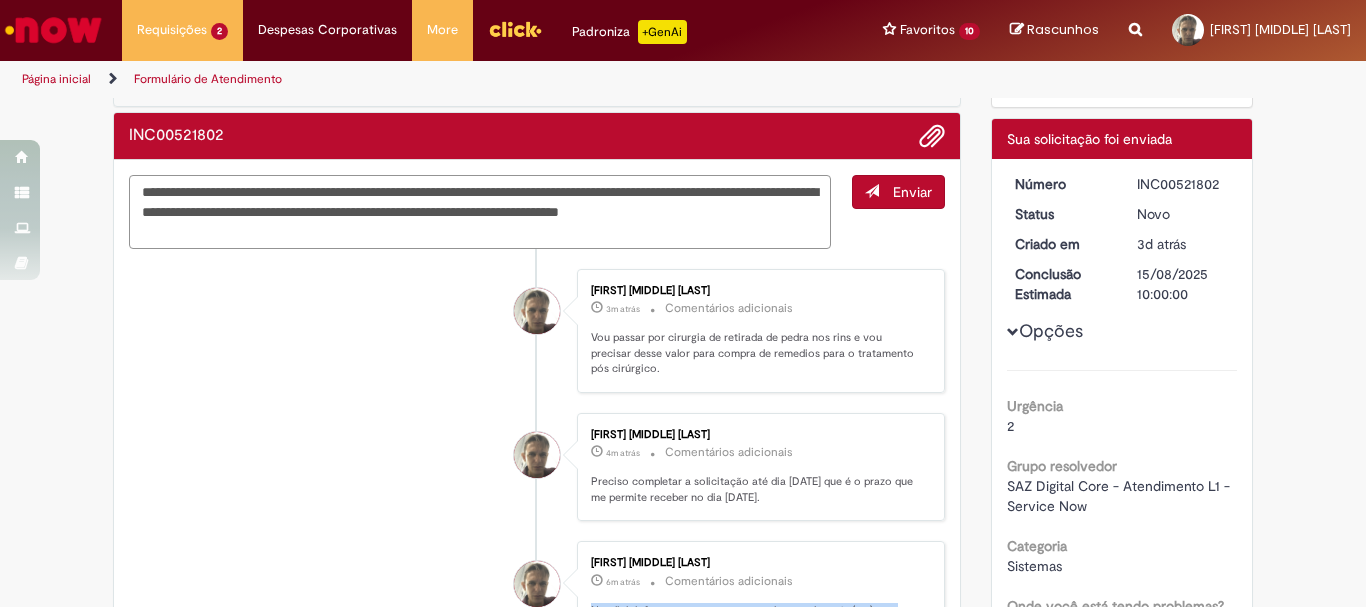 click on "**********" at bounding box center [480, 212] 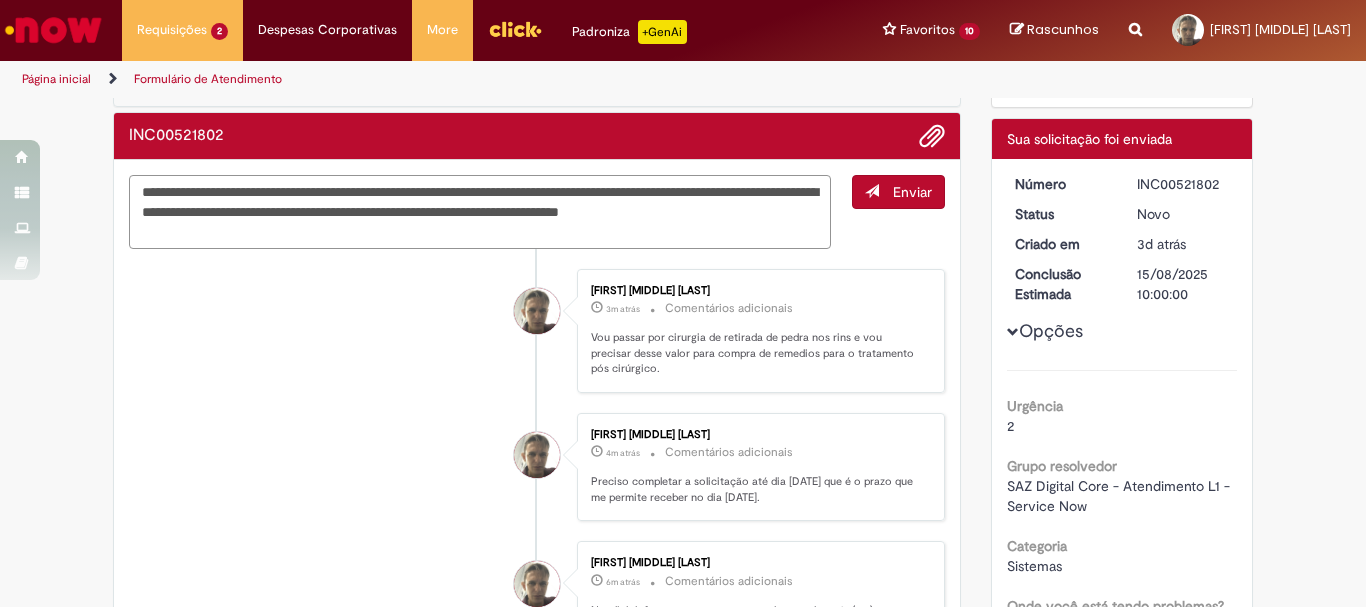 paste on "**********" 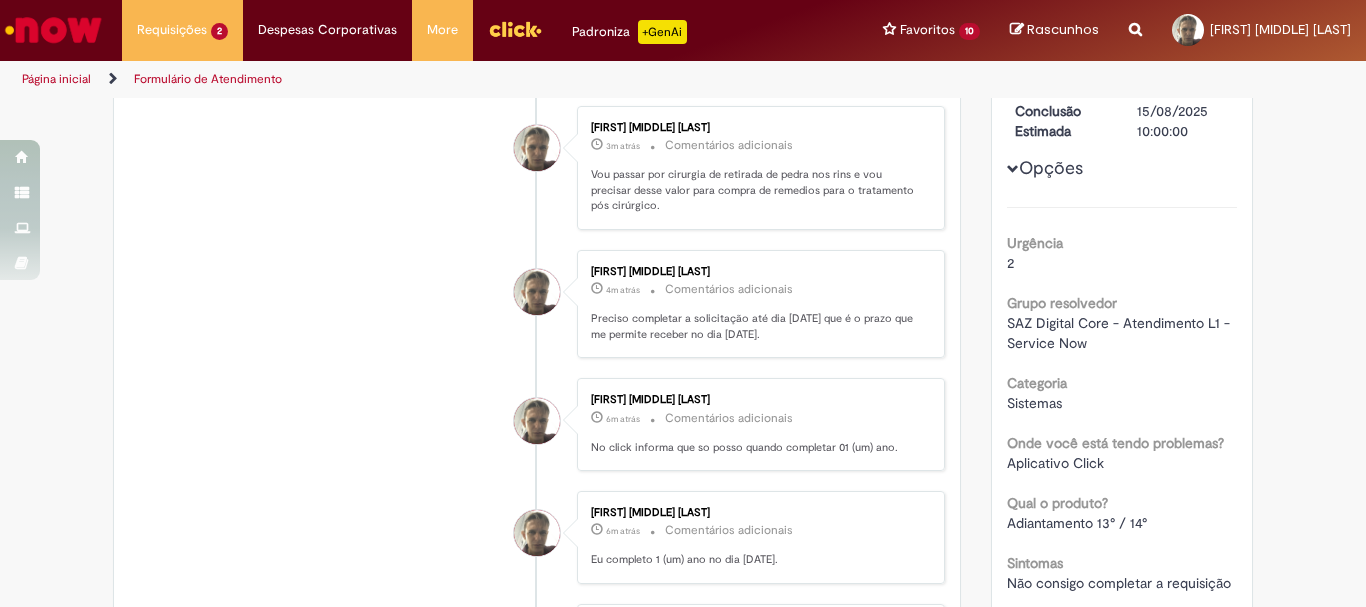 scroll, scrollTop: 263, scrollLeft: 0, axis: vertical 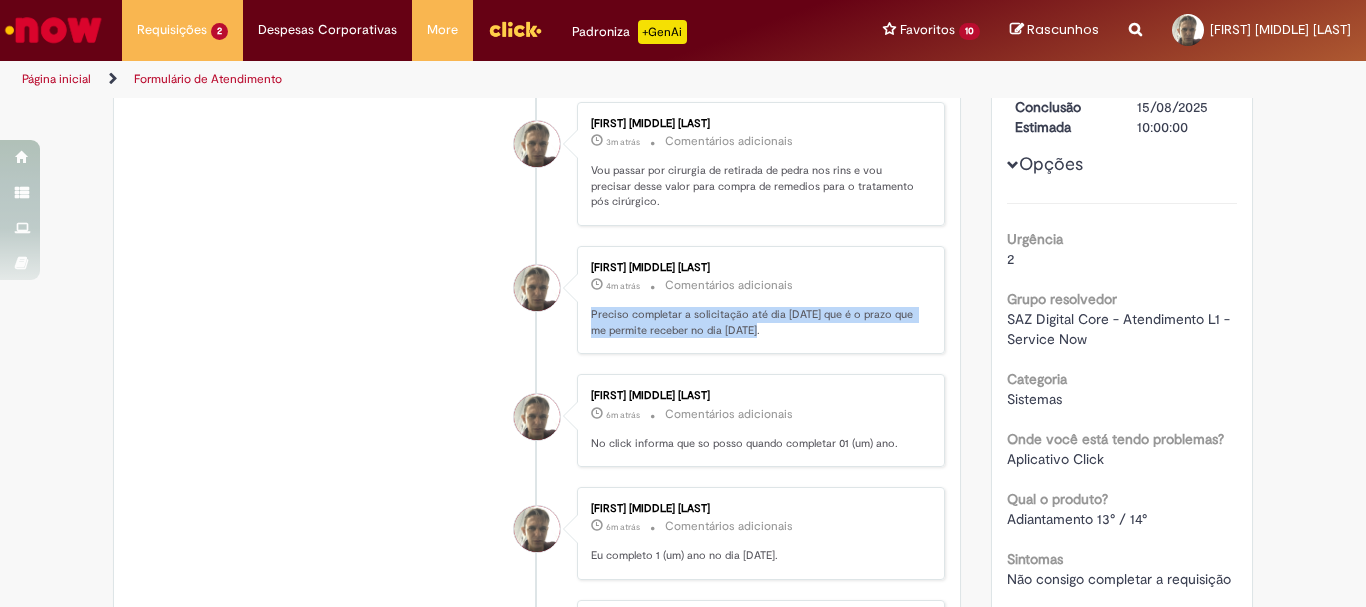 drag, startPoint x: 584, startPoint y: 310, endPoint x: 757, endPoint y: 337, distance: 175.09425 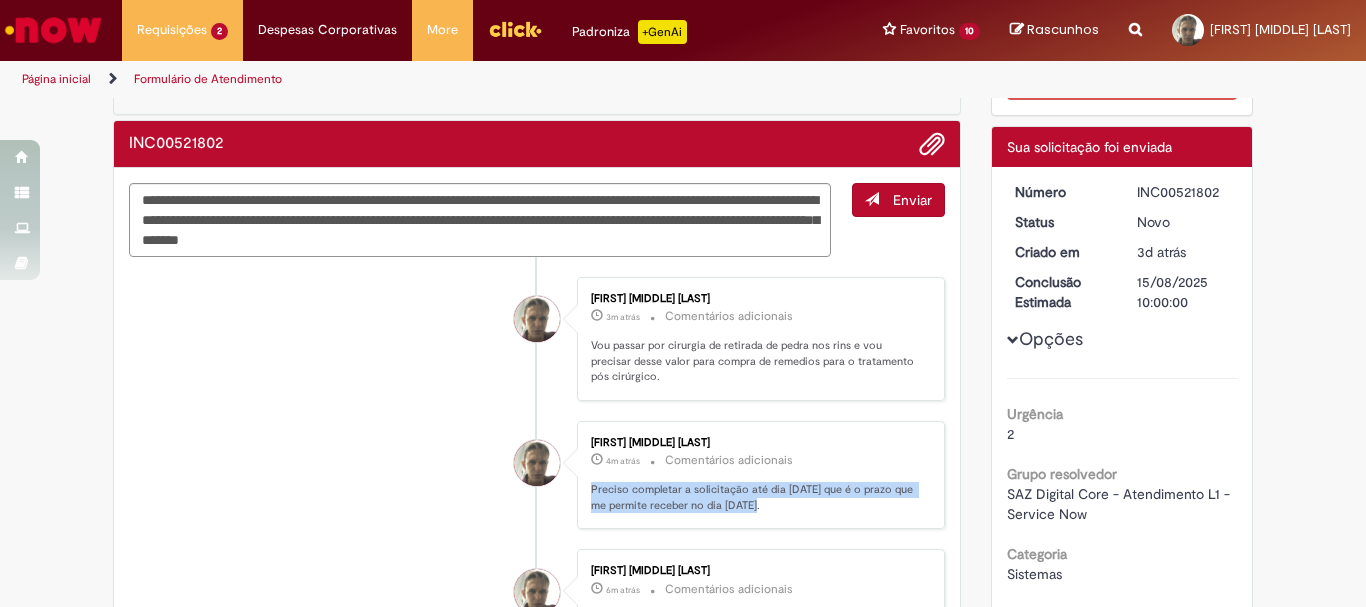 scroll, scrollTop: 51, scrollLeft: 0, axis: vertical 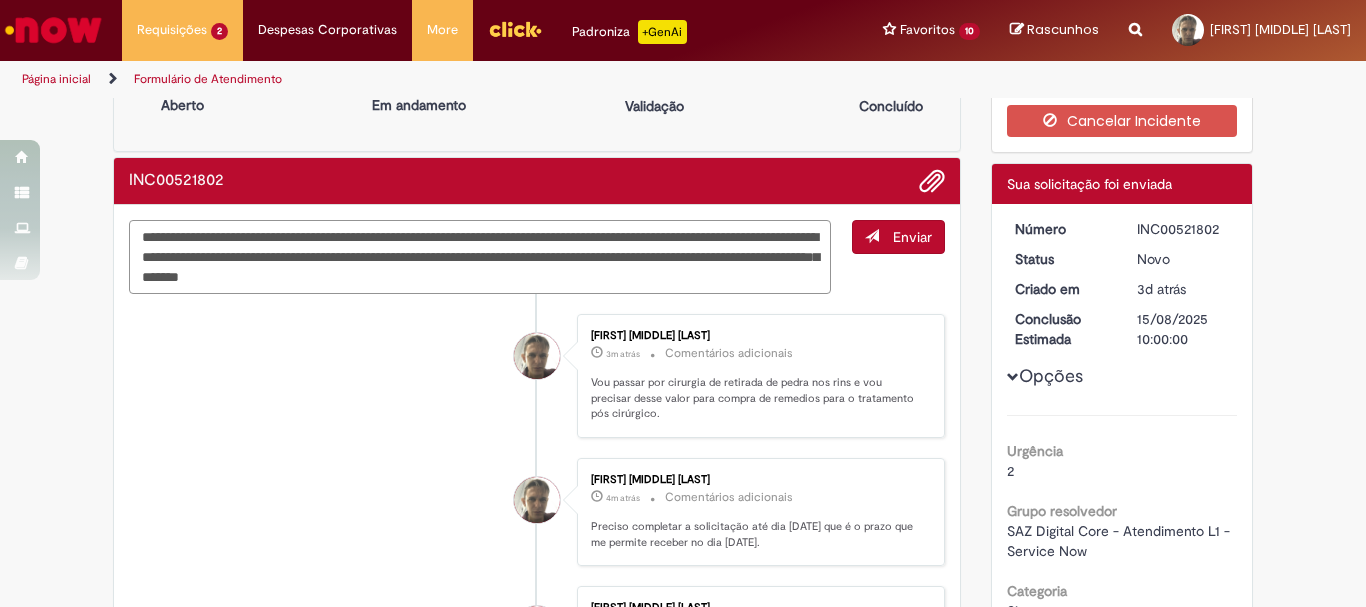 click on "**********" at bounding box center (480, 257) 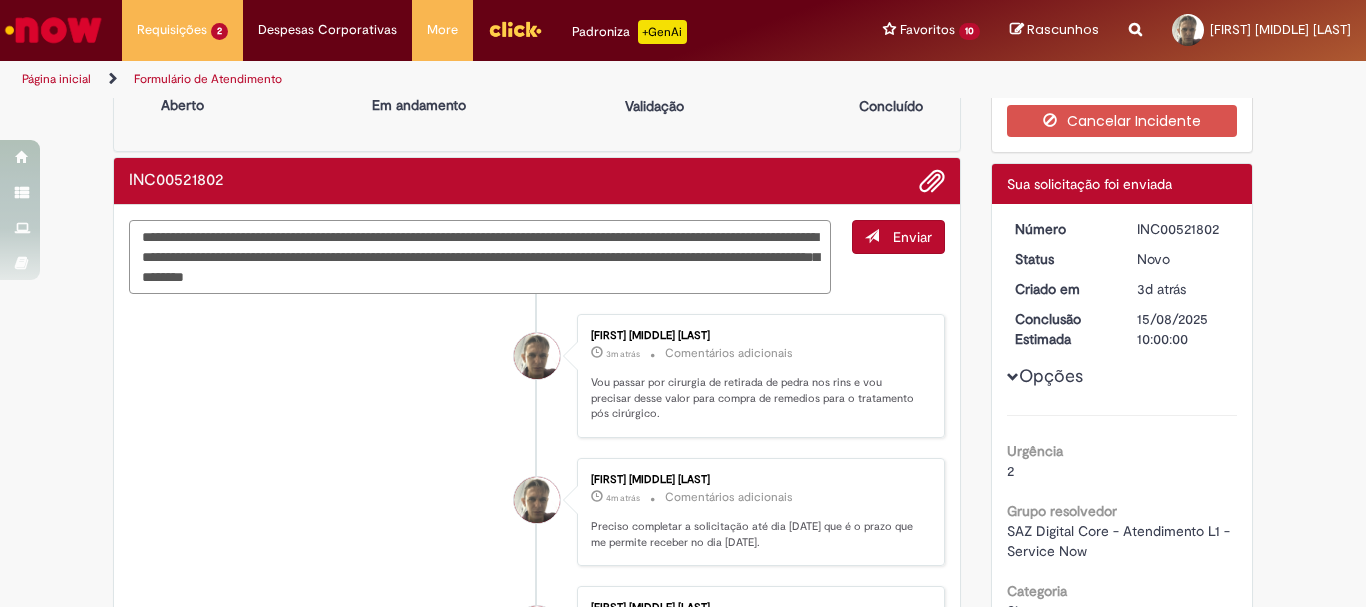 paste on "**********" 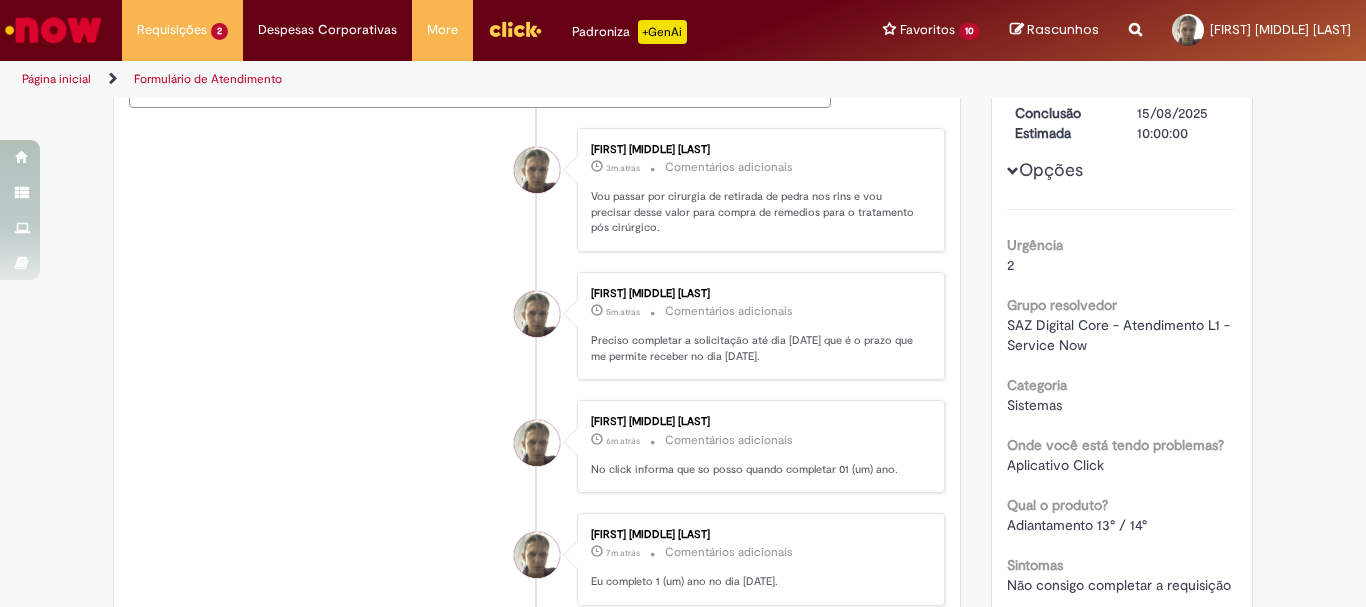 scroll, scrollTop: 232, scrollLeft: 0, axis: vertical 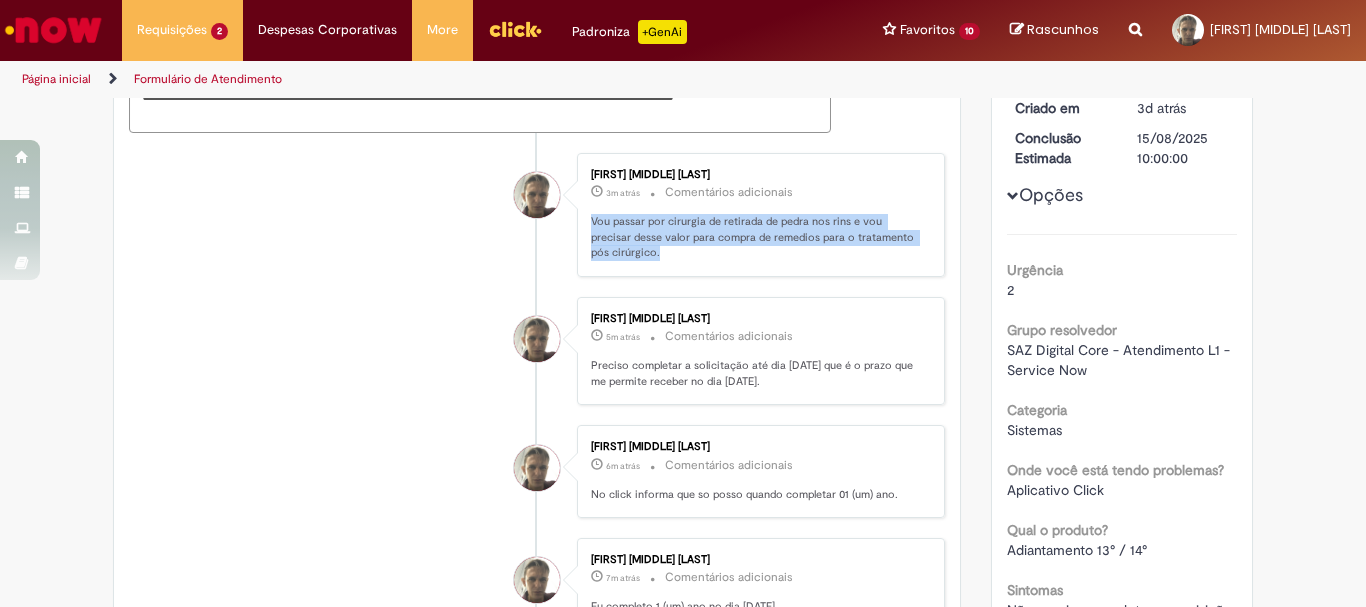 drag, startPoint x: 584, startPoint y: 218, endPoint x: 639, endPoint y: 268, distance: 74.330345 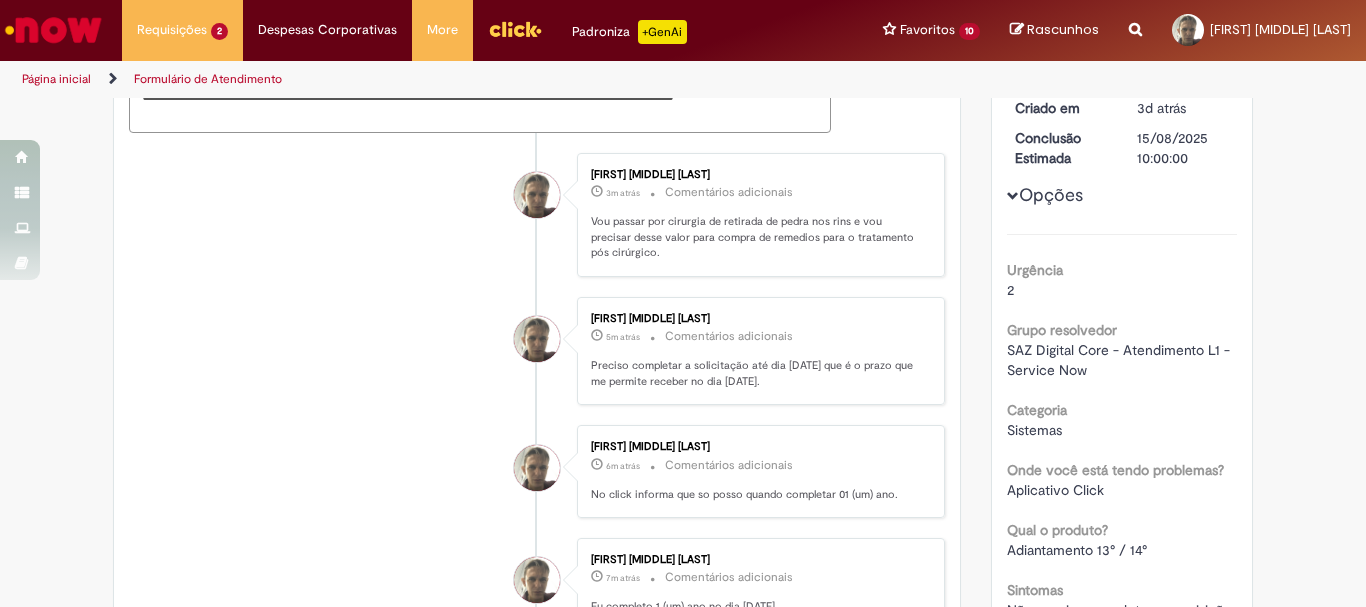 click on "**********" at bounding box center [480, 86] 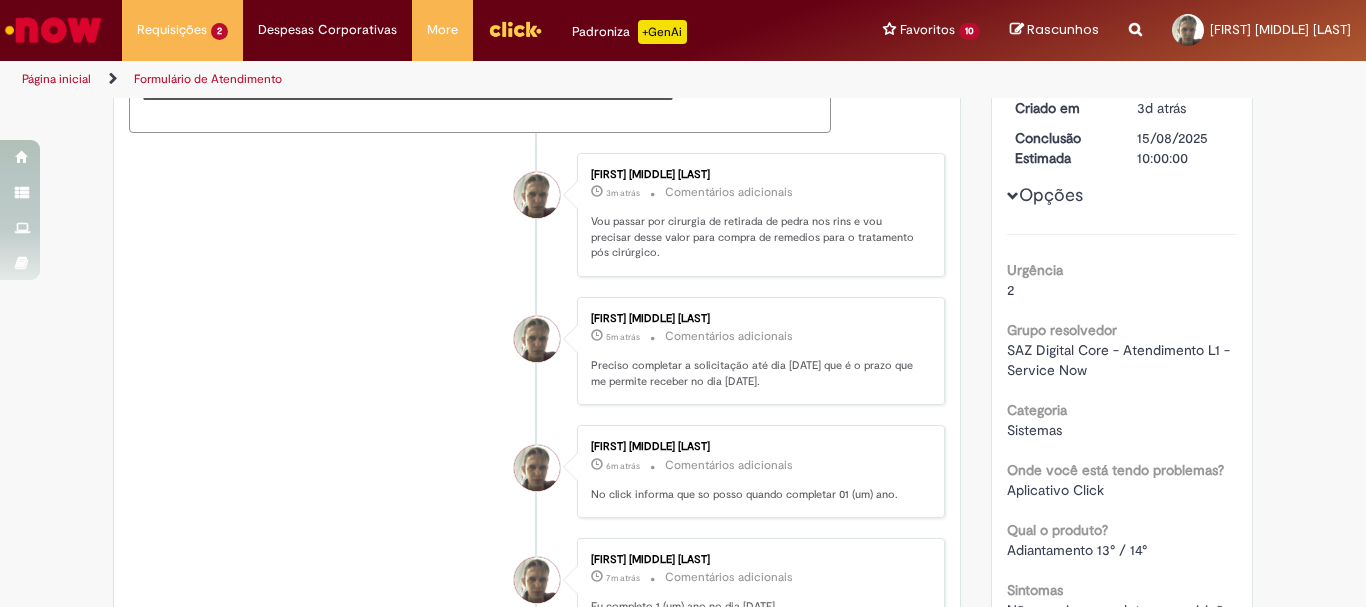 paste on "**********" 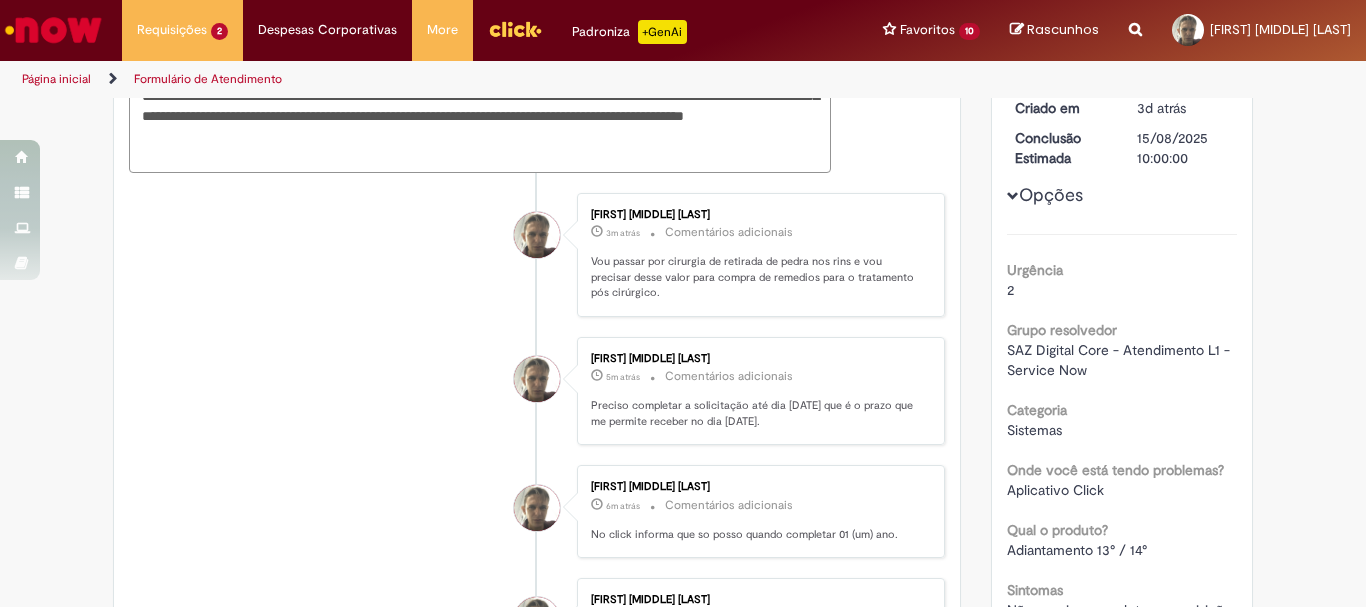 type on "**********" 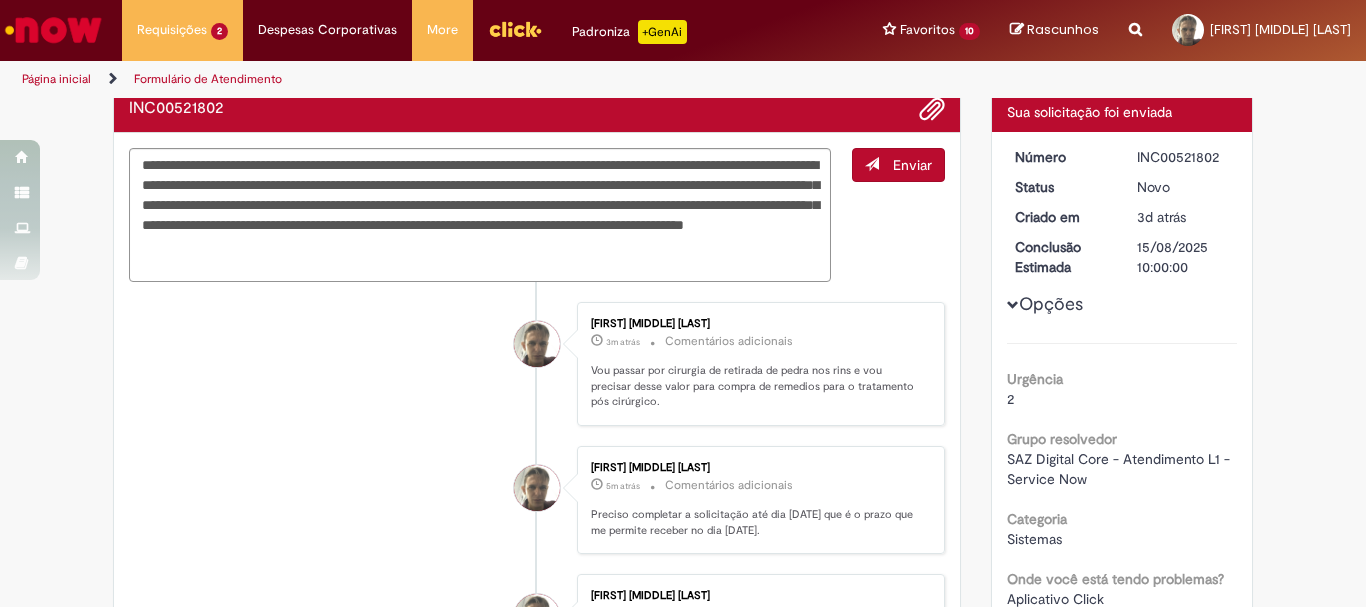 scroll, scrollTop: 97, scrollLeft: 0, axis: vertical 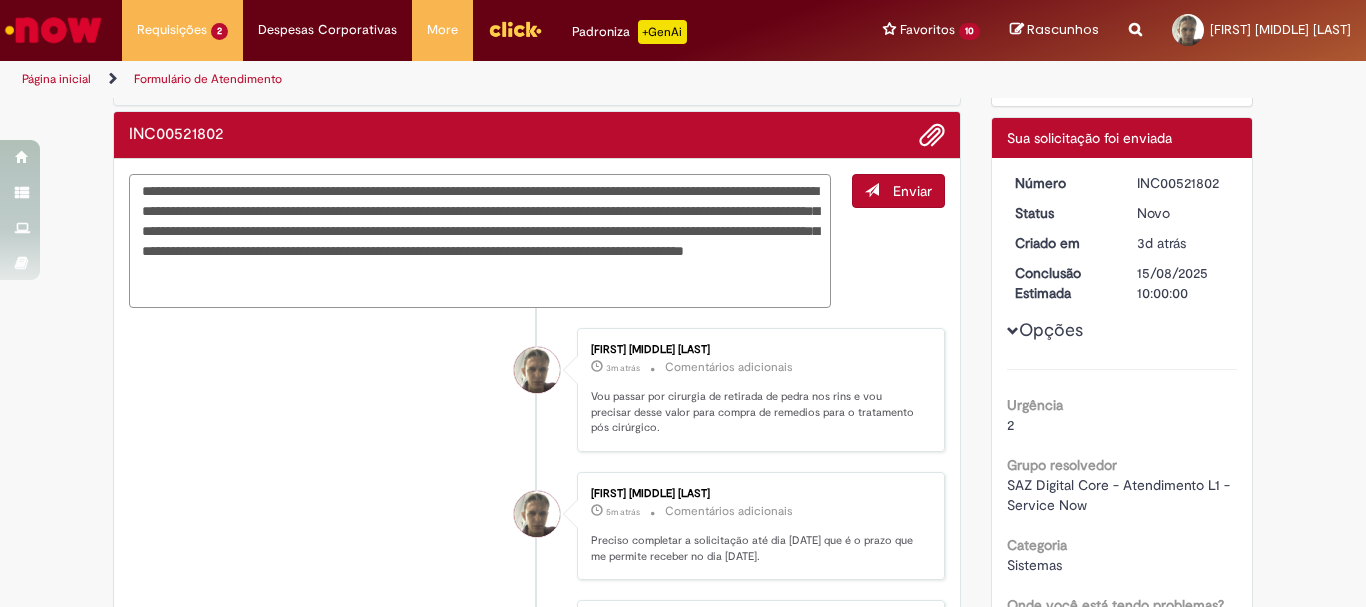 drag, startPoint x: 135, startPoint y: 193, endPoint x: 189, endPoint y: 308, distance: 127.04723 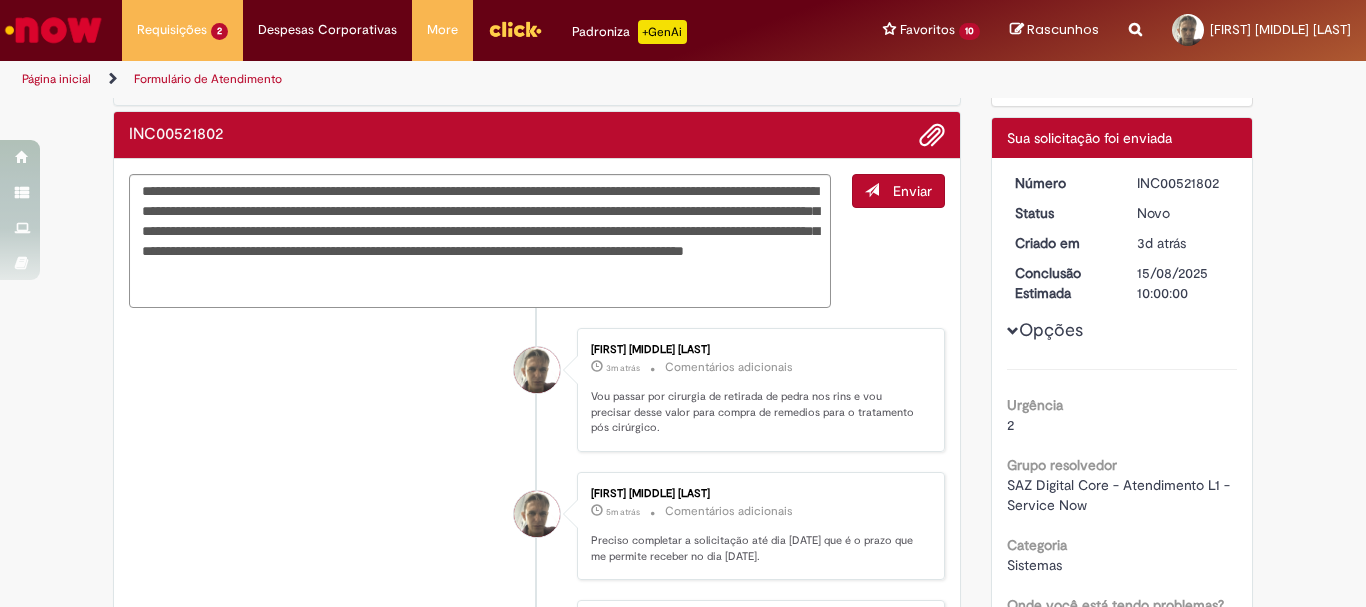 scroll, scrollTop: 0, scrollLeft: 0, axis: both 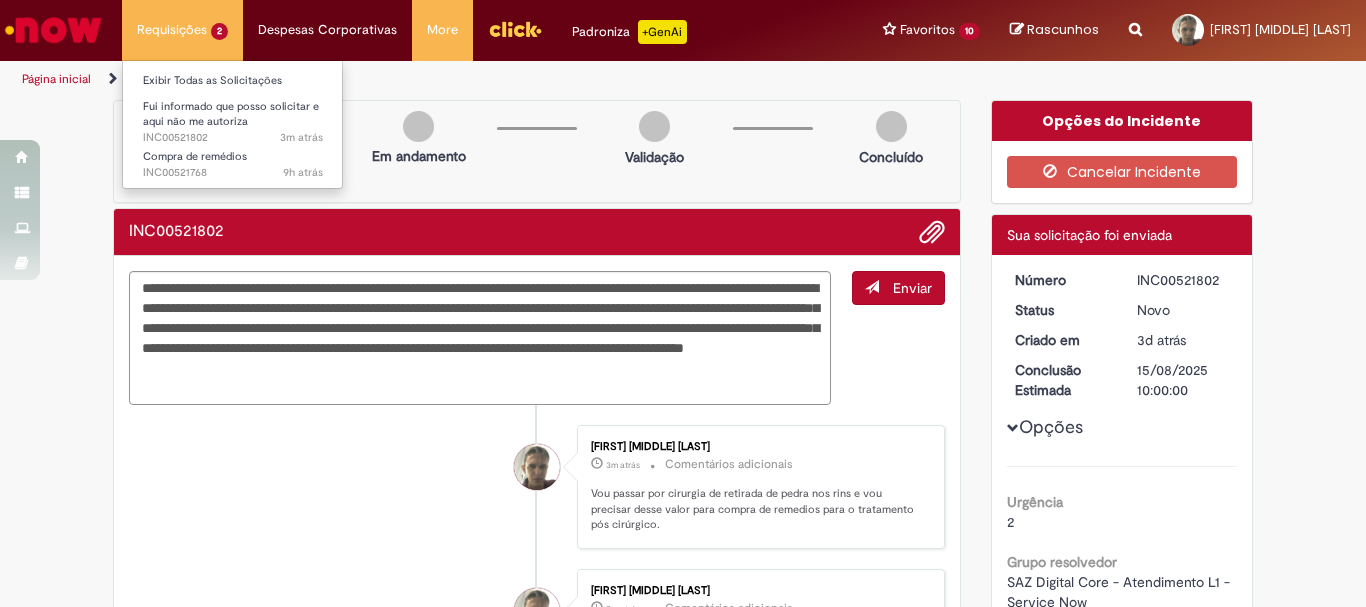 click on "Requisições   2
Exibir Todas as Solicitações
Fui informado que posso solicitar e aqui não me autoriza
3m atrás 3 minutos atrás  INC00521802
Compra de remédios
9h atrás 9 horas atrás  INC00521768" at bounding box center [182, 30] 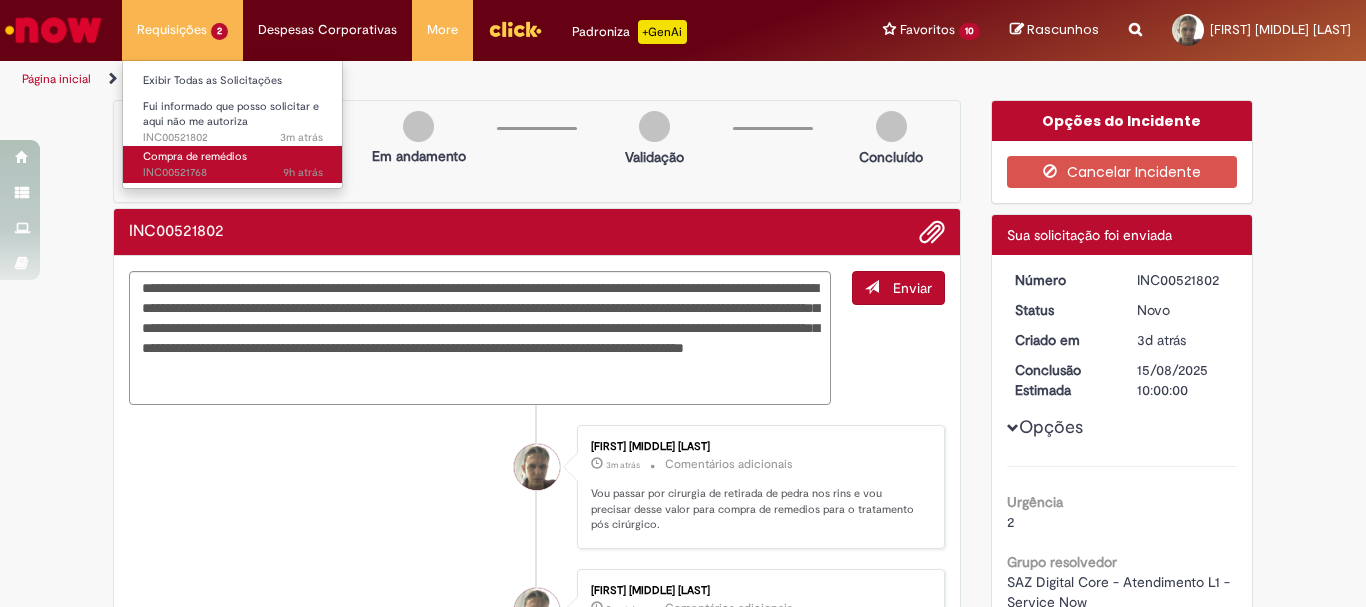 click on "Compra de remédios" at bounding box center [195, 156] 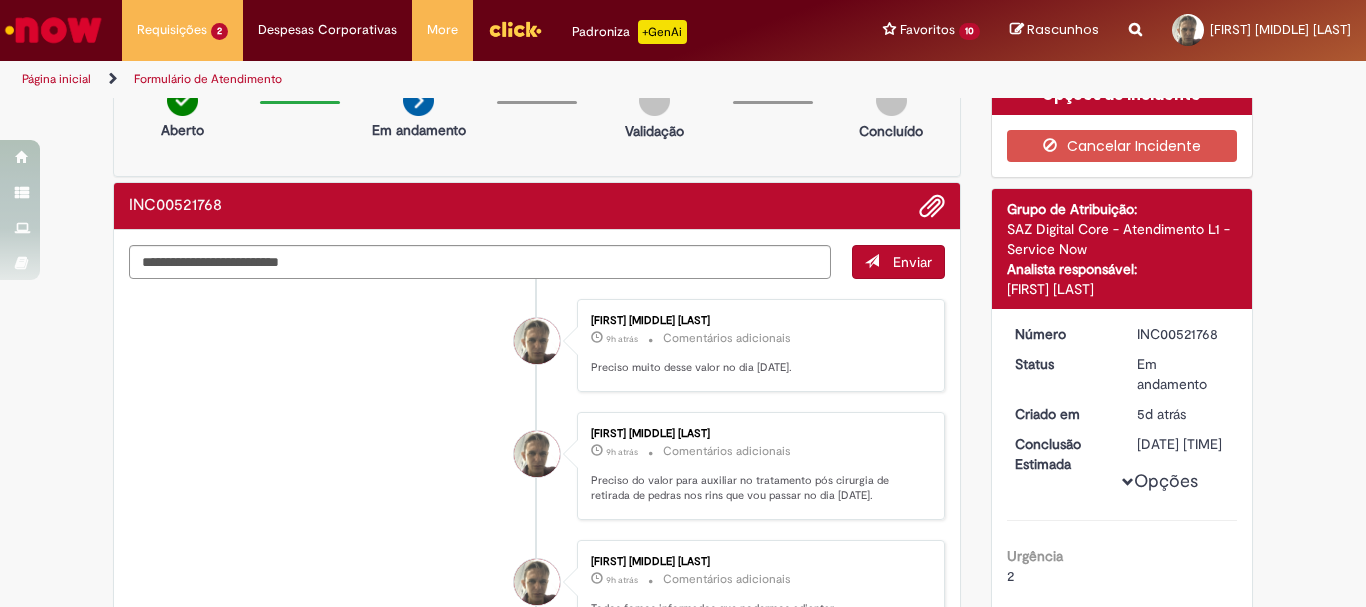 scroll, scrollTop: 0, scrollLeft: 0, axis: both 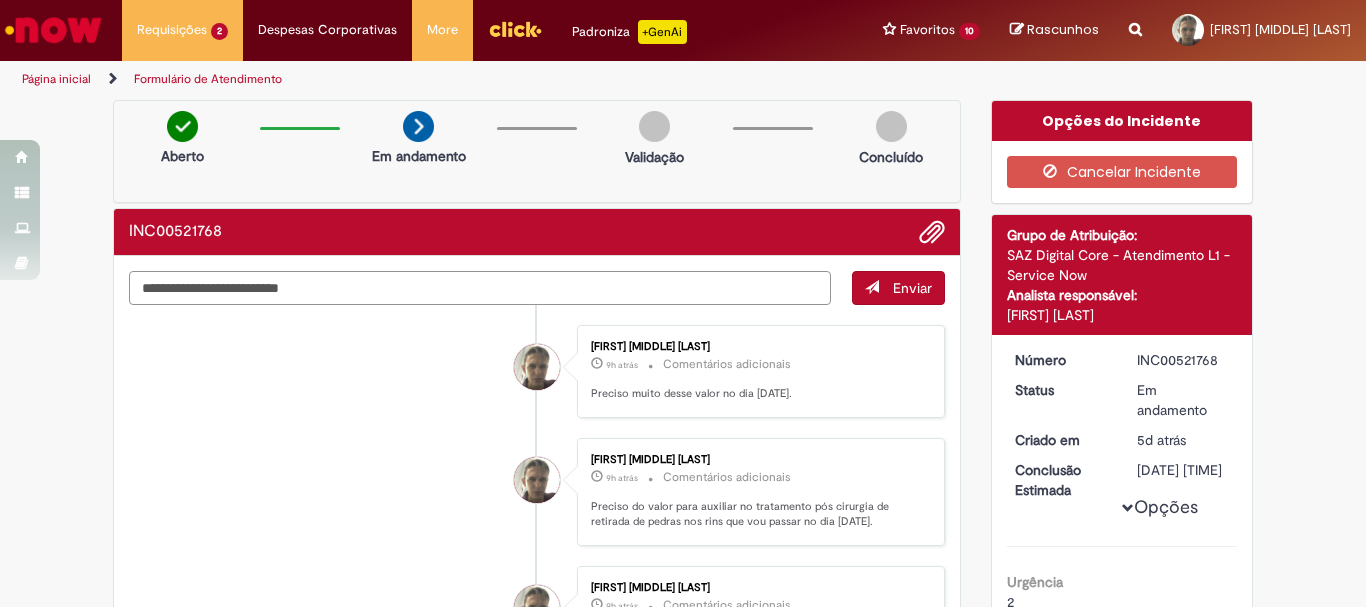 click at bounding box center [480, 288] 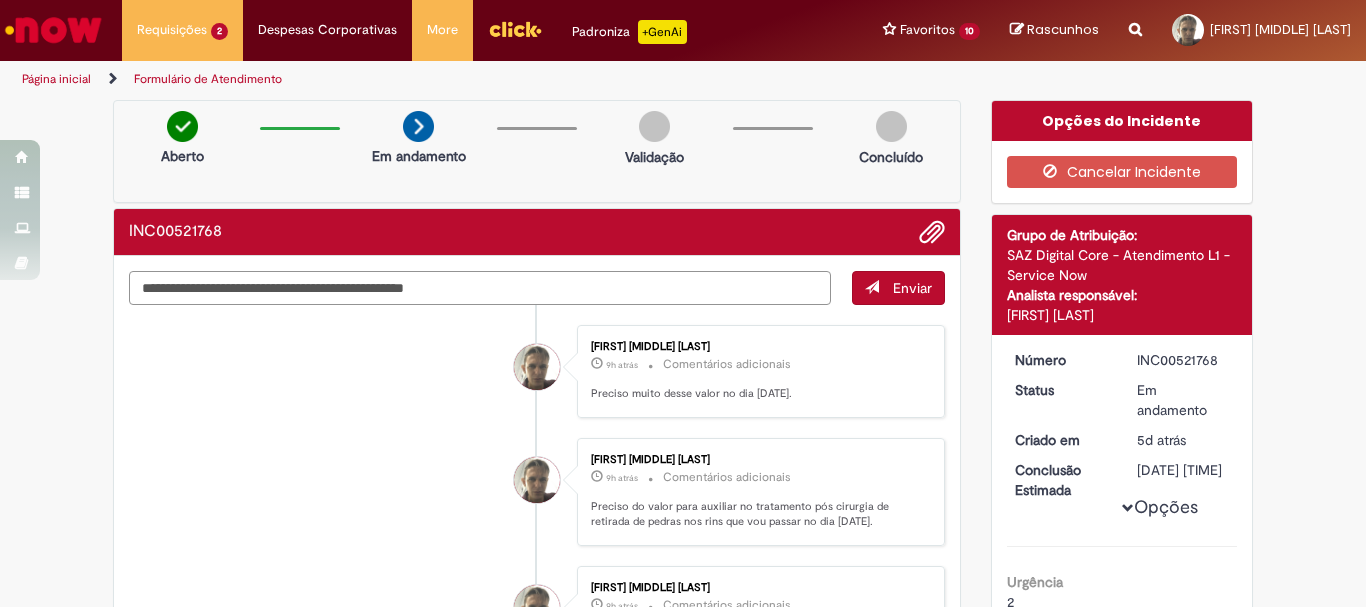 click on "**********" at bounding box center (480, 288) 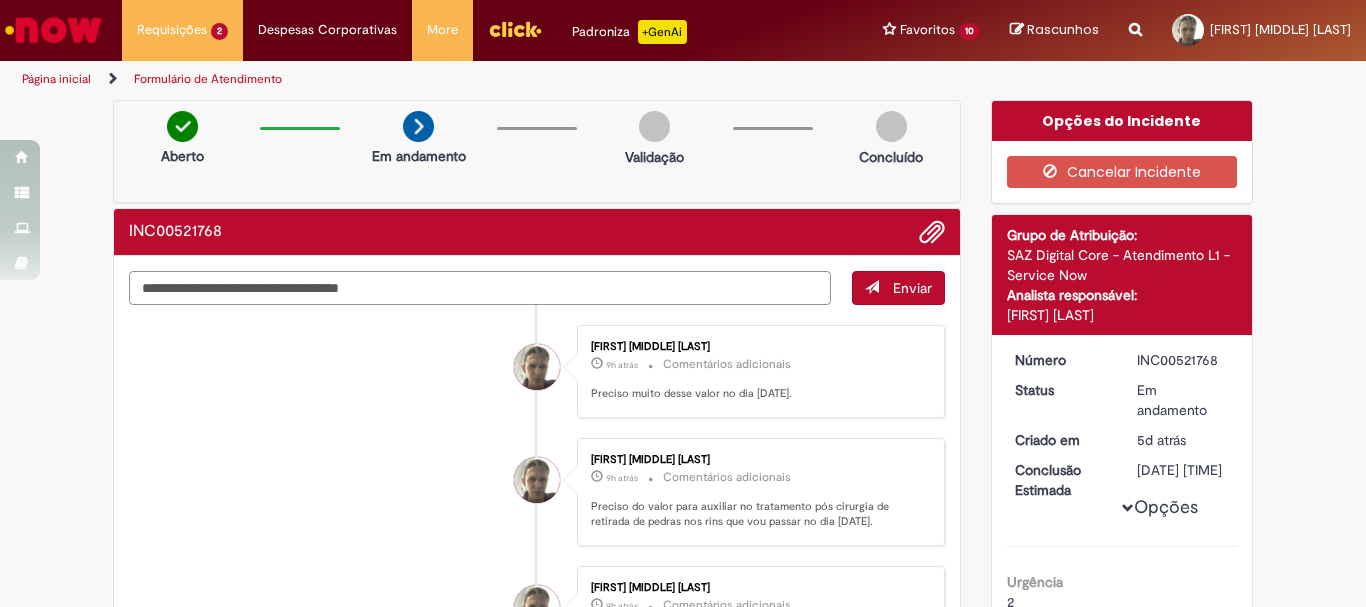 type on "**********" 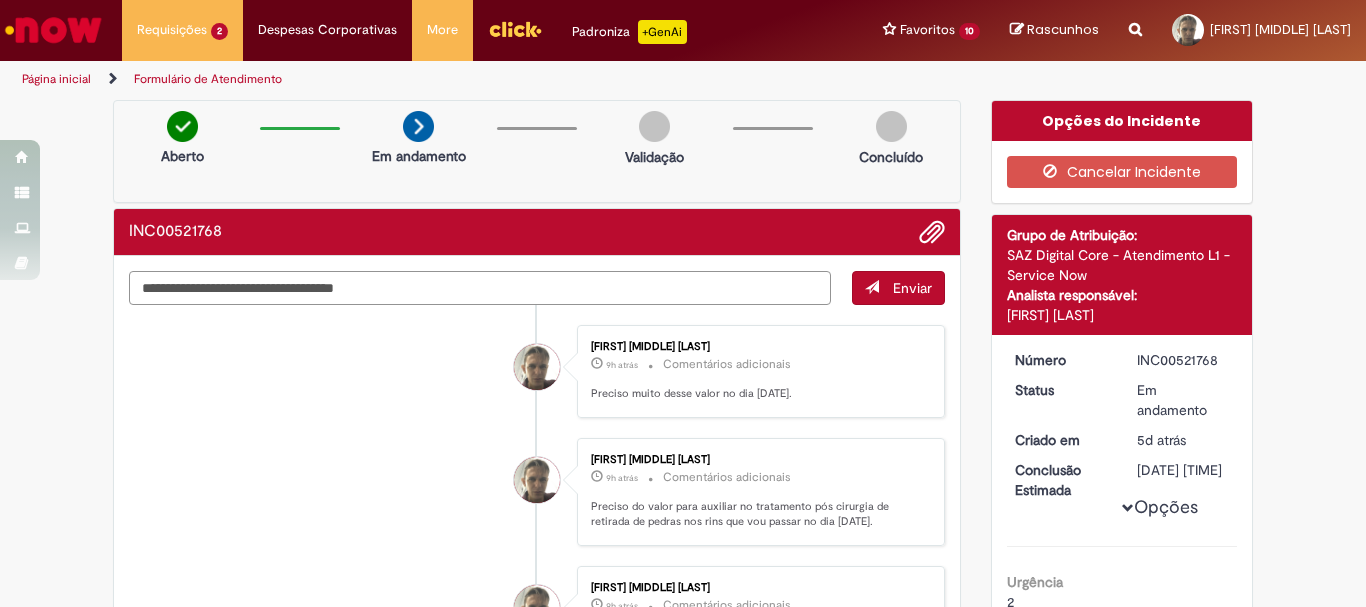 drag, startPoint x: 132, startPoint y: 288, endPoint x: 474, endPoint y: 282, distance: 342.0526 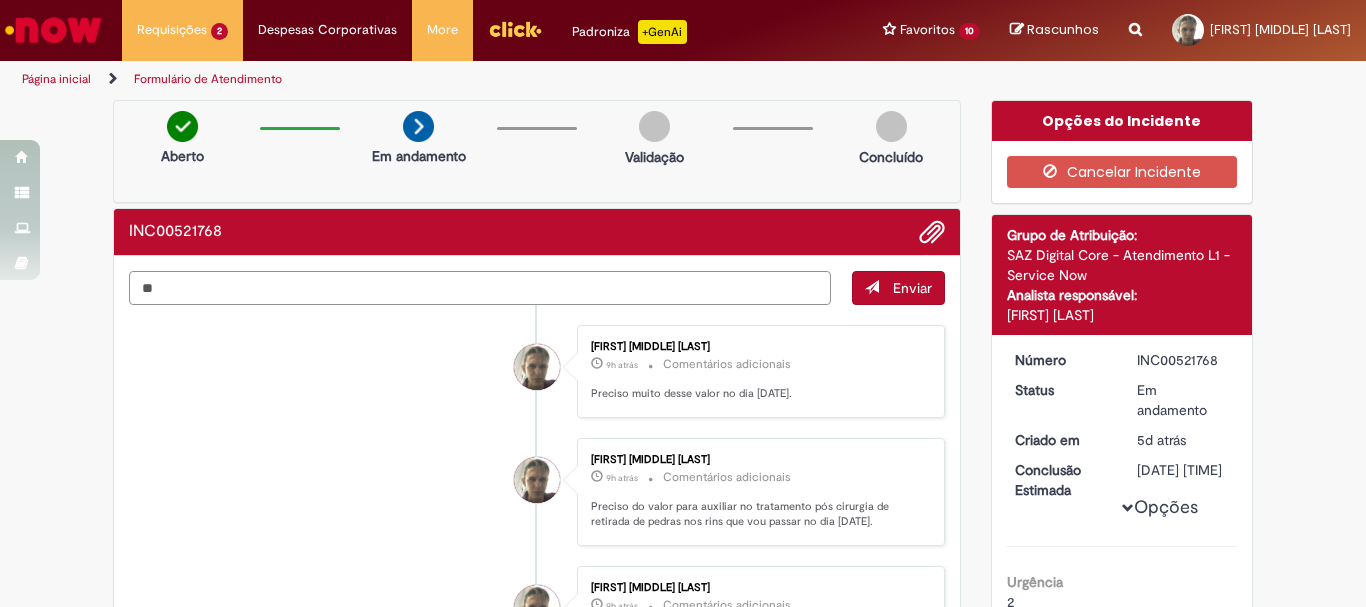 type on "*" 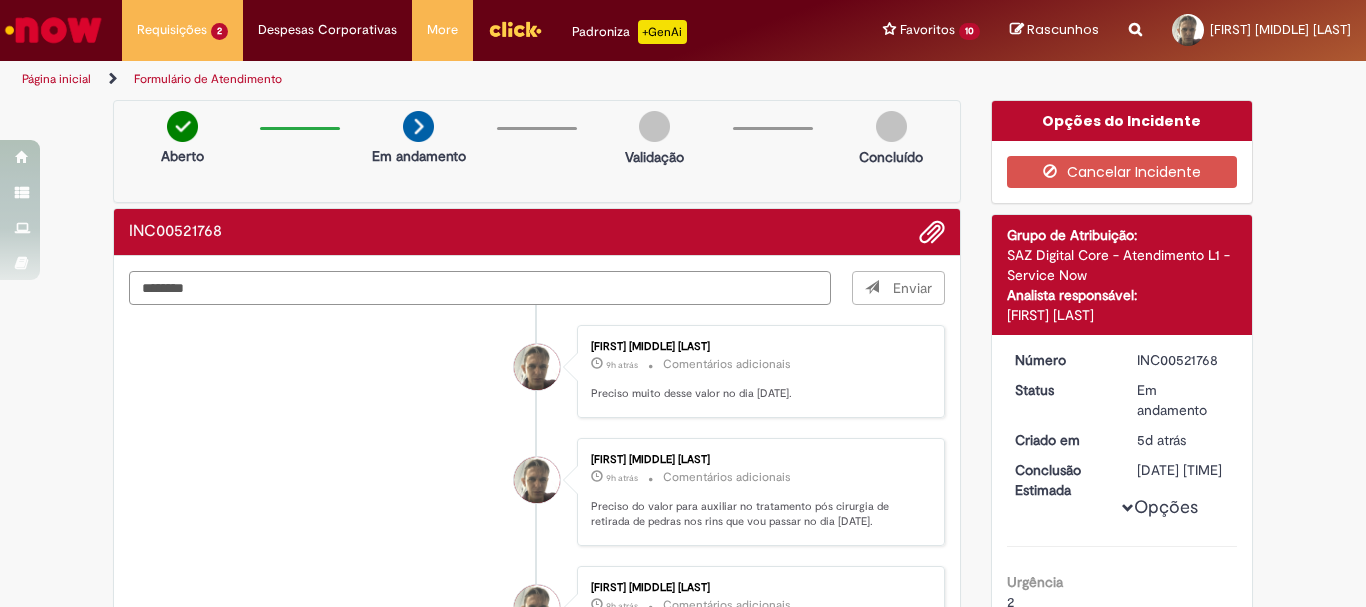 type on "*********" 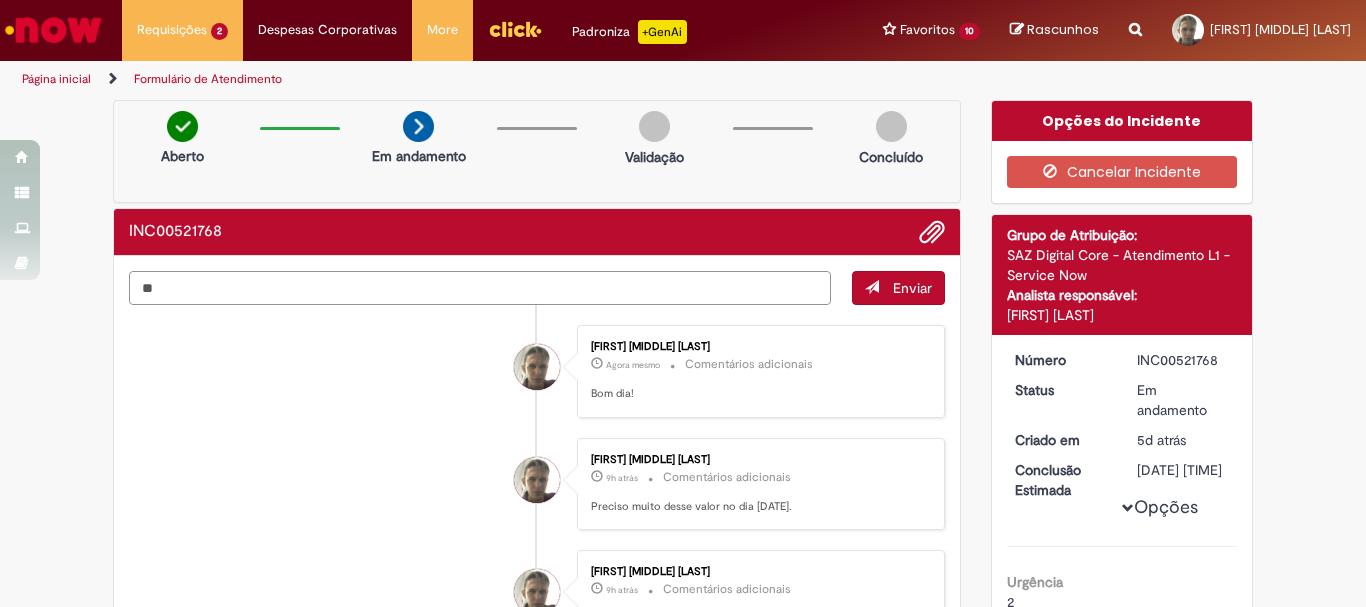 type on "*" 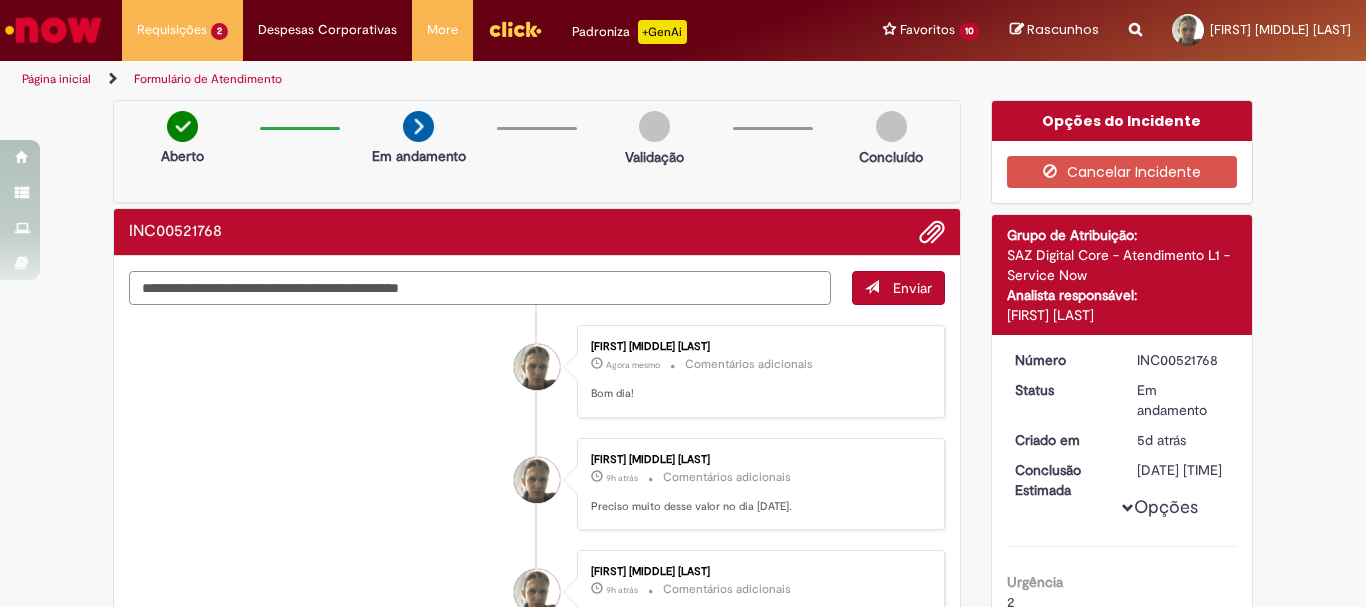 click on "**********" at bounding box center (480, 288) 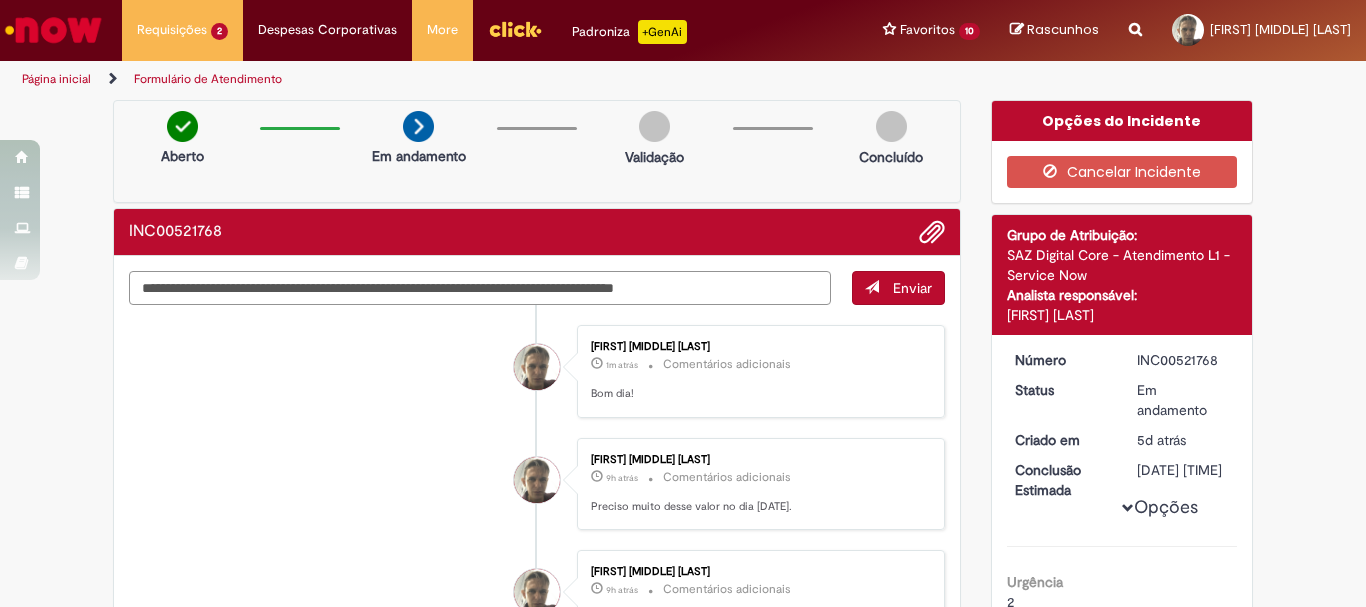 type on "**********" 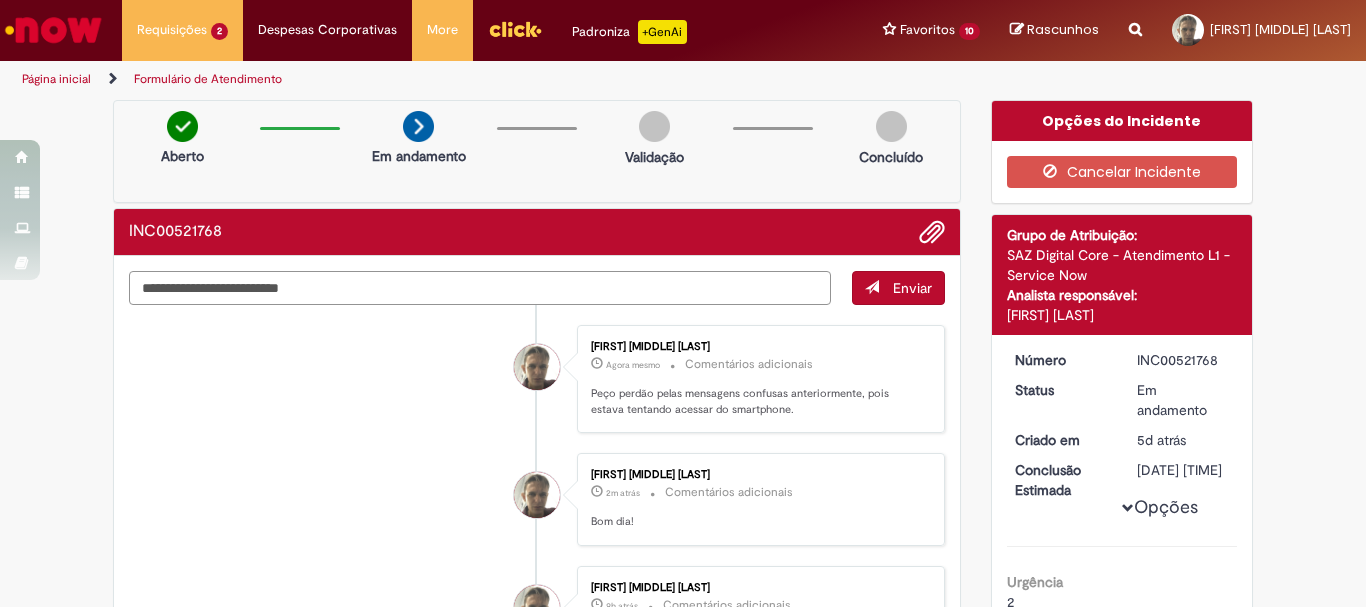 paste on "**********" 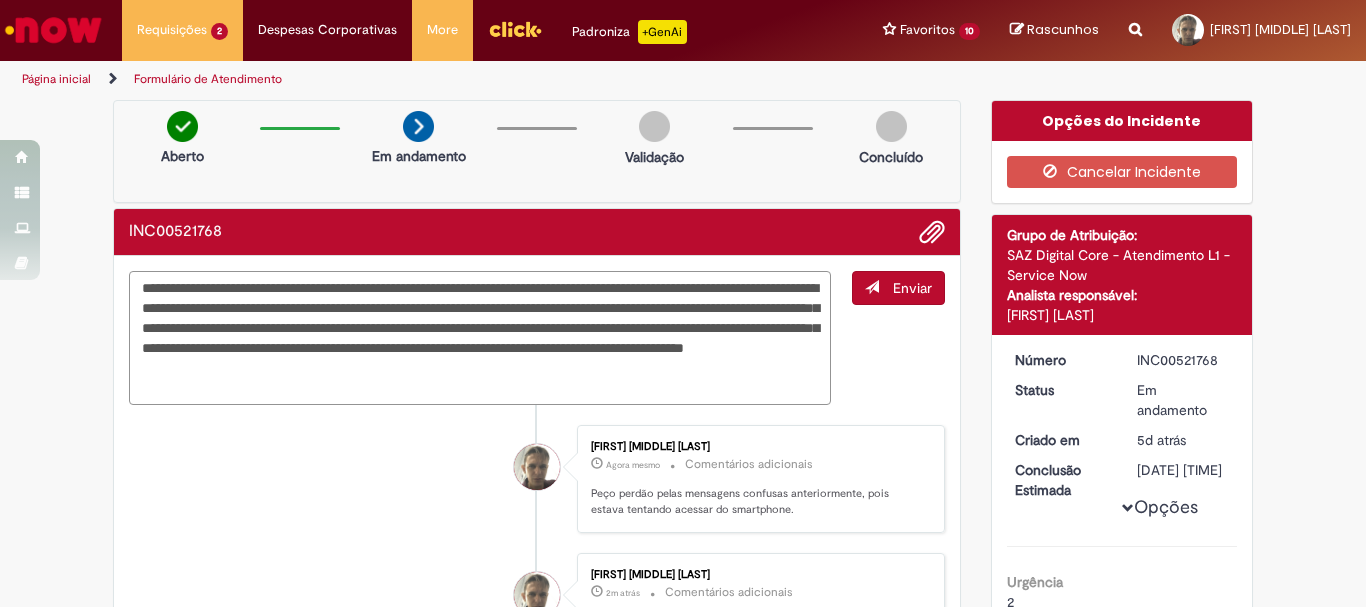 click on "**********" at bounding box center (480, 338) 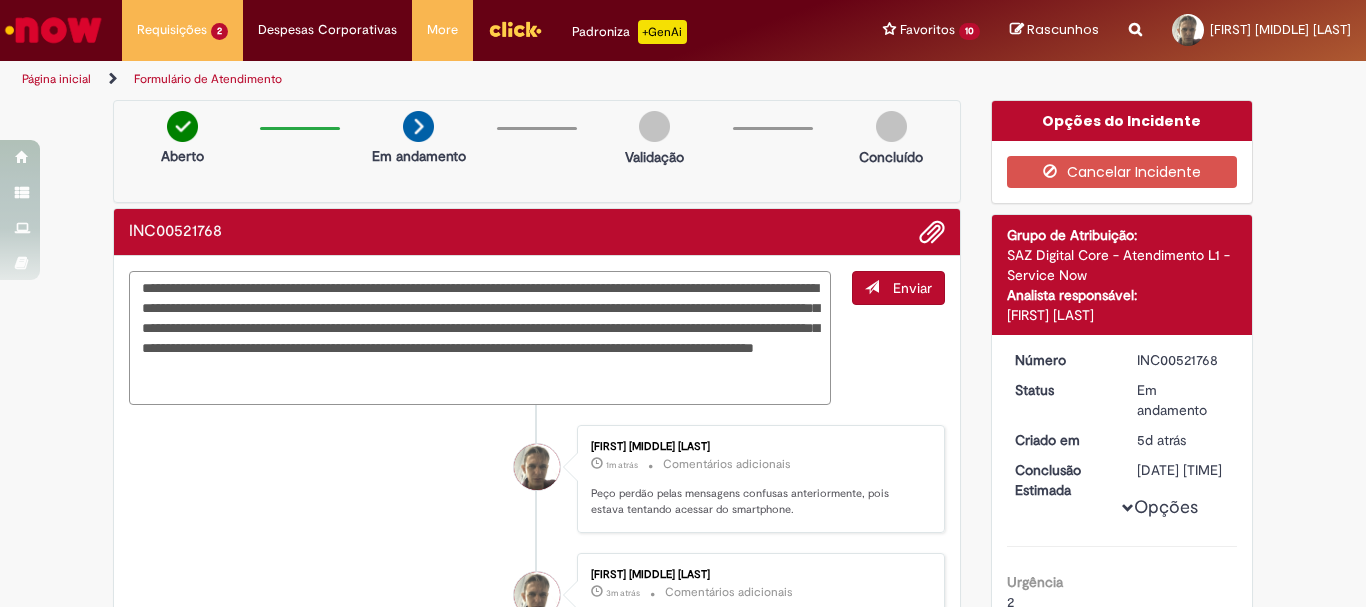 drag, startPoint x: 730, startPoint y: 285, endPoint x: 474, endPoint y: 418, distance: 288.48743 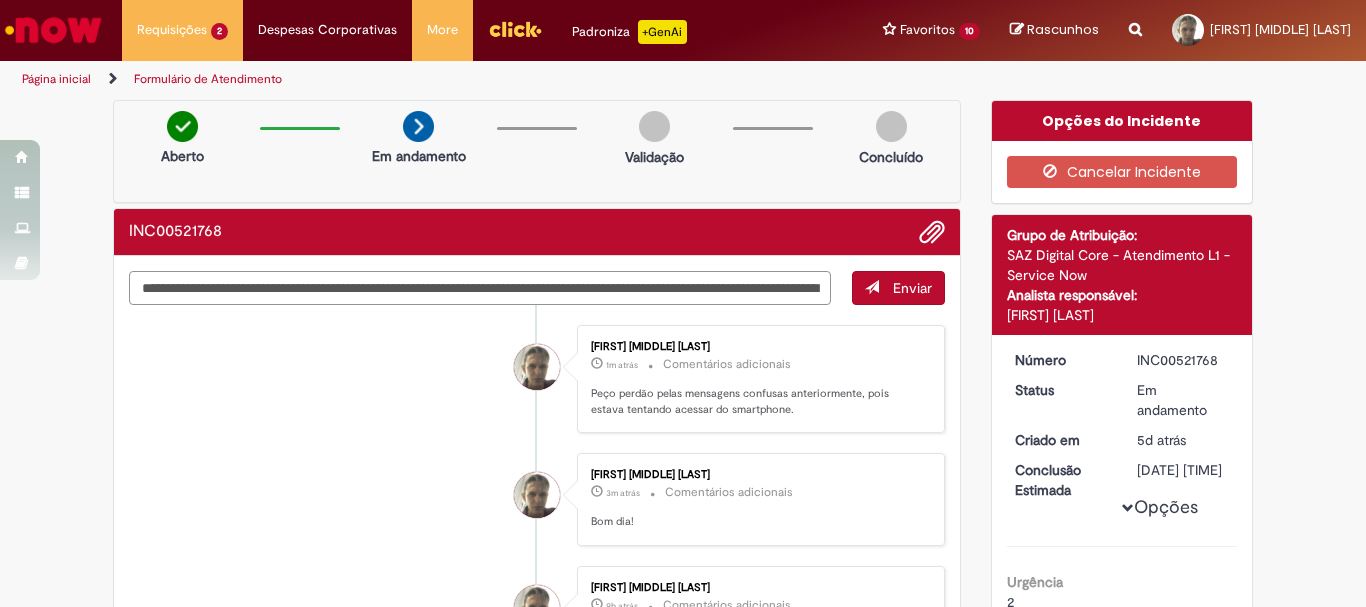 type on "**********" 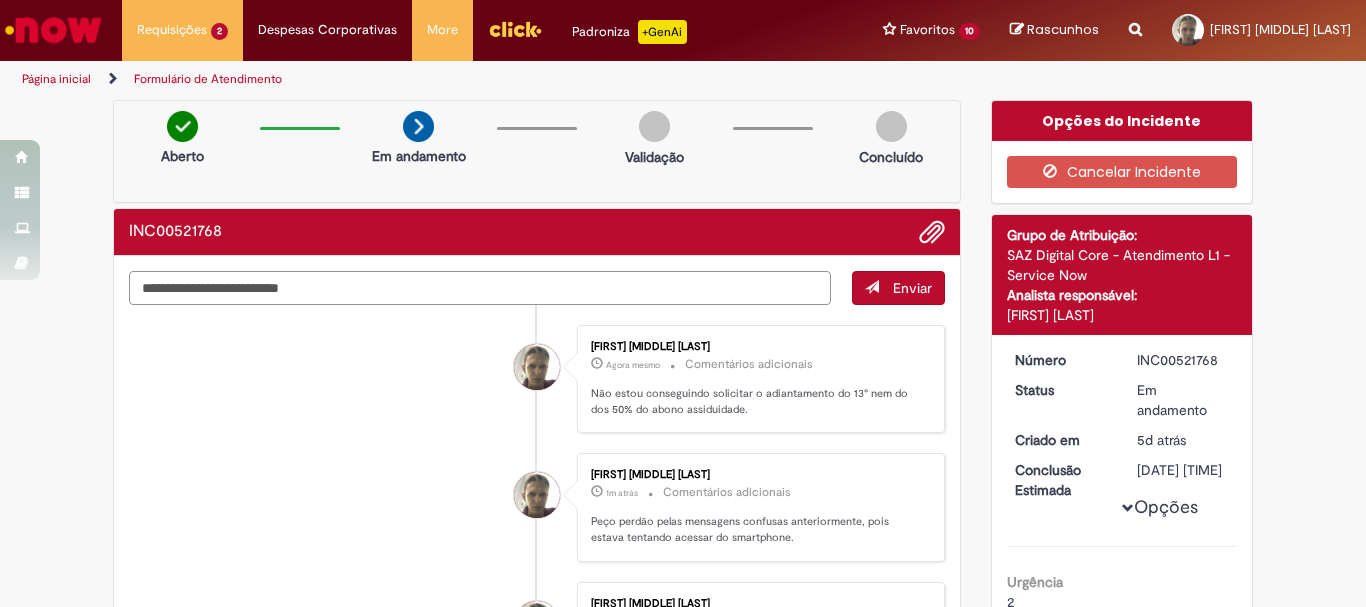 click at bounding box center [480, 288] 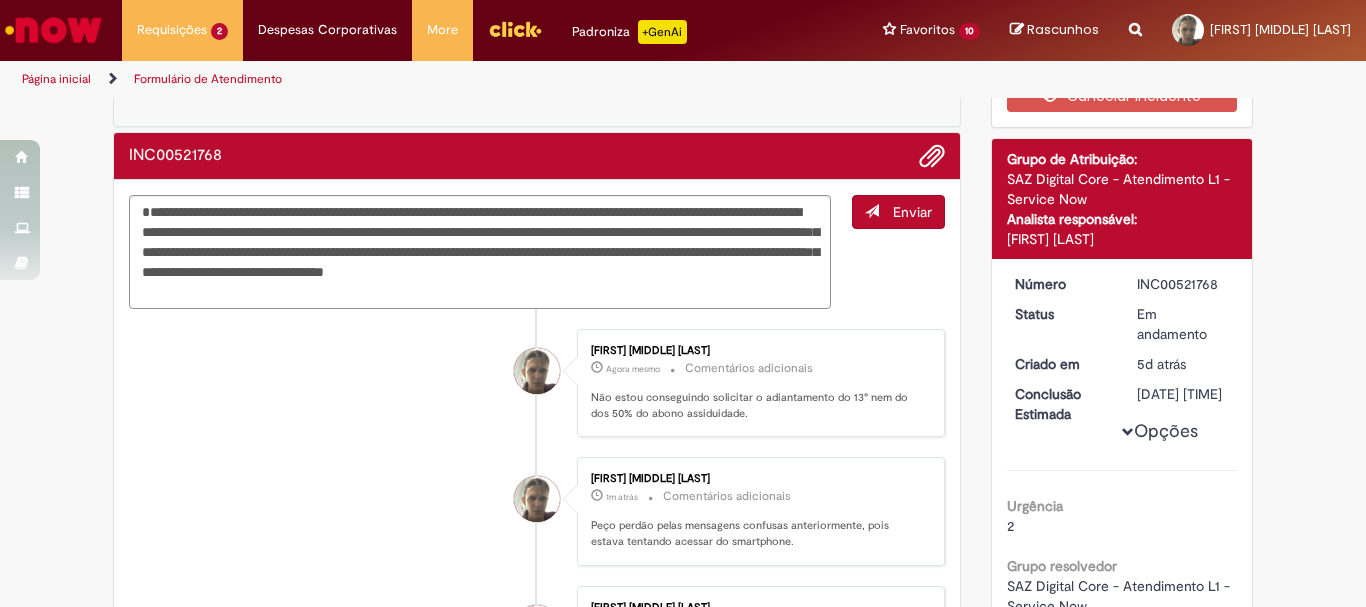 scroll, scrollTop: 0, scrollLeft: 0, axis: both 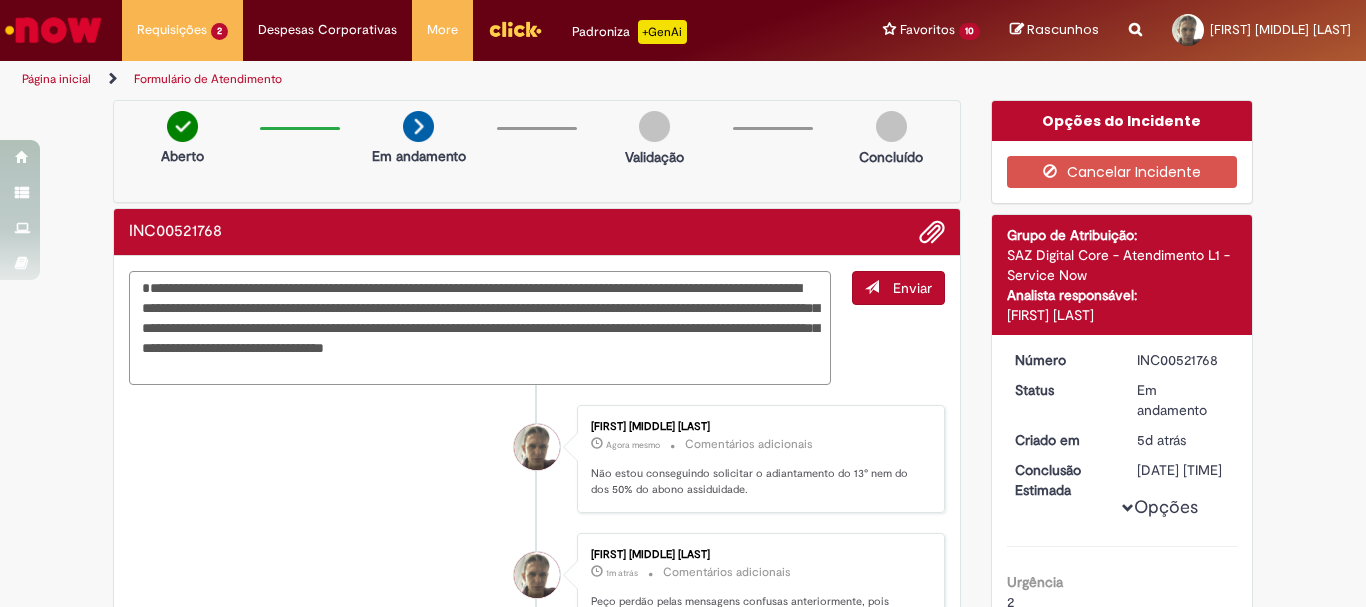 click on "**********" at bounding box center (480, 328) 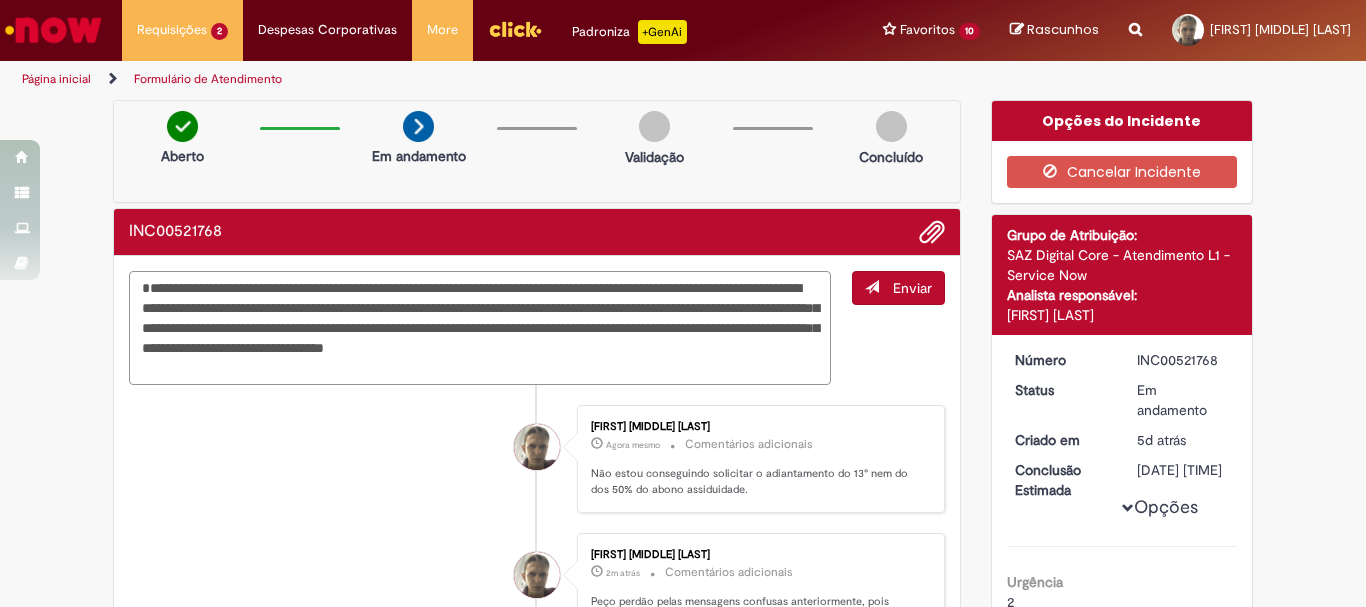 click on "**********" at bounding box center [480, 328] 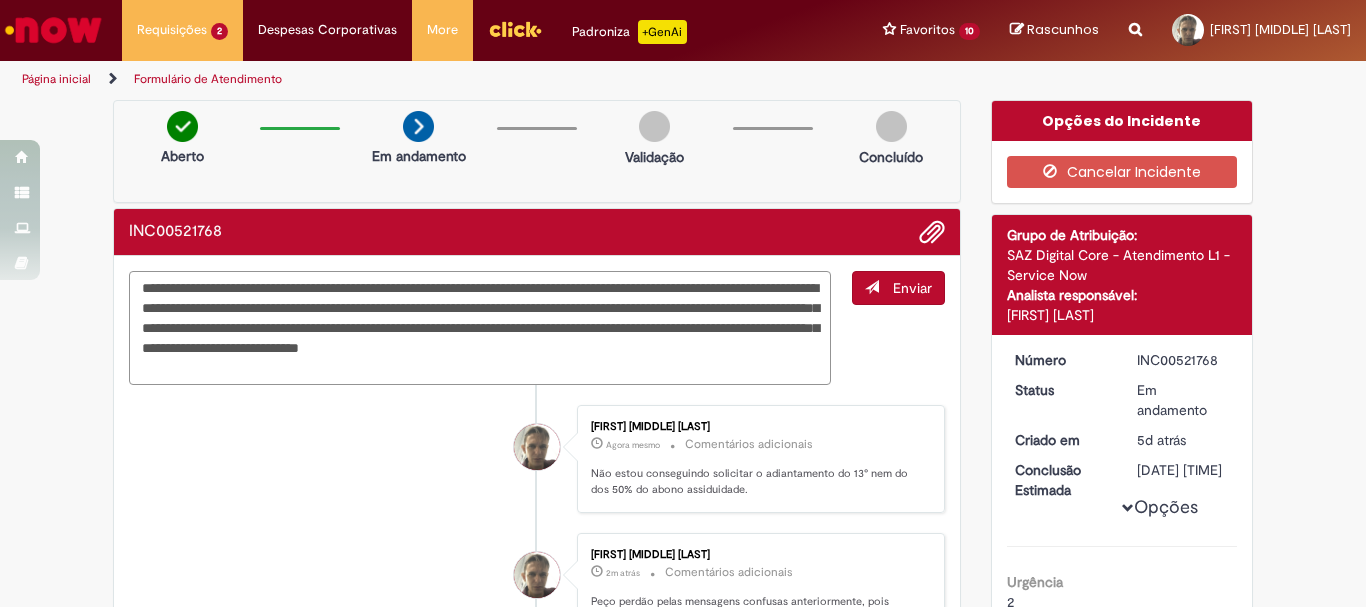 drag, startPoint x: 132, startPoint y: 326, endPoint x: 312, endPoint y: 396, distance: 193.13208 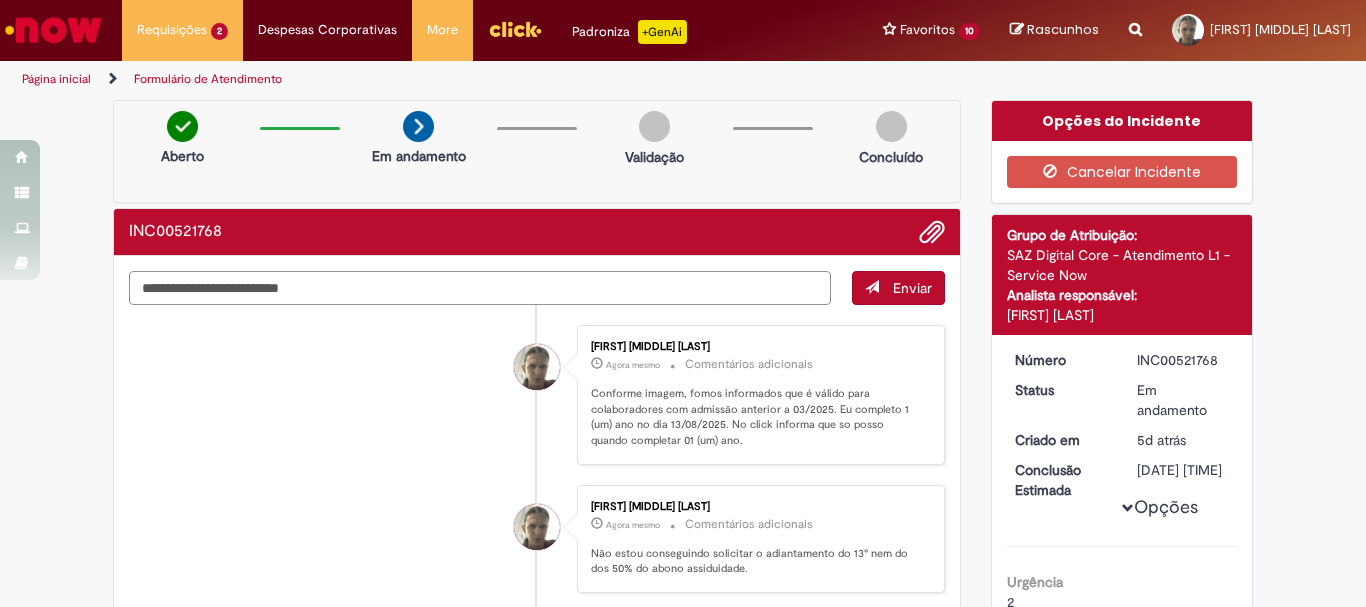 click at bounding box center [480, 288] 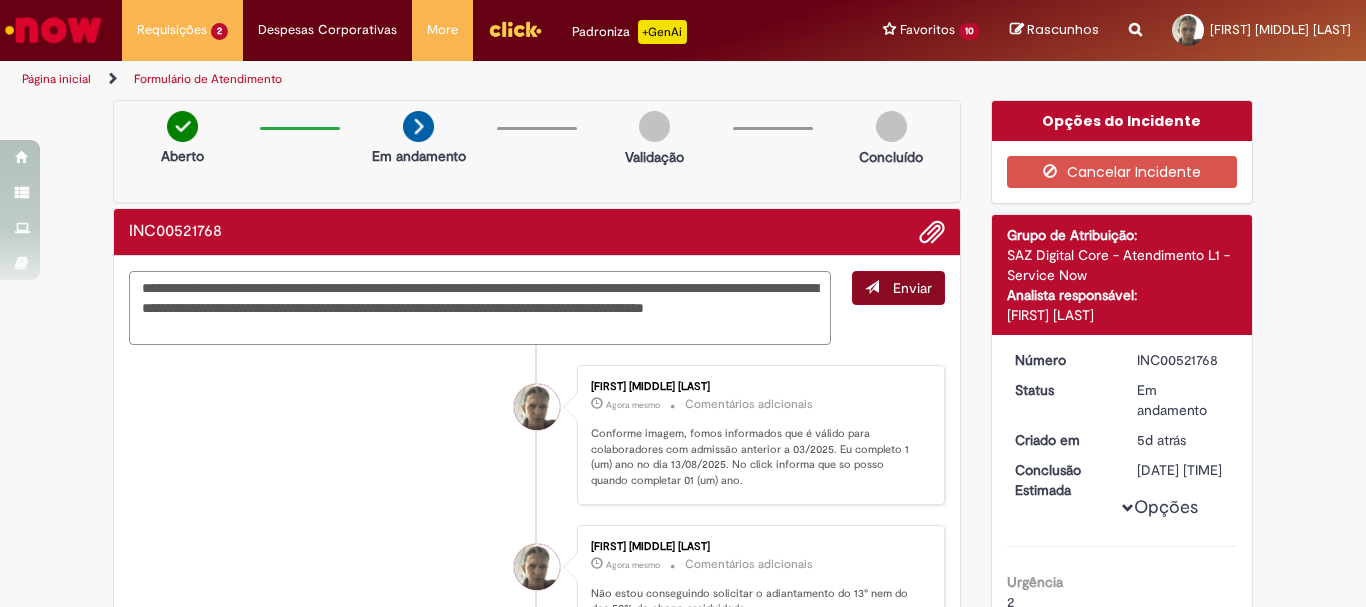 type on "**********" 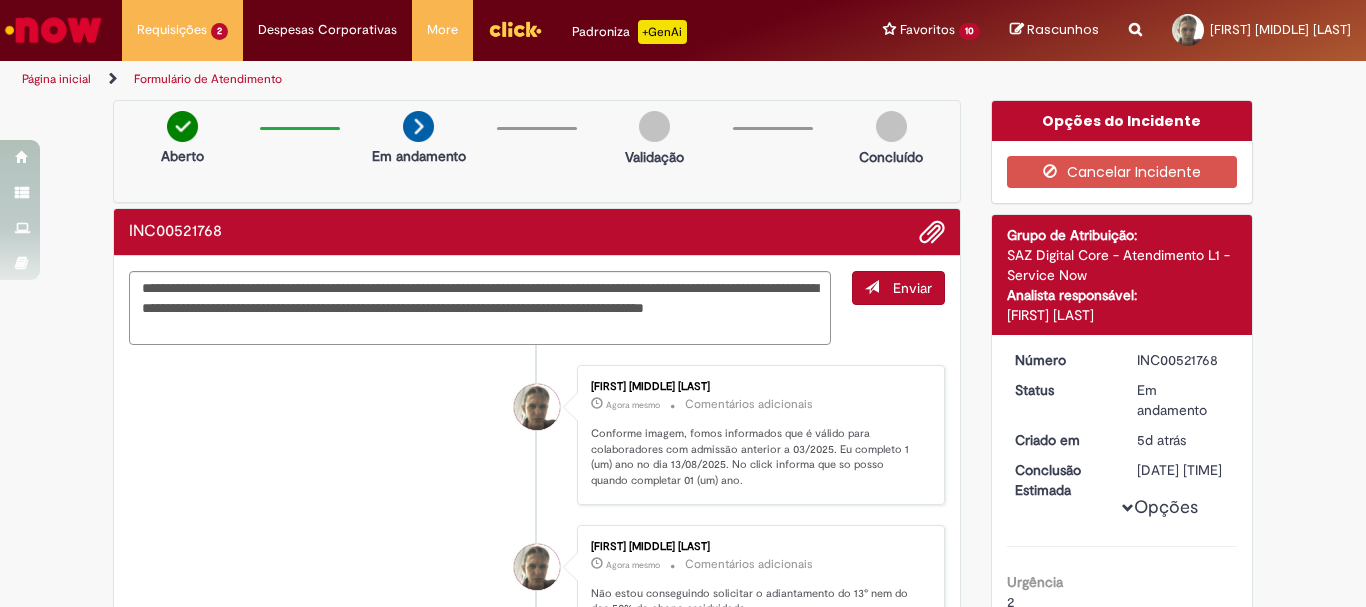 click on "Enviar" at bounding box center (912, 288) 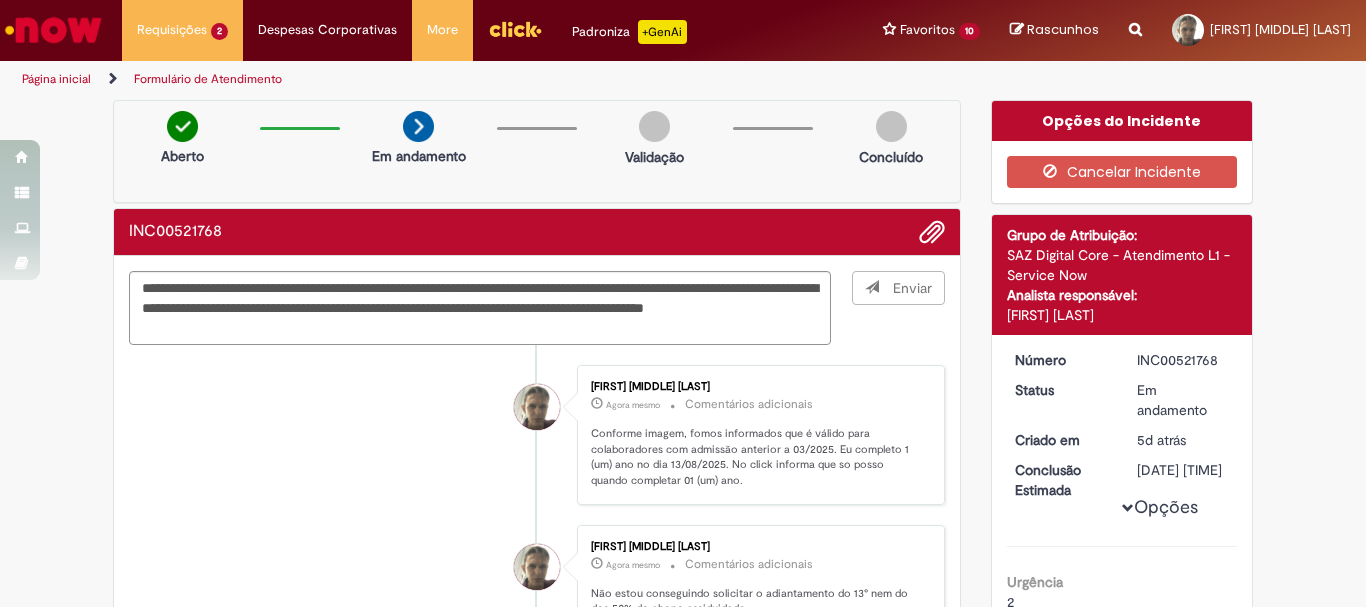 type 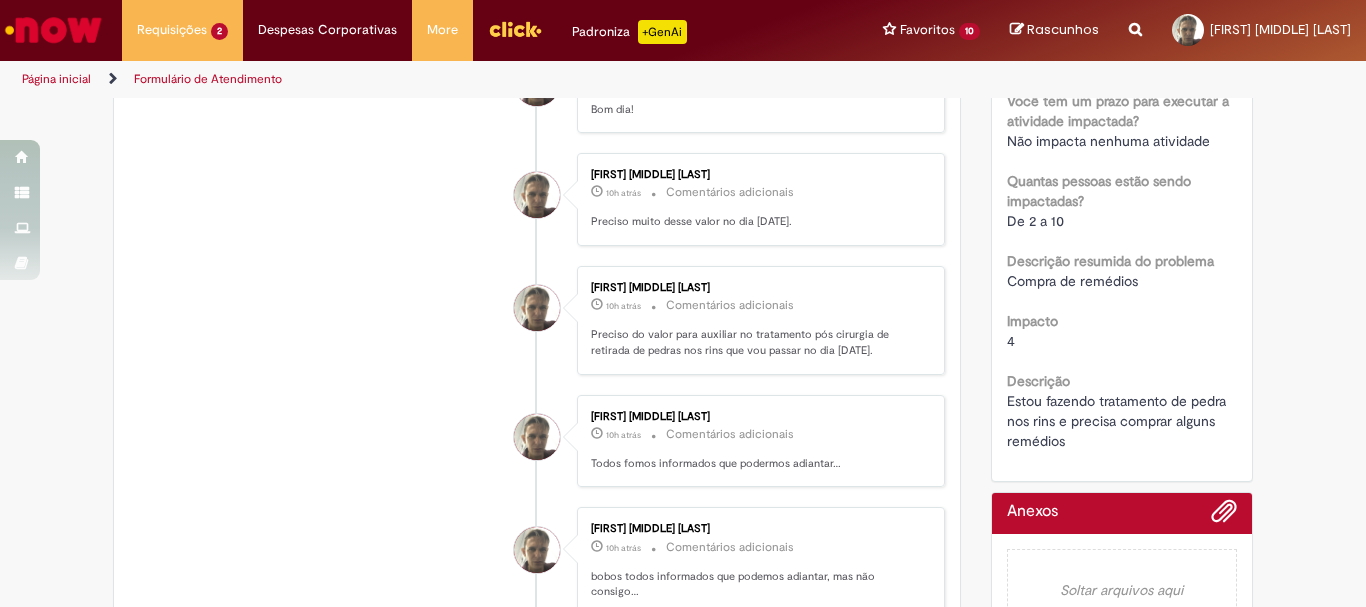 scroll, scrollTop: 1040, scrollLeft: 0, axis: vertical 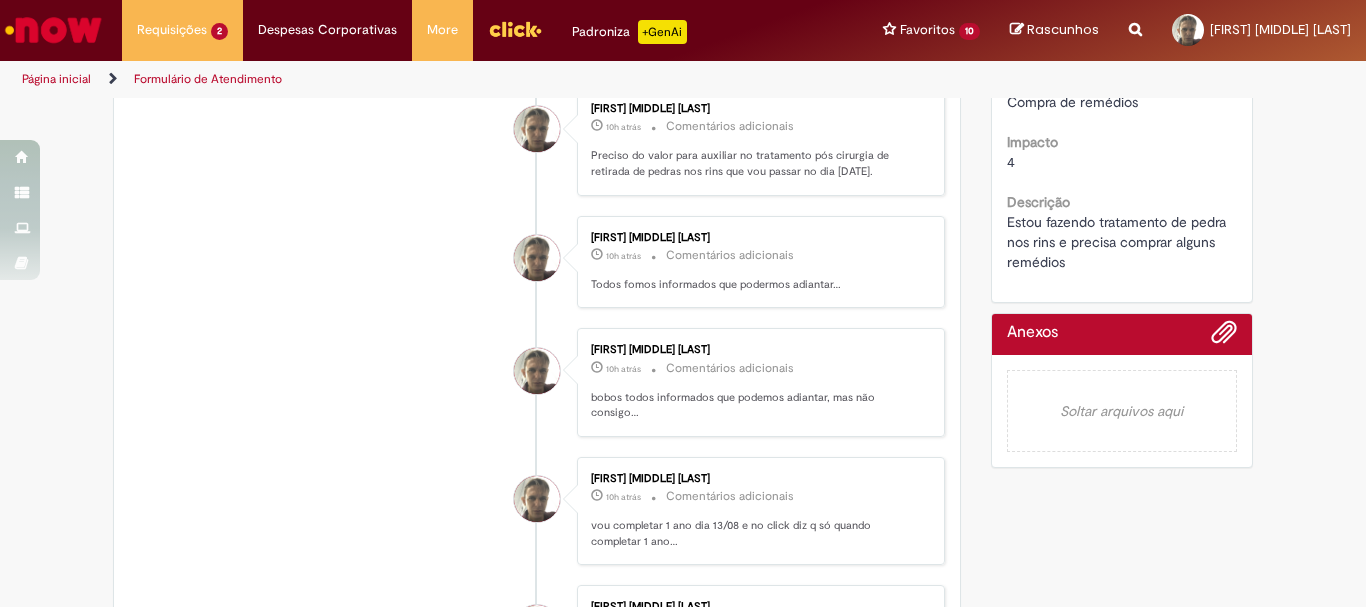 click at bounding box center [1122, 339] 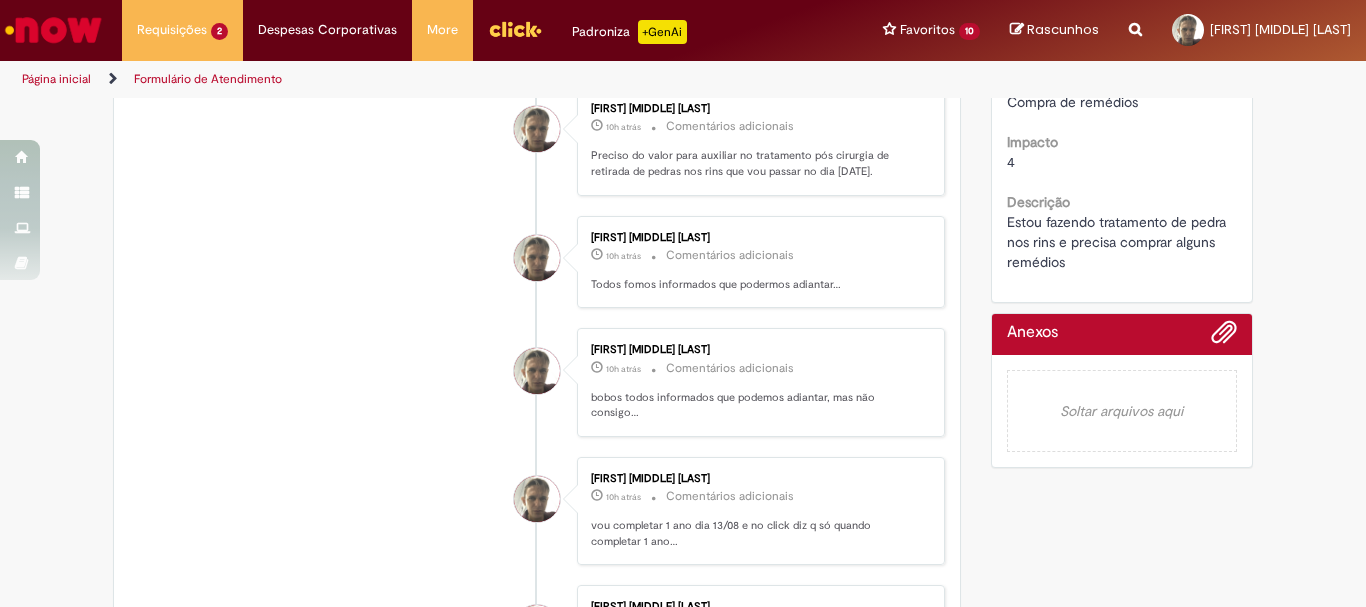 click on "Soltar arquivos aqui" at bounding box center [1122, 411] 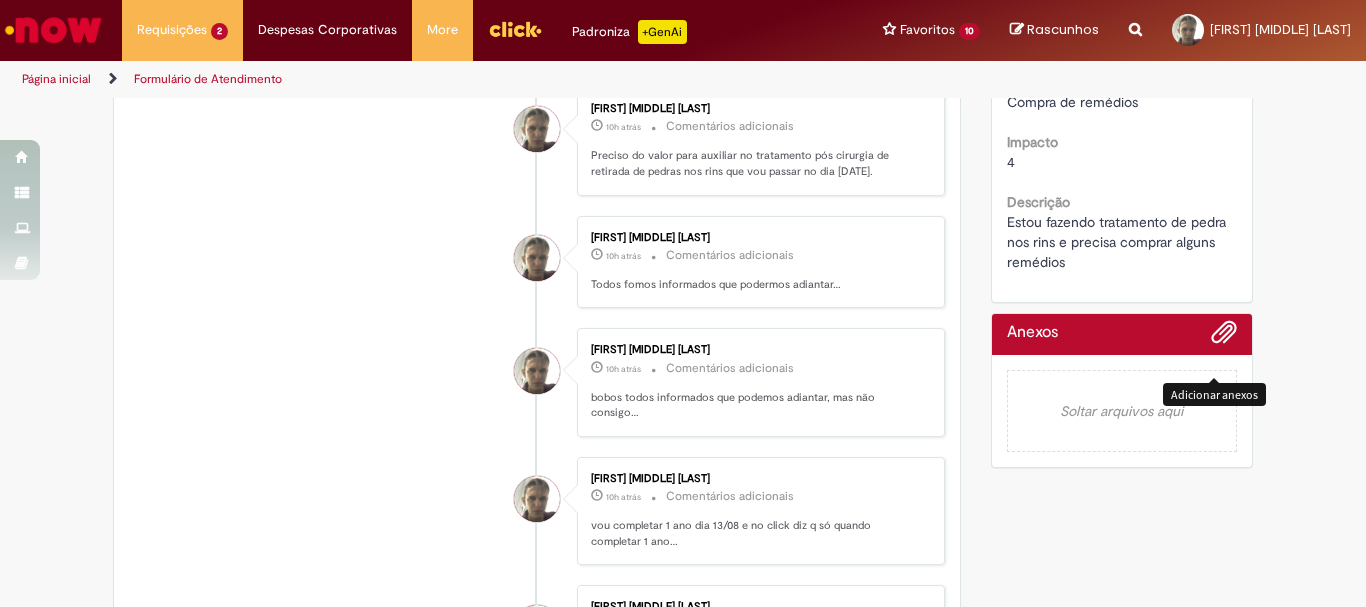click at bounding box center (1224, 333) 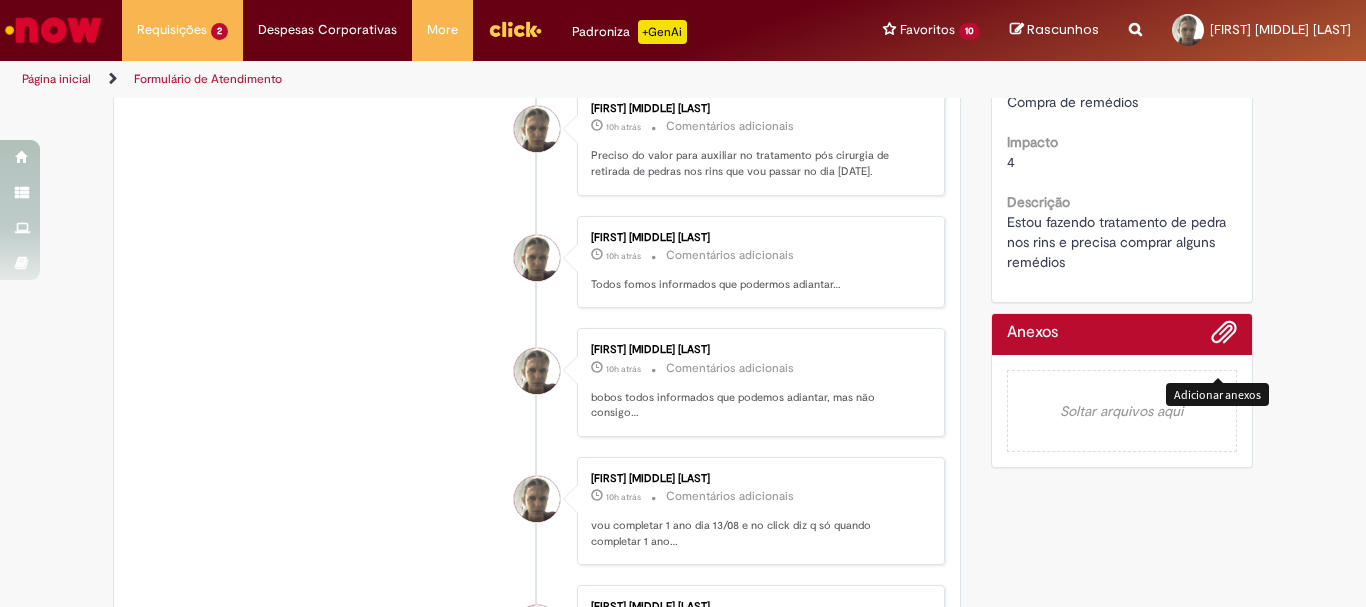 click at bounding box center [1224, 337] 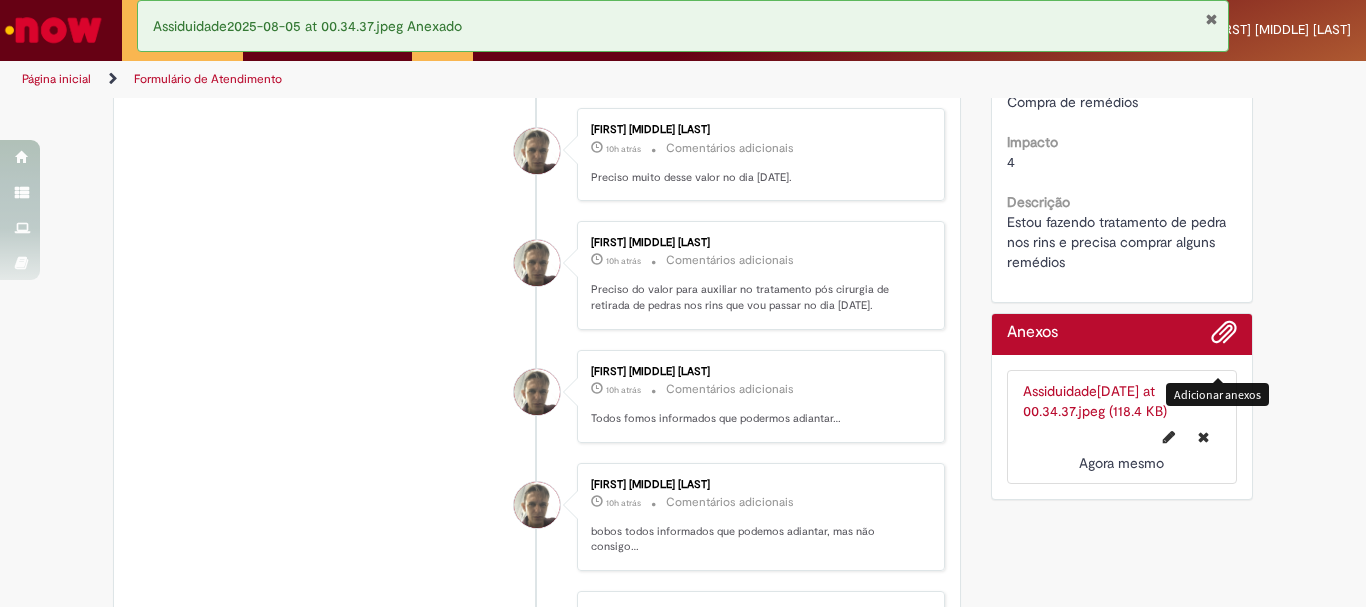 scroll, scrollTop: 840, scrollLeft: 0, axis: vertical 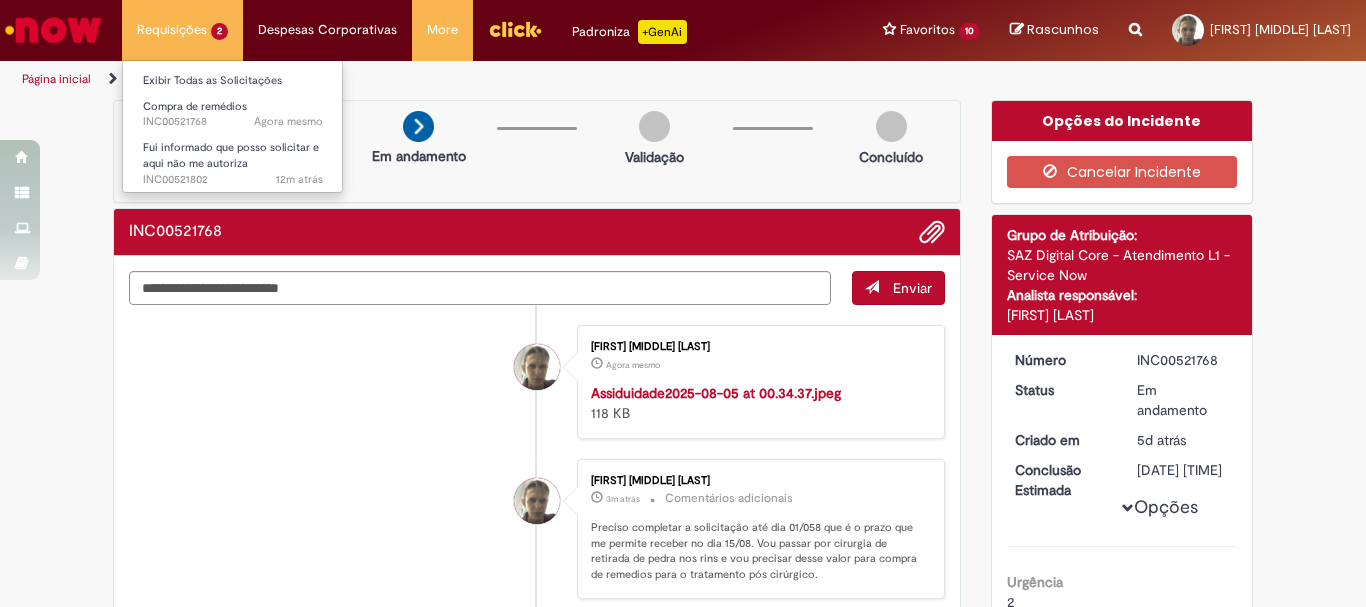click on "Requisições   2
Exibir Todas as Solicitações
Compra de remédios
Agora mesmo Agora mesmo  INC00521768
Fui informado que posso solicitar e aqui não me autoriza
12m atrás 12 minutos atrás  INC00521802" at bounding box center (182, 30) 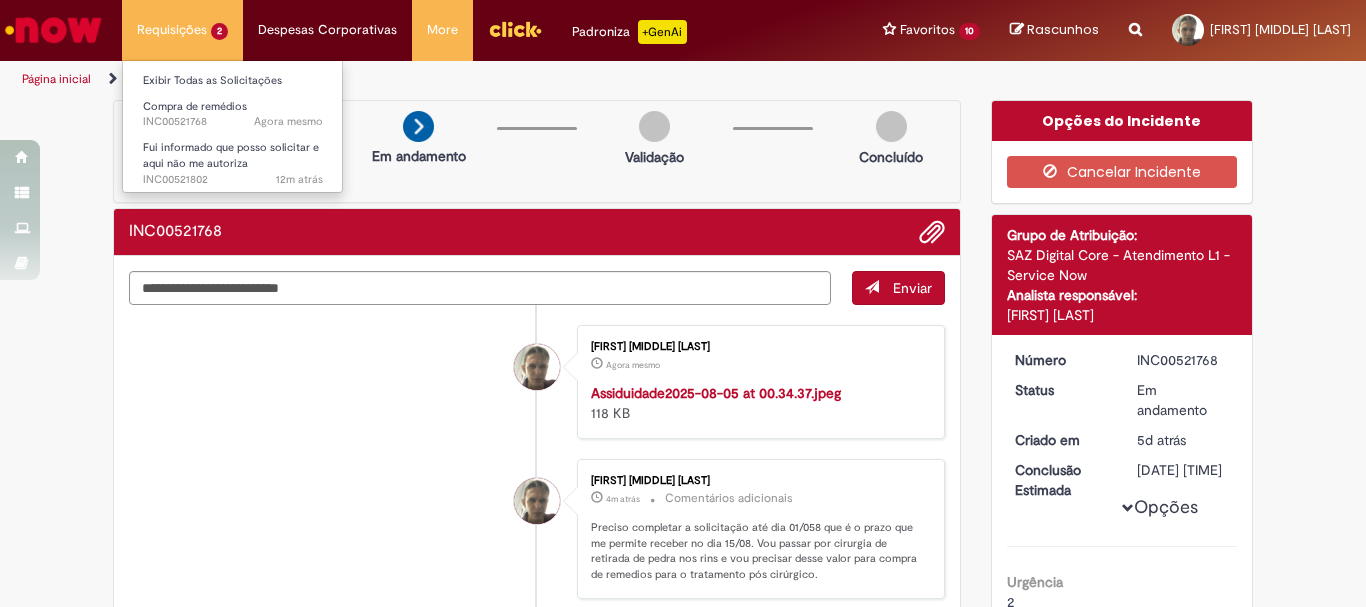 click on "Requisições   2
Exibir Todas as Solicitações
Compra de remédios
Agora mesmo Agora mesmo  INC00521768
Fui informado que posso solicitar e aqui não me autoriza
12m atrás 12 minutos atrás  INC00521802" at bounding box center [182, 30] 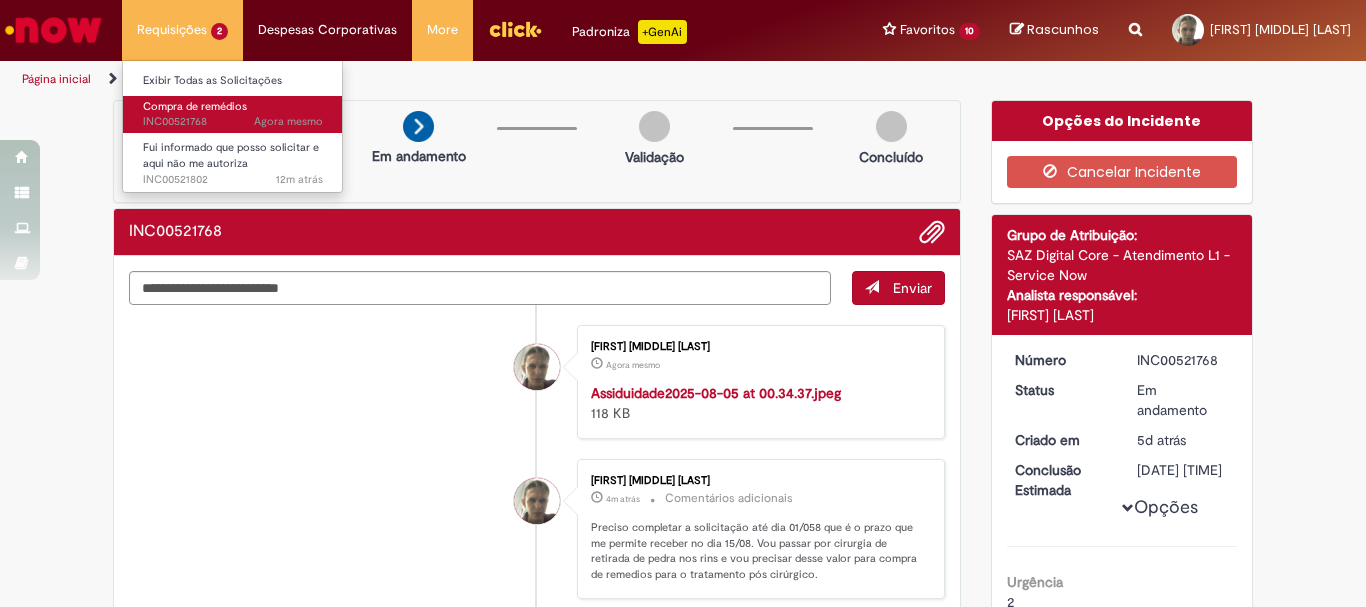 click on "Compra de remédios" at bounding box center [195, 106] 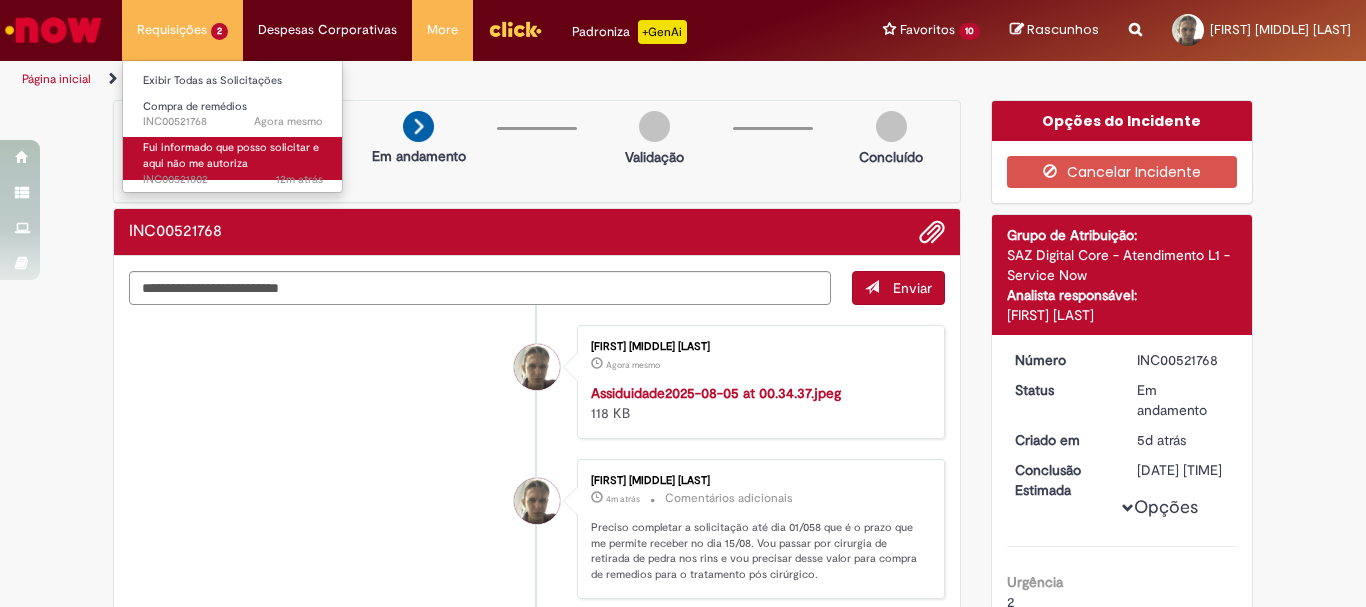 click on "Fui informado que posso solicitar e aqui não me autoriza" at bounding box center (231, 155) 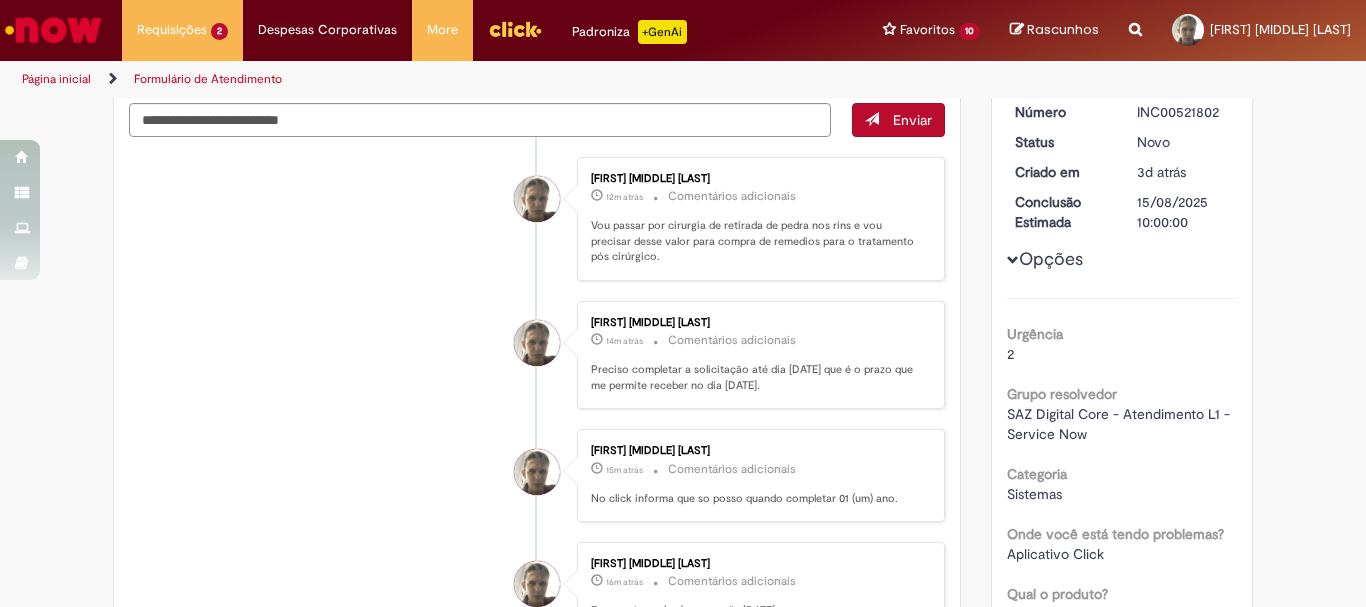 scroll, scrollTop: 0, scrollLeft: 0, axis: both 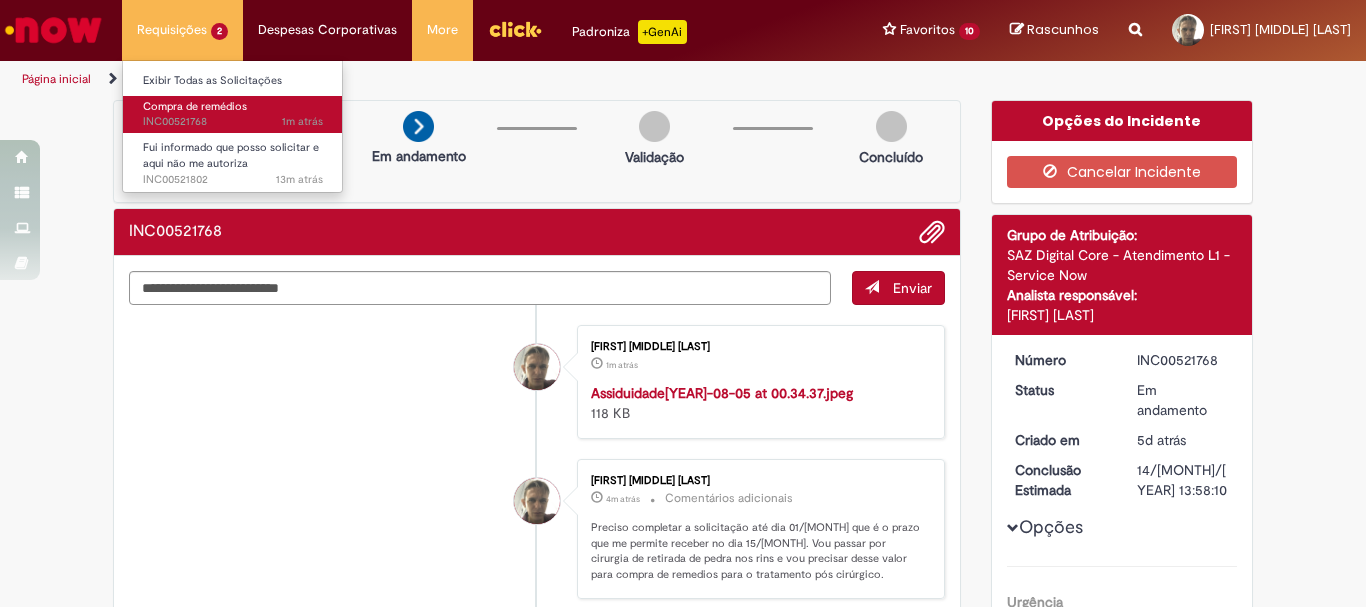 click on "Compra de remédios" at bounding box center [195, 106] 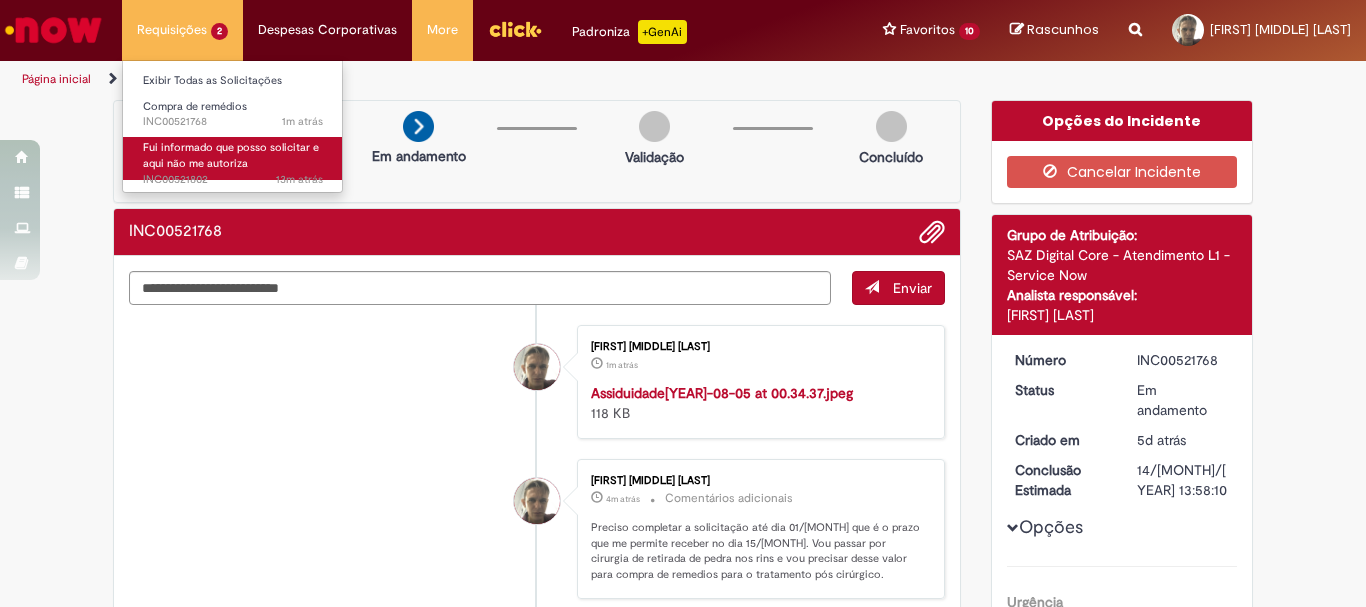 click on "Fui informado que posso solicitar e aqui não me autoriza
13m atrás 13 minutos atrás  INC00521802" at bounding box center (233, 158) 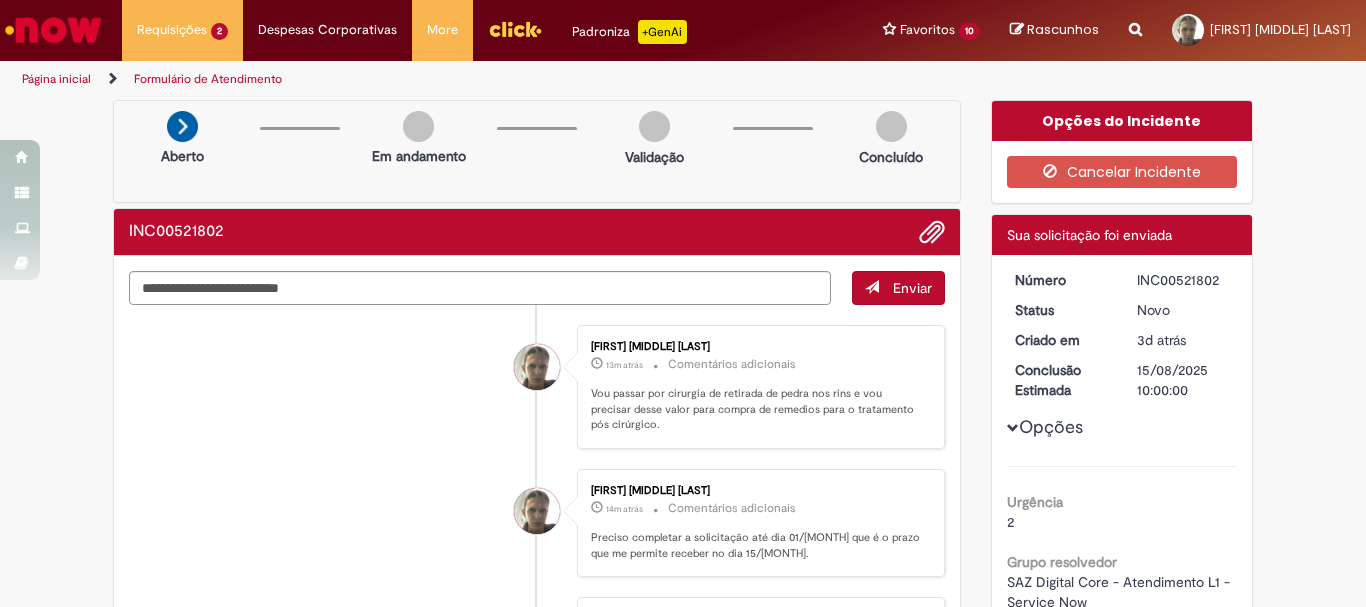 click on "Leonardo Henriques Dos Santos
13m atrás 13 minutos atrás     Comentários adicionais
Vou passar por cirurgia de retirada de pedra nos rins e vou precisar desse valor para compra de remedios para o tratamento pós cirúrgico." at bounding box center [537, 387] 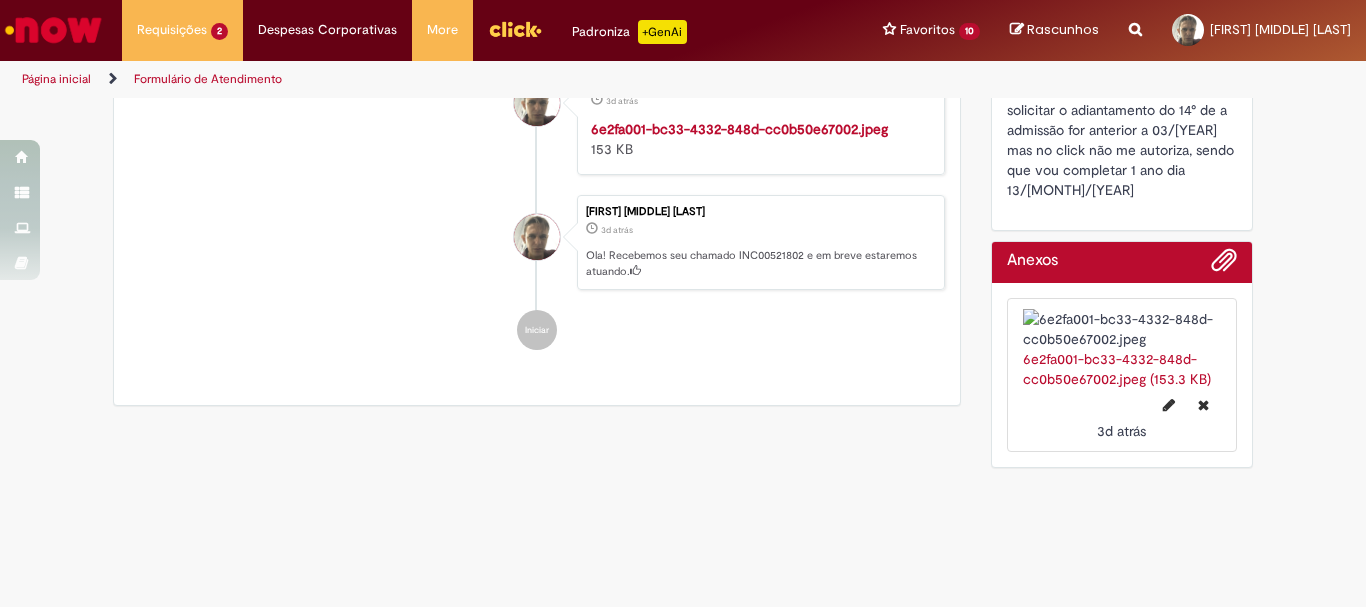 scroll, scrollTop: 1180, scrollLeft: 0, axis: vertical 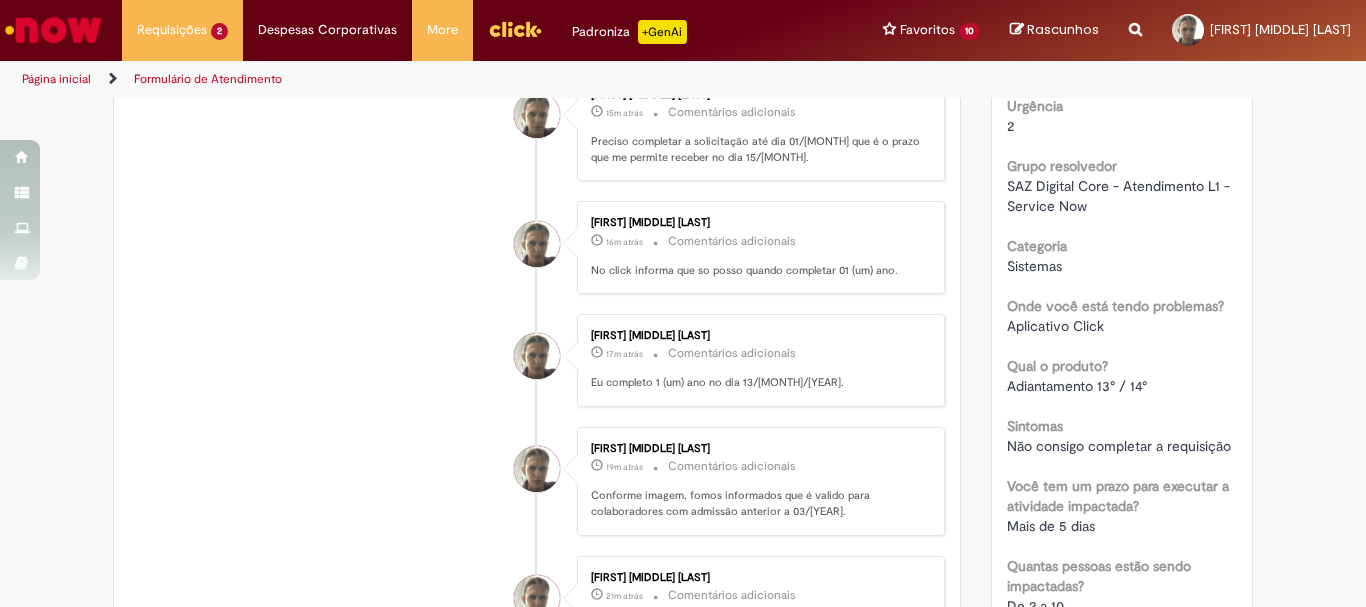 click on "Leonardo Henriques Dos Santos
13m atrás 13 minutos atrás     Comentários adicionais
Vou passar por cirurgia de retirada de pedra nos rins e vou precisar desse valor para compra de remedios para o tratamento pós cirúrgico.
Leonardo Henriques Dos Santos
15m atrás 15 minutos atrás     Comentários adicionais
Preciso completar a solicitação até dia 01/058 que é o prazo que me permite receber no dia 15/08." at bounding box center (537, 508) 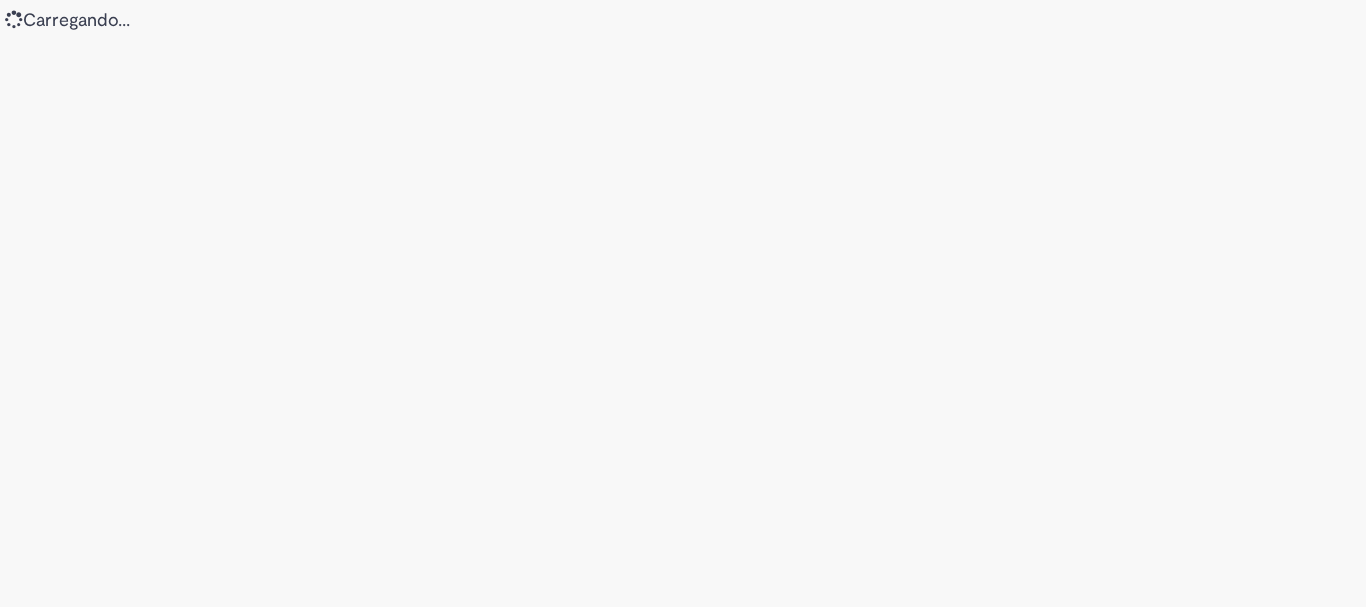 scroll, scrollTop: 0, scrollLeft: 0, axis: both 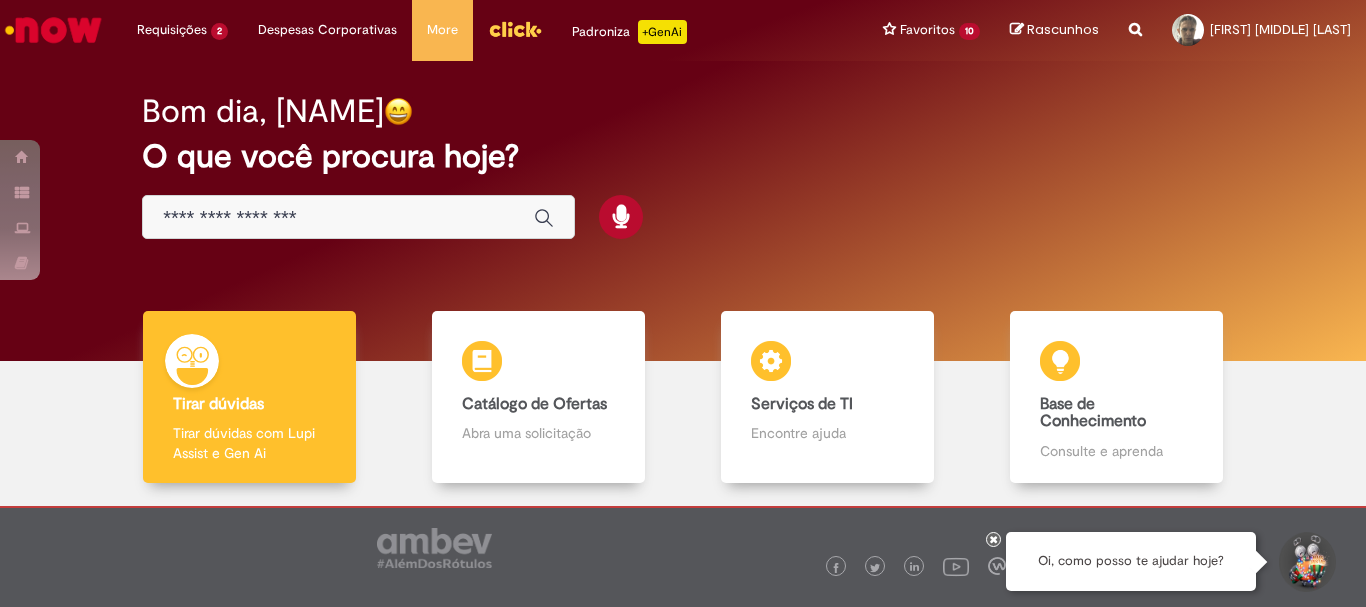 click at bounding box center (358, 217) 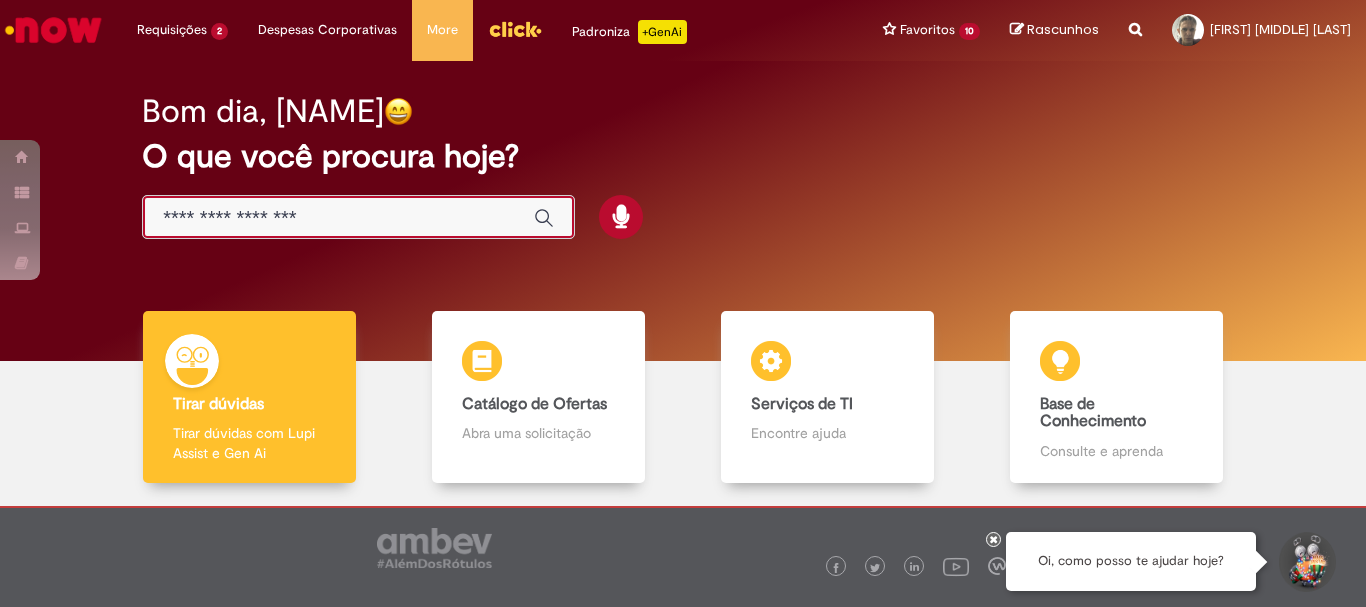 click at bounding box center (338, 218) 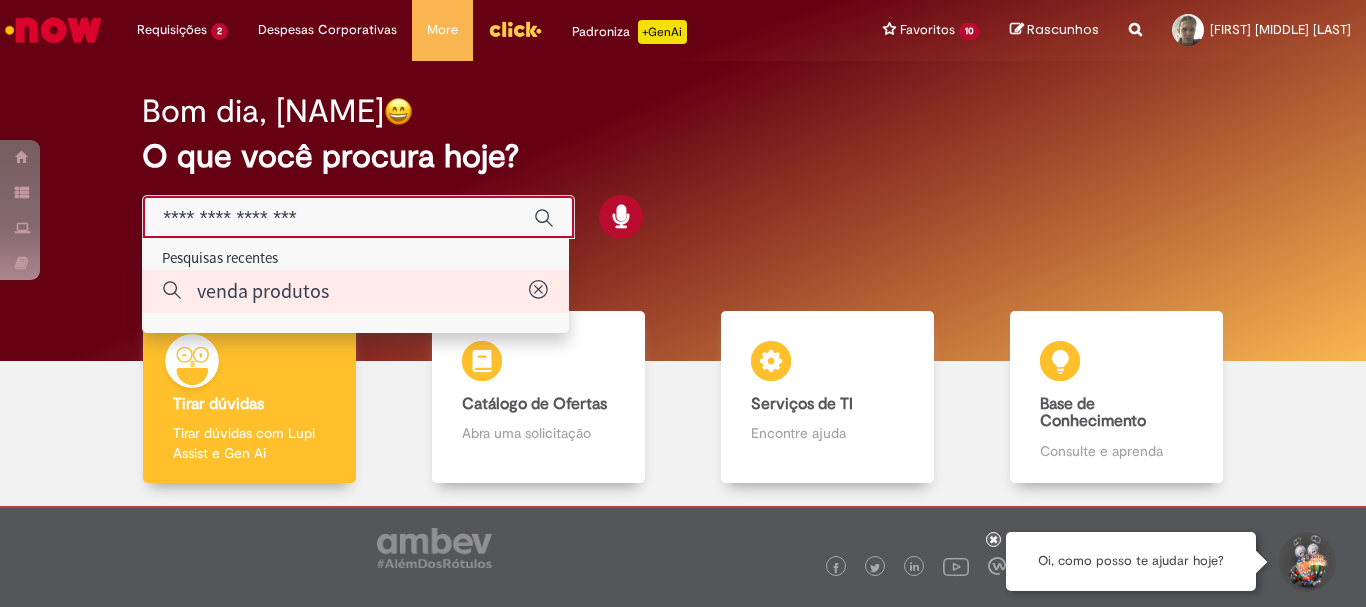 type on "**********" 